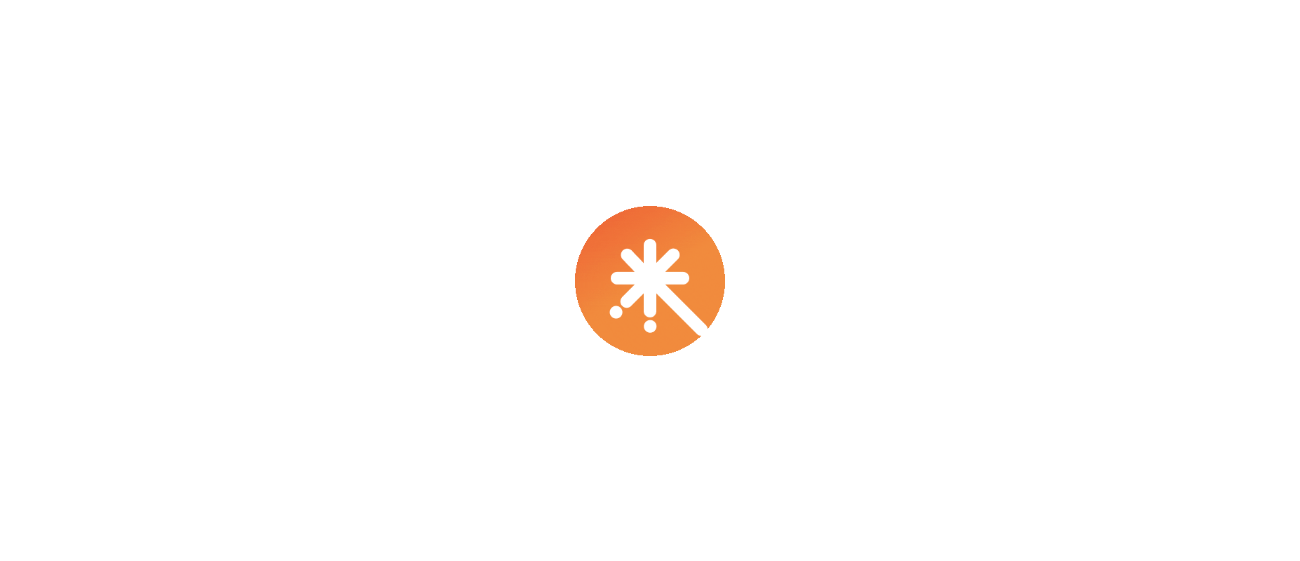 scroll, scrollTop: 0, scrollLeft: 0, axis: both 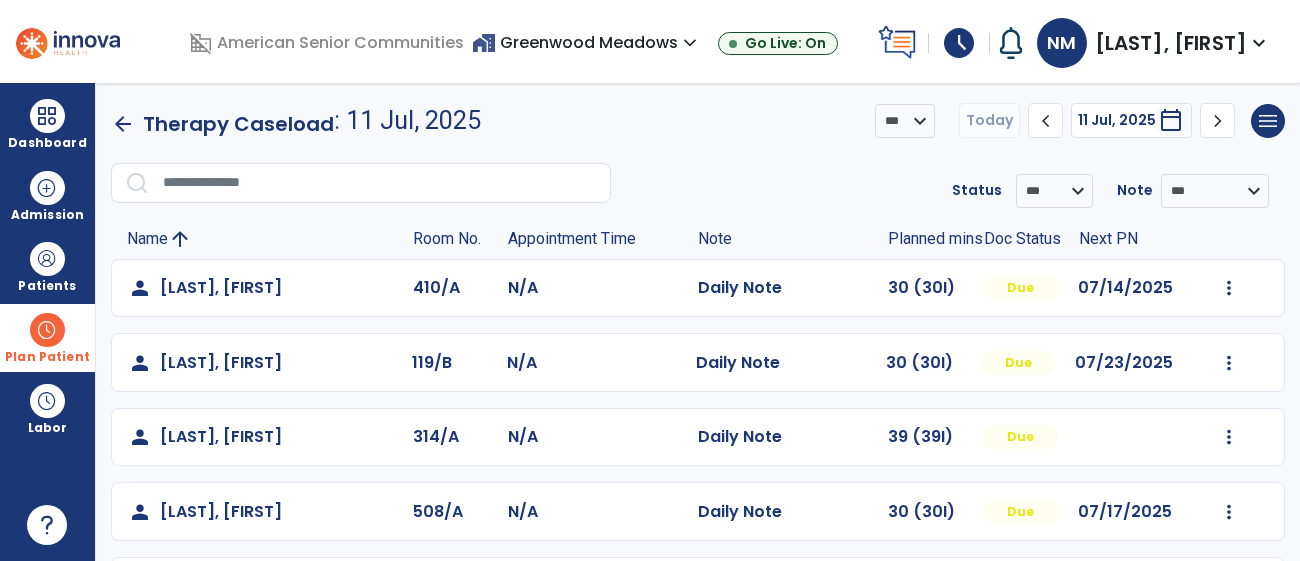click on "Plan Patient" at bounding box center [47, 266] 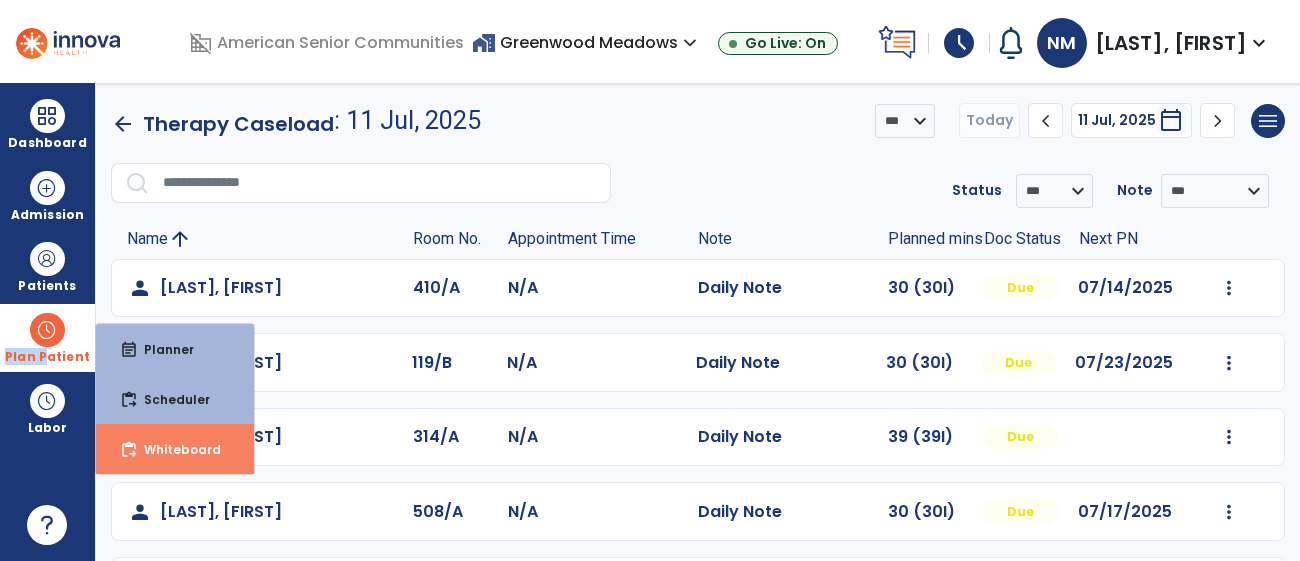 click on "content_paste_go  Whiteboard" at bounding box center (175, 449) 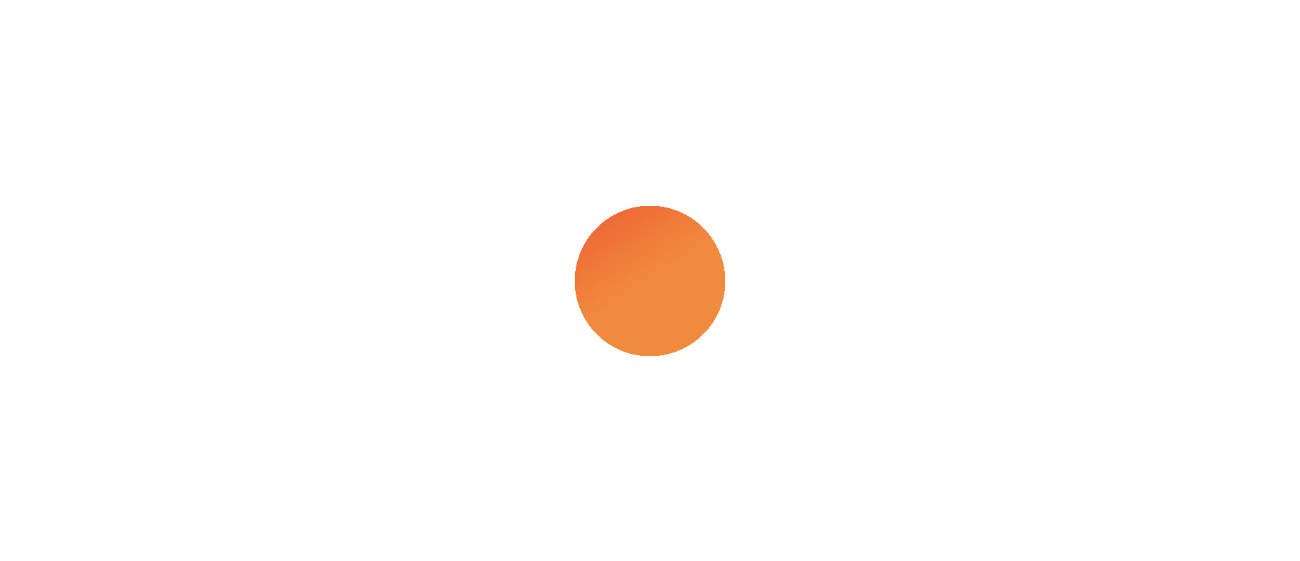 scroll, scrollTop: 0, scrollLeft: 0, axis: both 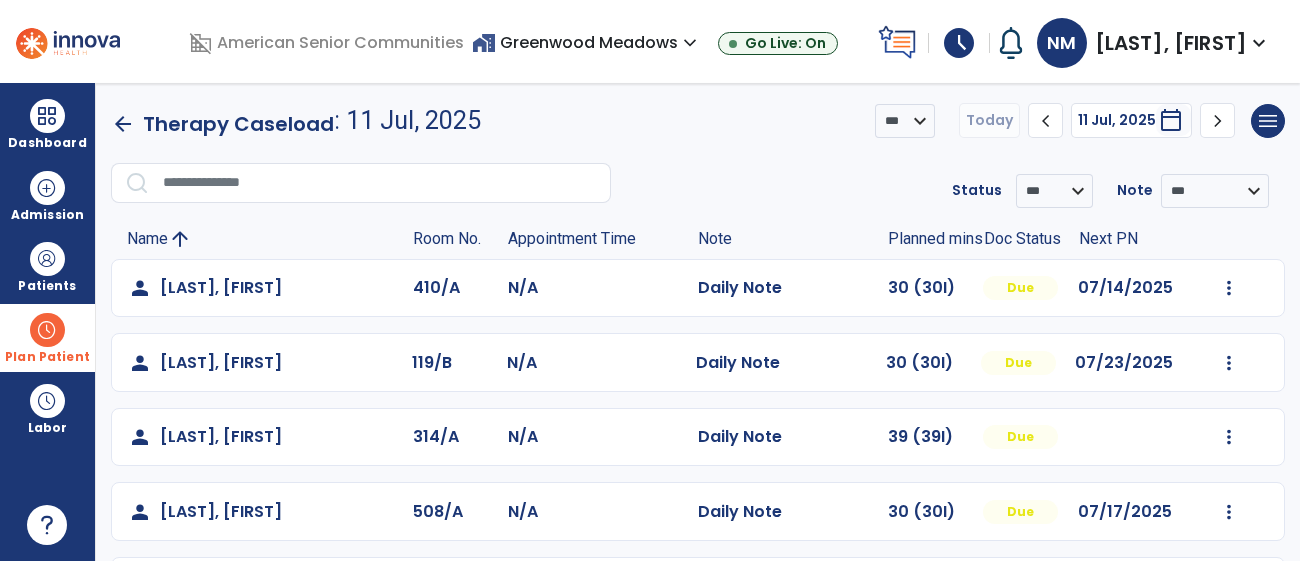click on "Plan Patient" at bounding box center [47, 286] 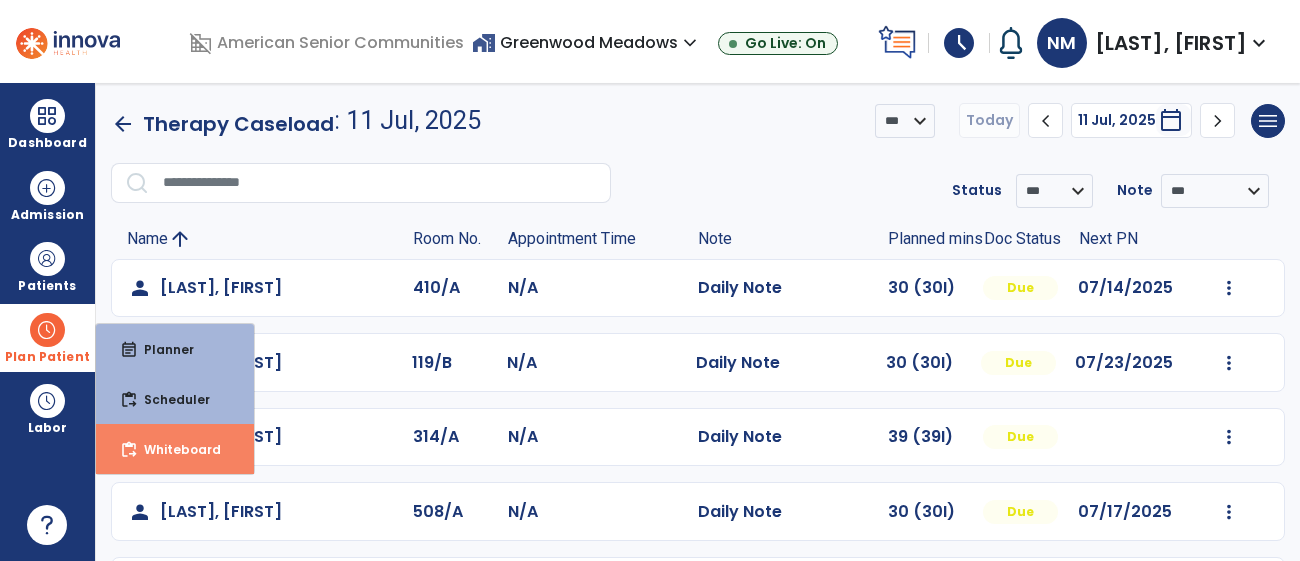 click on "Whiteboard" at bounding box center (174, 449) 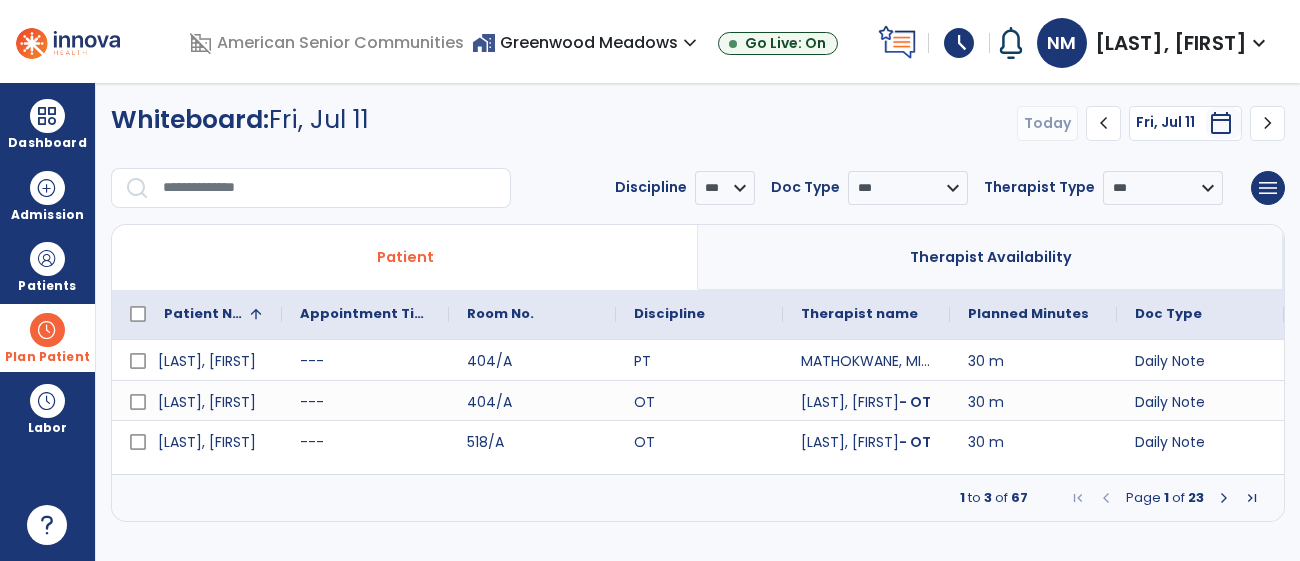 click at bounding box center (1224, 498) 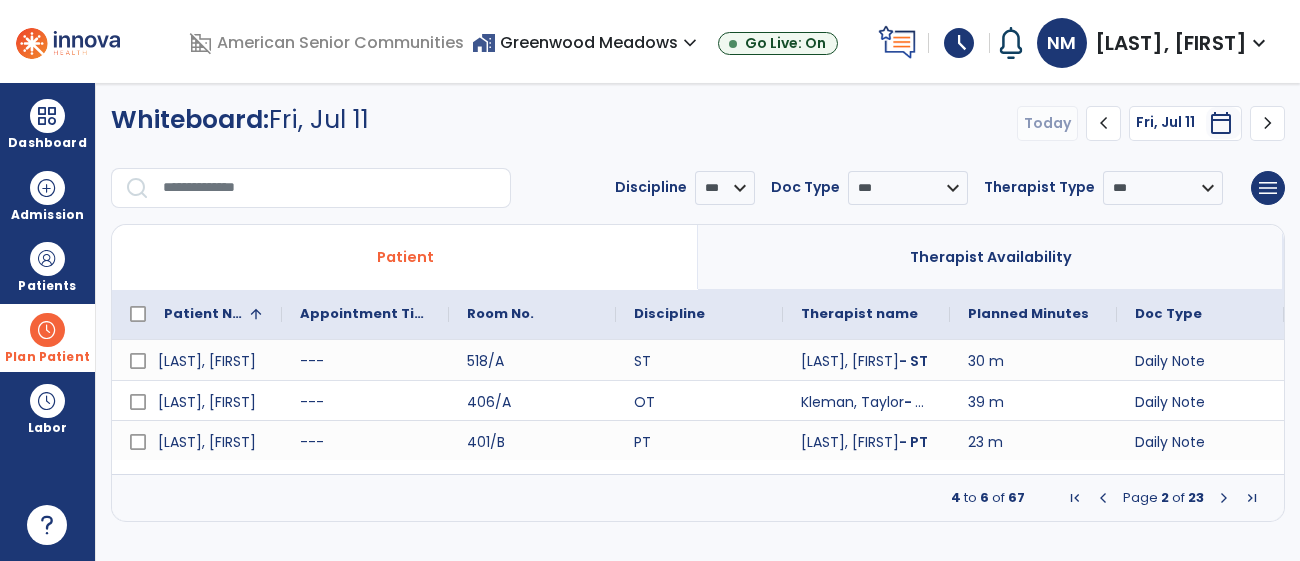 click on "Page
2
of
23" at bounding box center (1163, 498) 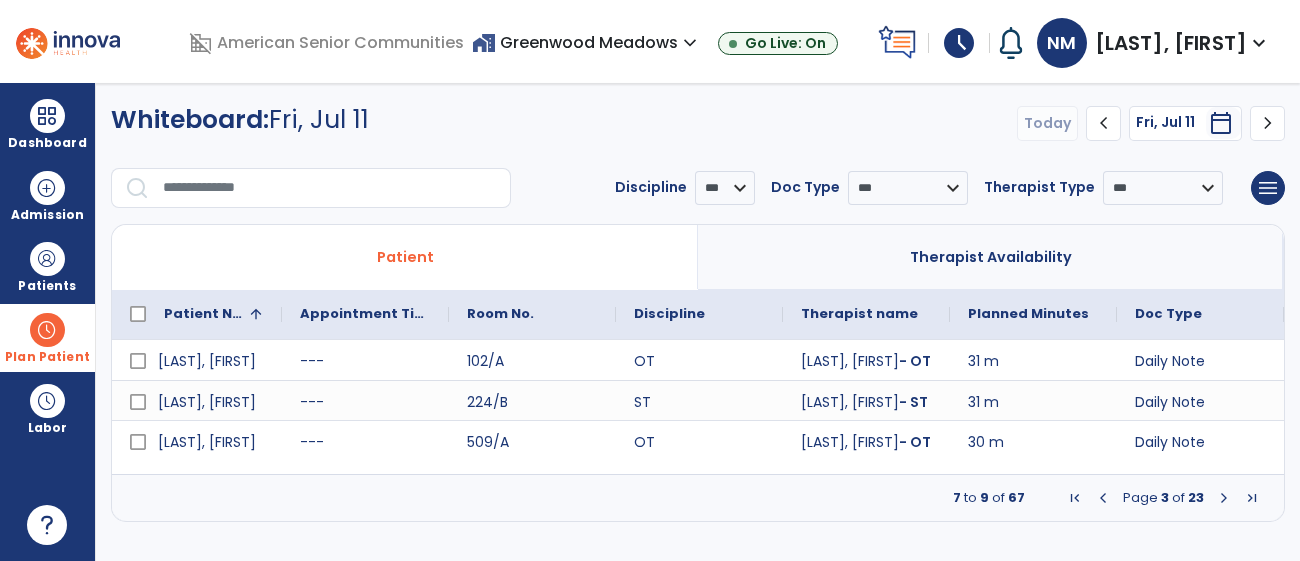 click at bounding box center [1224, 498] 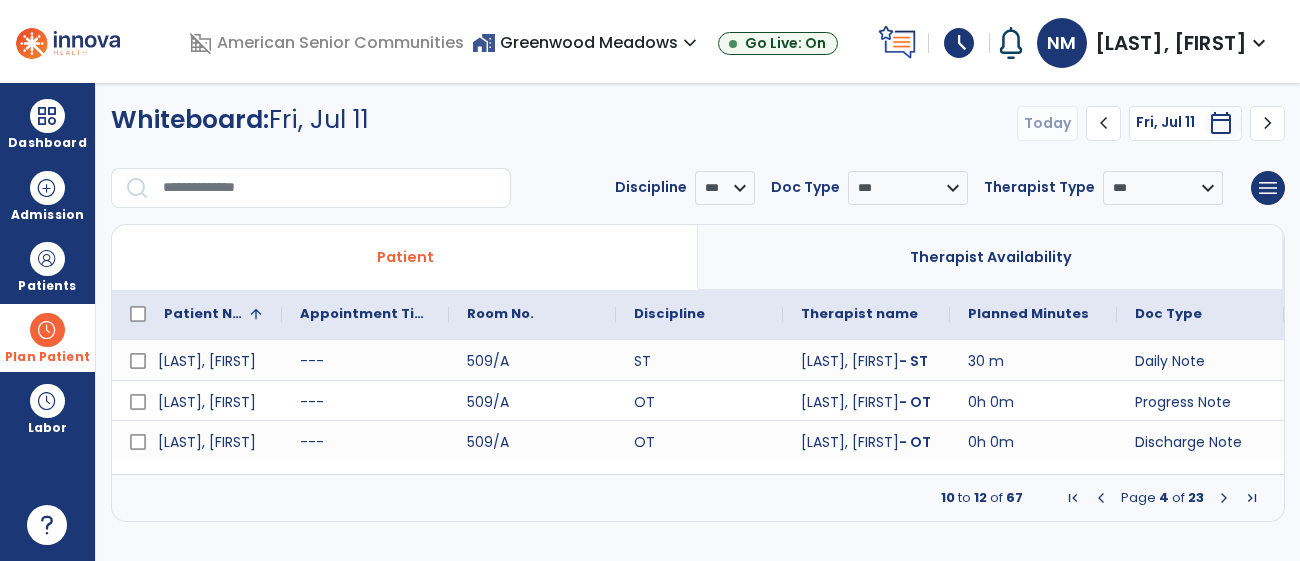 click at bounding box center (1224, 498) 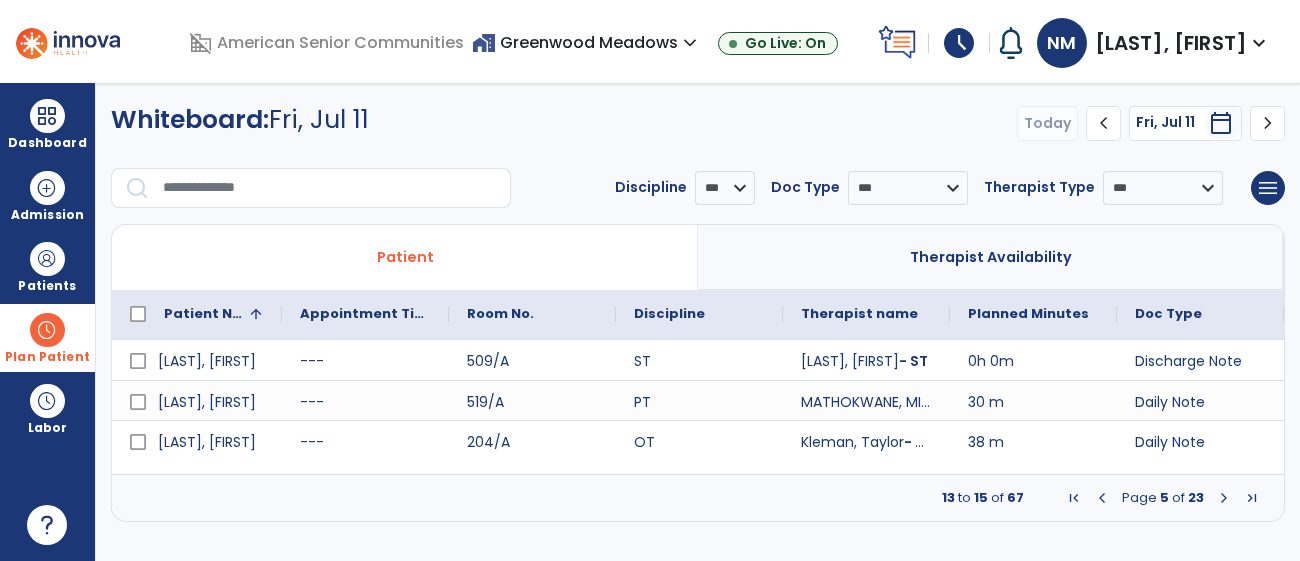 click at bounding box center (1224, 498) 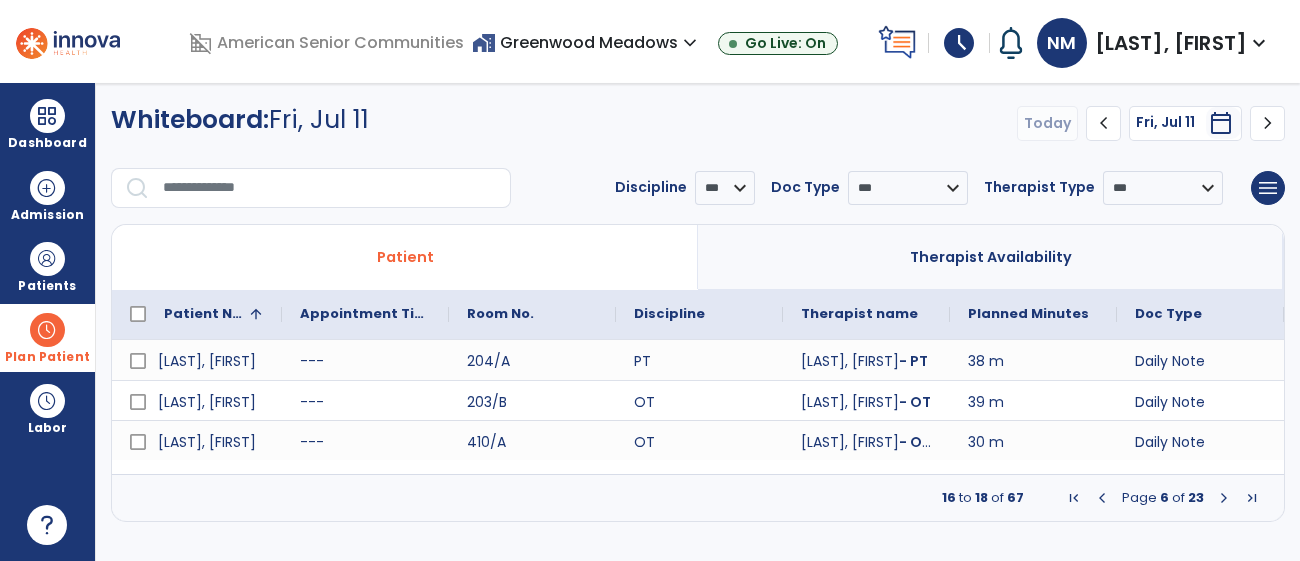 click at bounding box center [1224, 498] 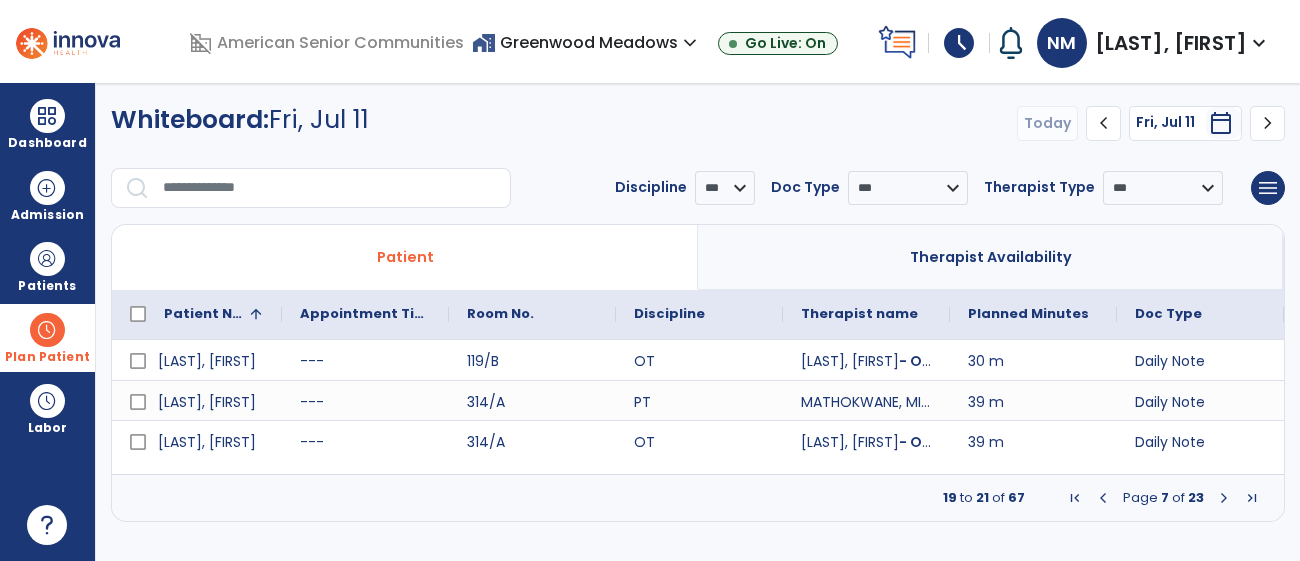 click at bounding box center [1224, 498] 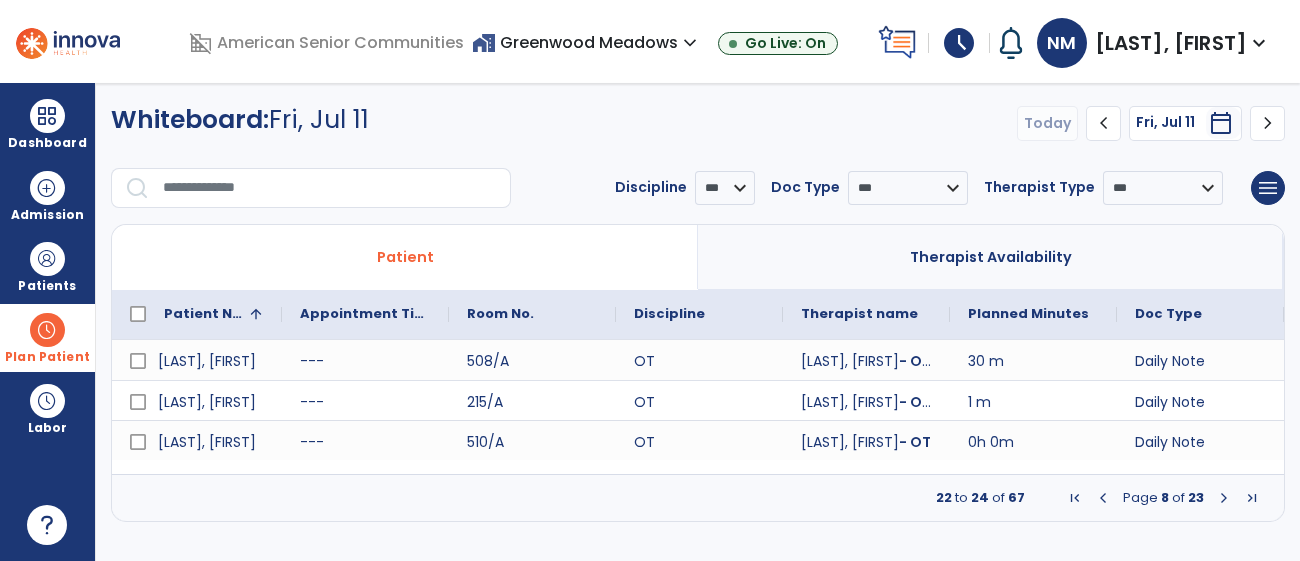 click at bounding box center (1224, 498) 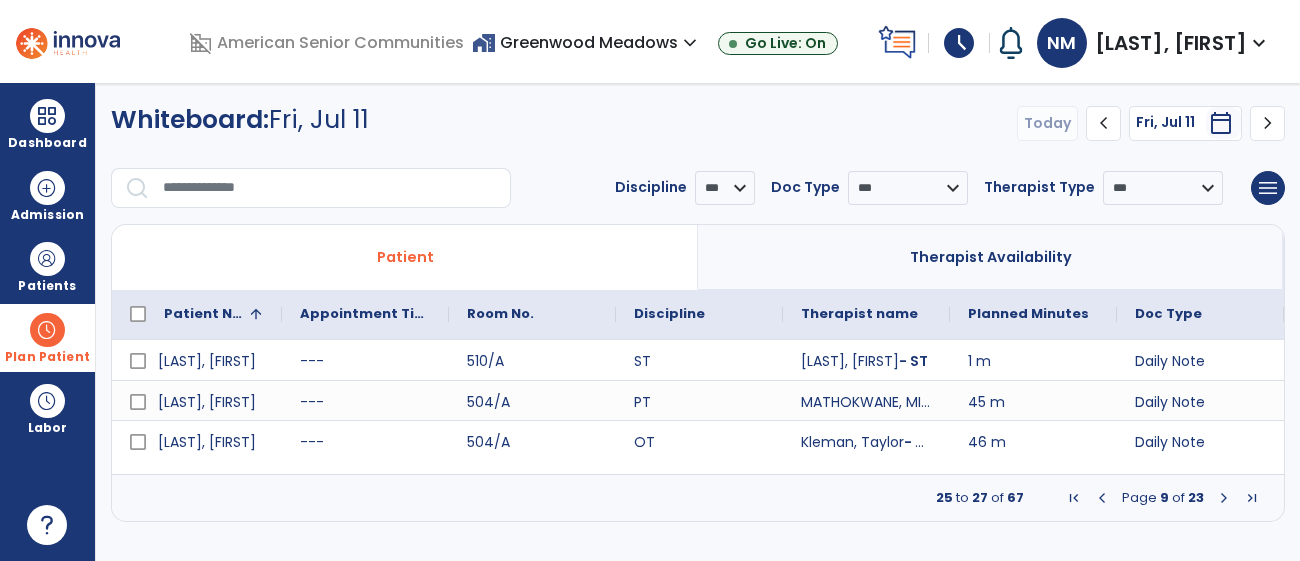 click at bounding box center [1224, 498] 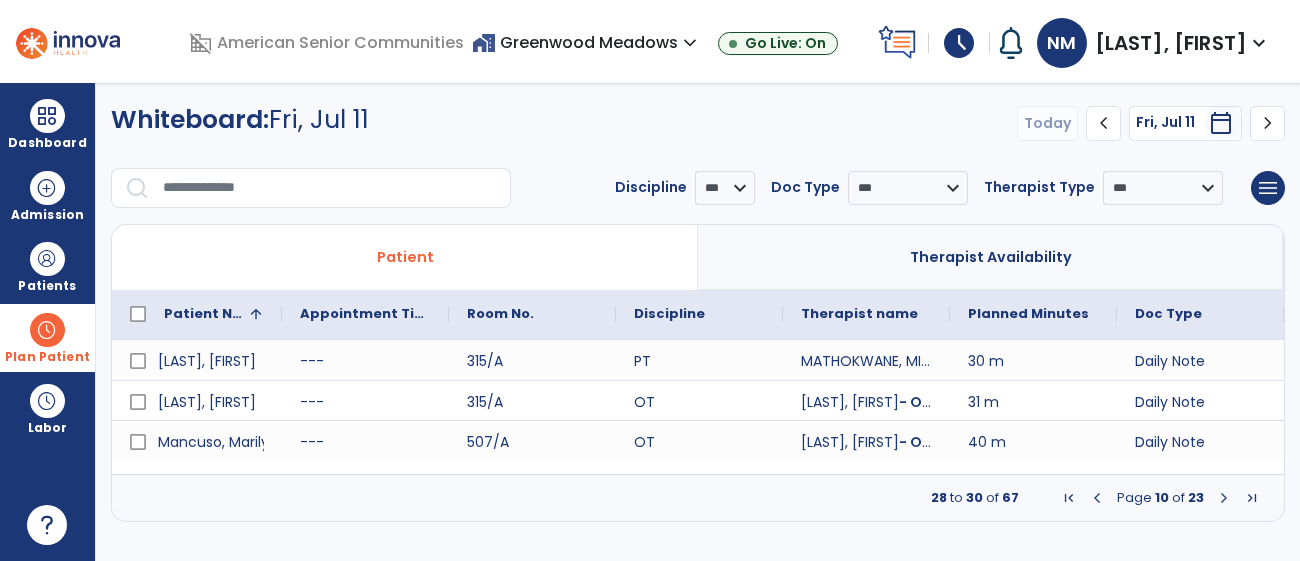 click at bounding box center [1224, 498] 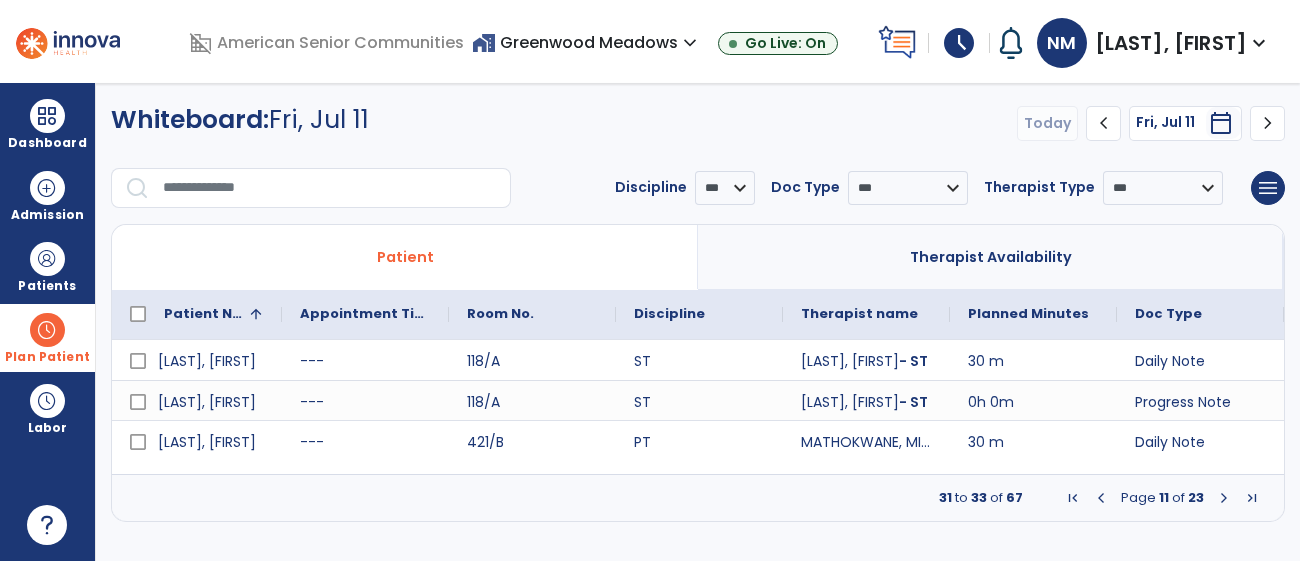 click at bounding box center [1101, 498] 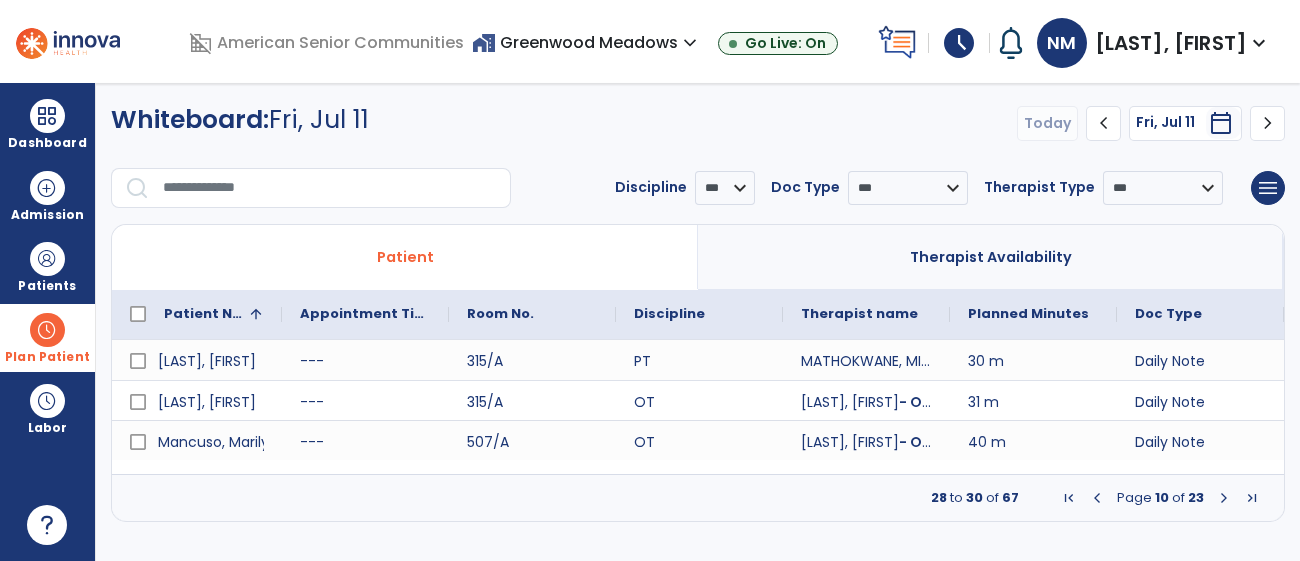 click at bounding box center [1224, 498] 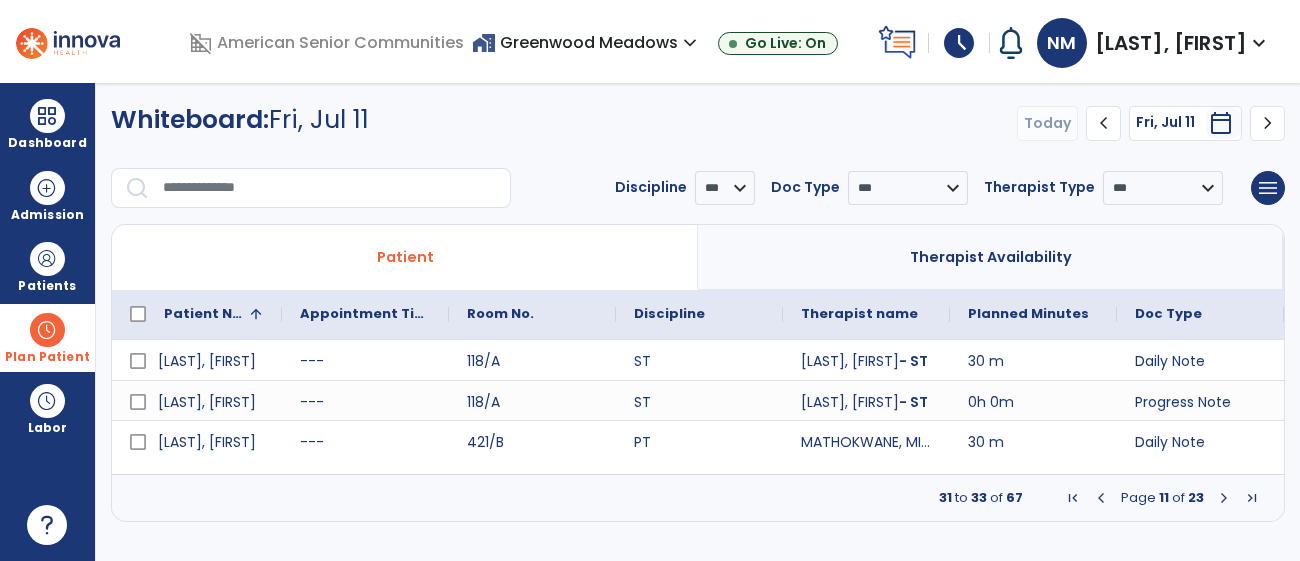 click at bounding box center (1224, 498) 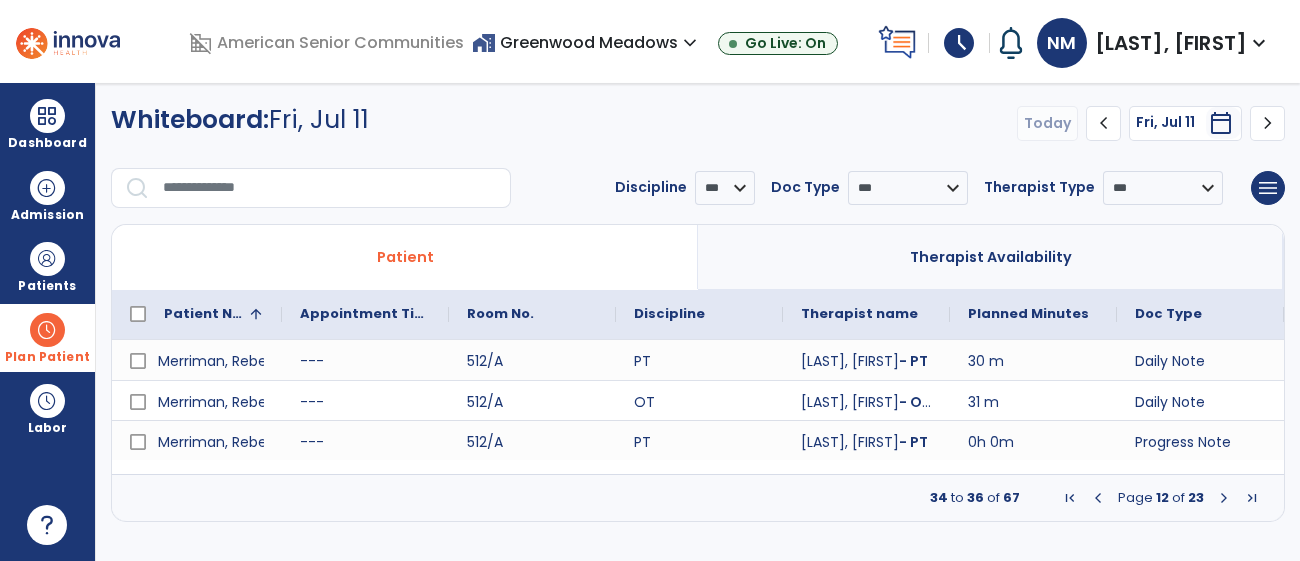click at bounding box center [1224, 498] 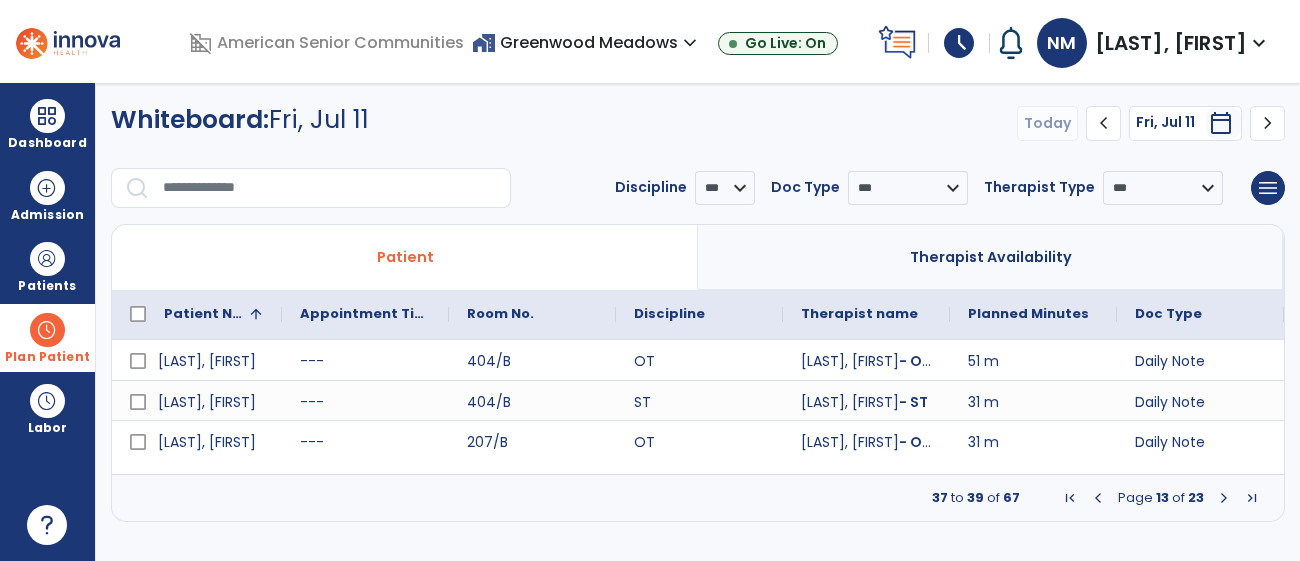 click at bounding box center [1224, 498] 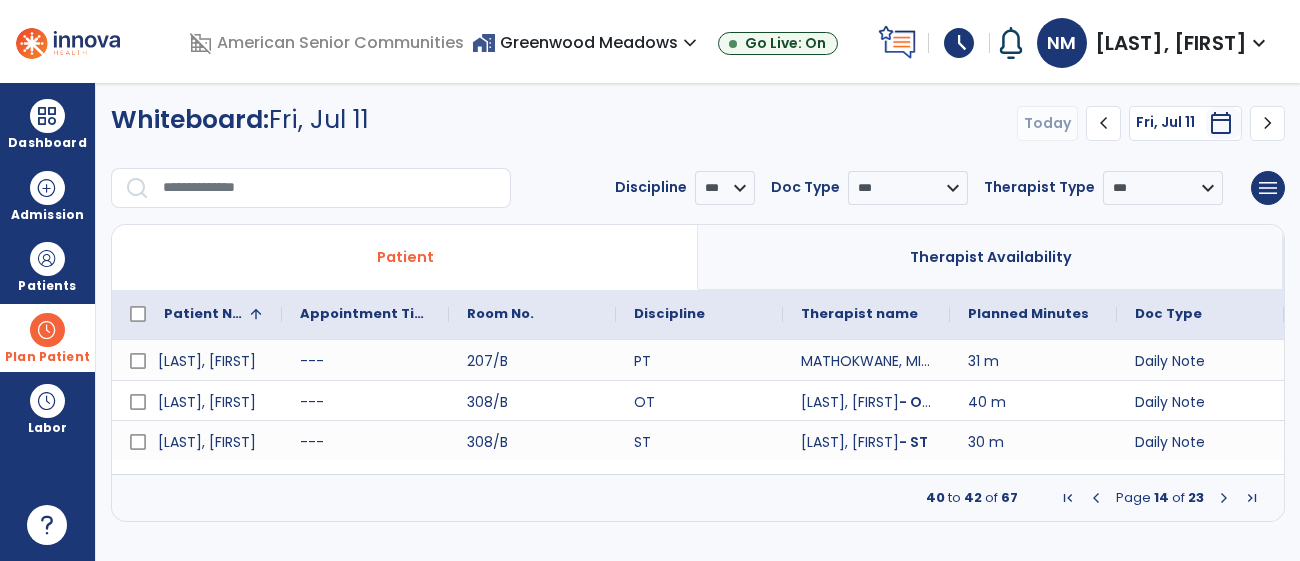 click on "Page
14
of
23" at bounding box center [1160, 498] 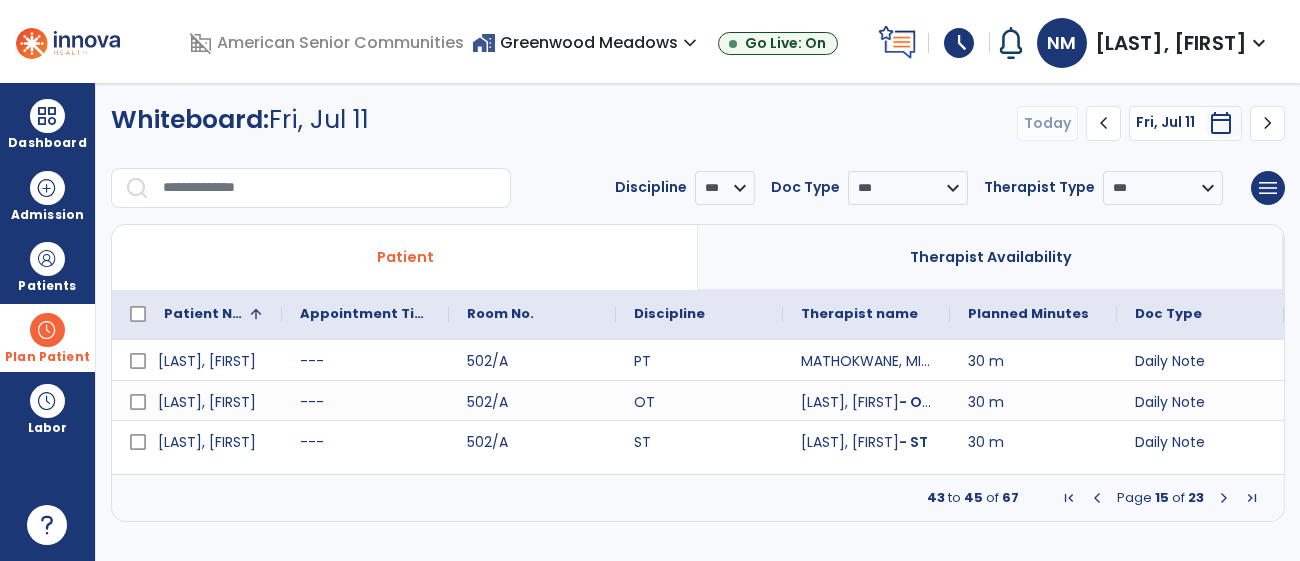 click at bounding box center [1224, 498] 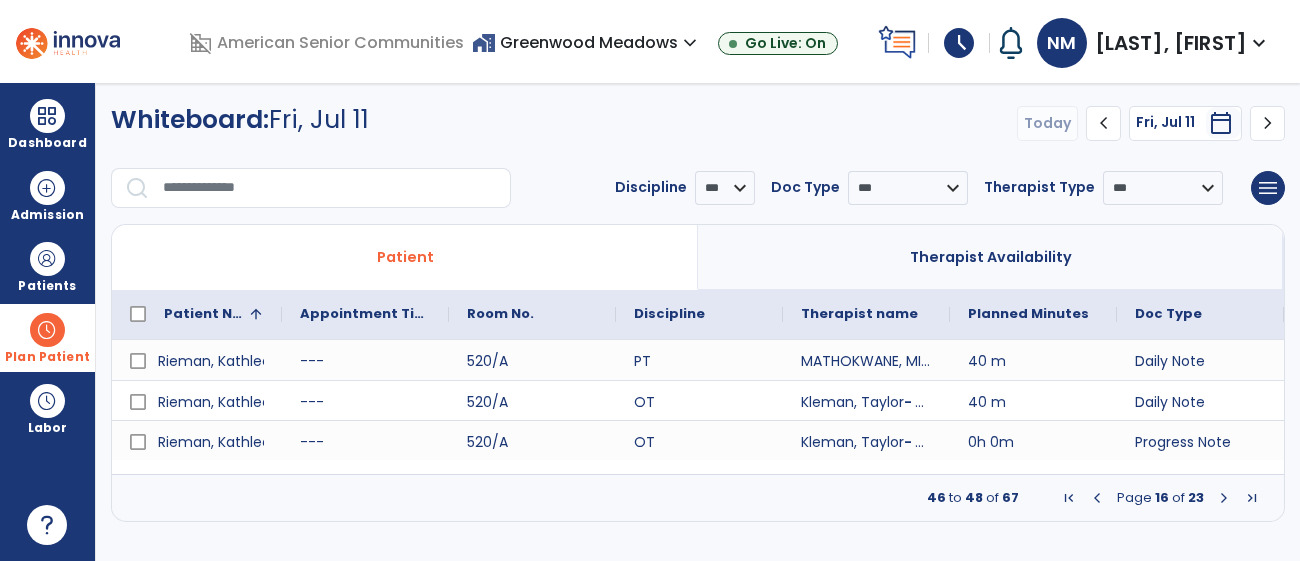 click at bounding box center [1224, 498] 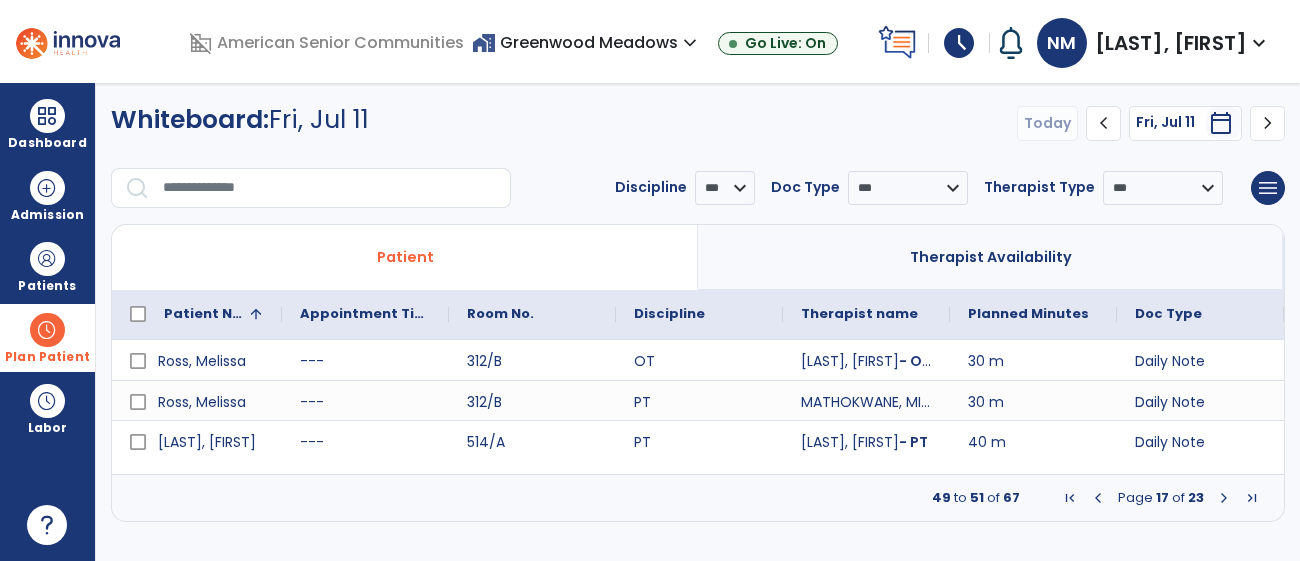 click at bounding box center (1224, 498) 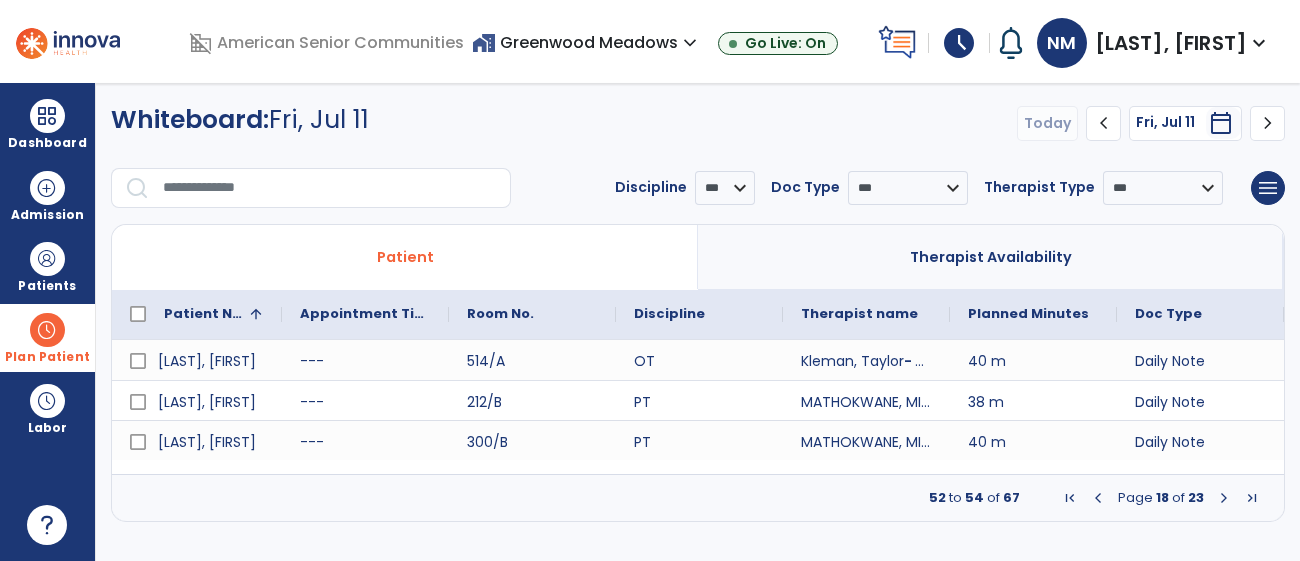 click at bounding box center (1070, 498) 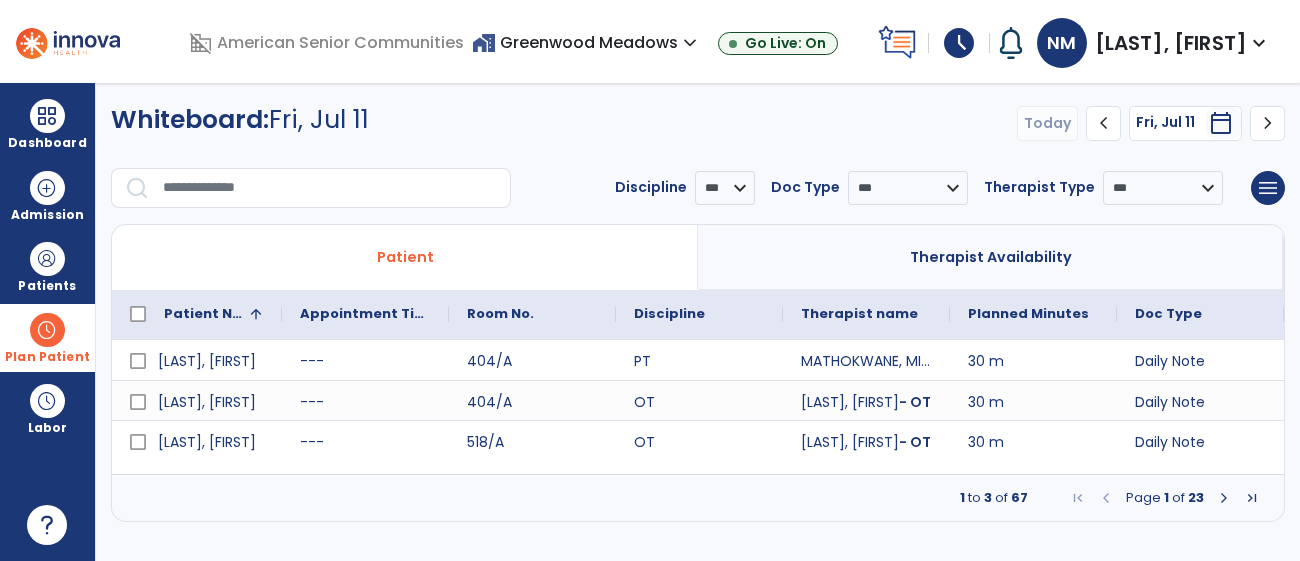 click at bounding box center (1224, 498) 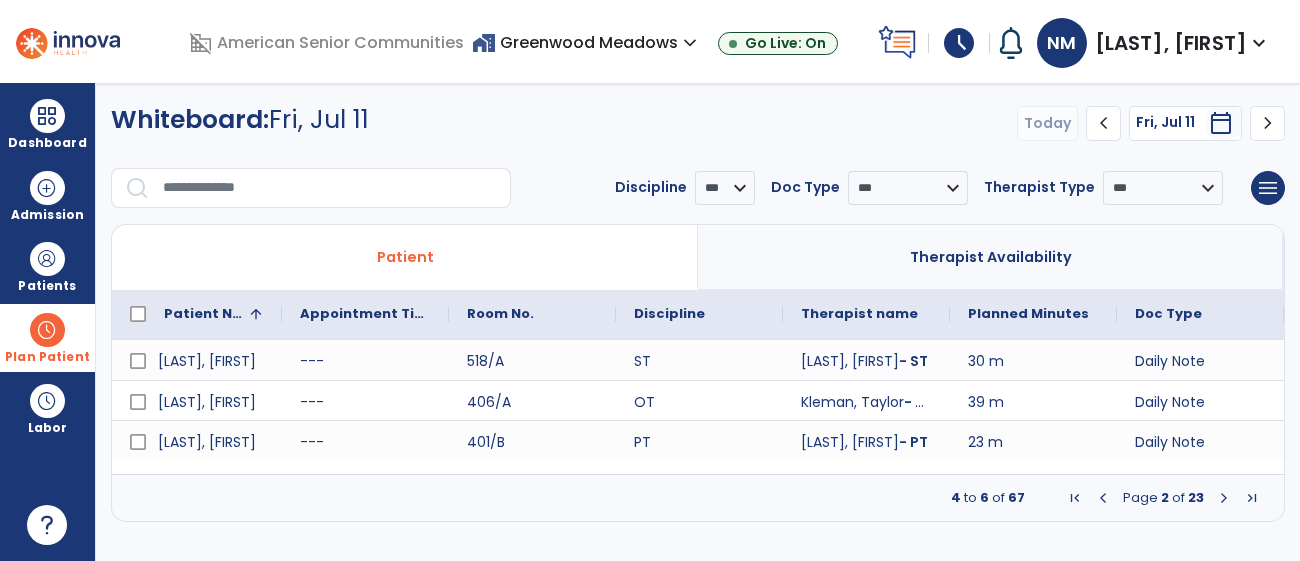 click at bounding box center [1224, 498] 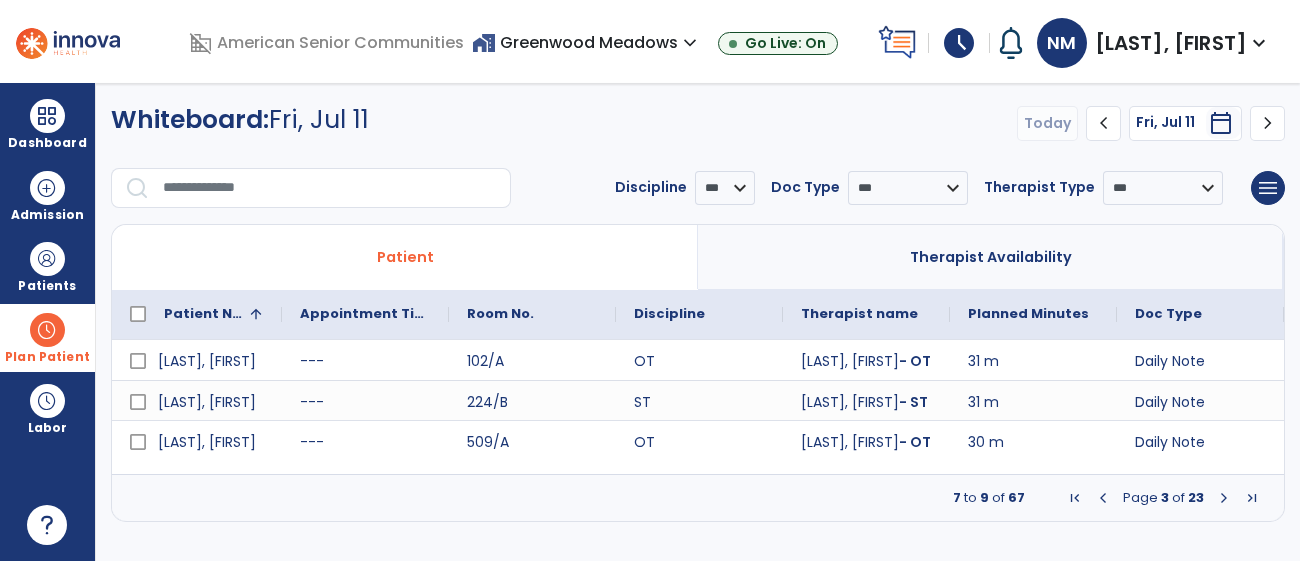 click at bounding box center [1224, 498] 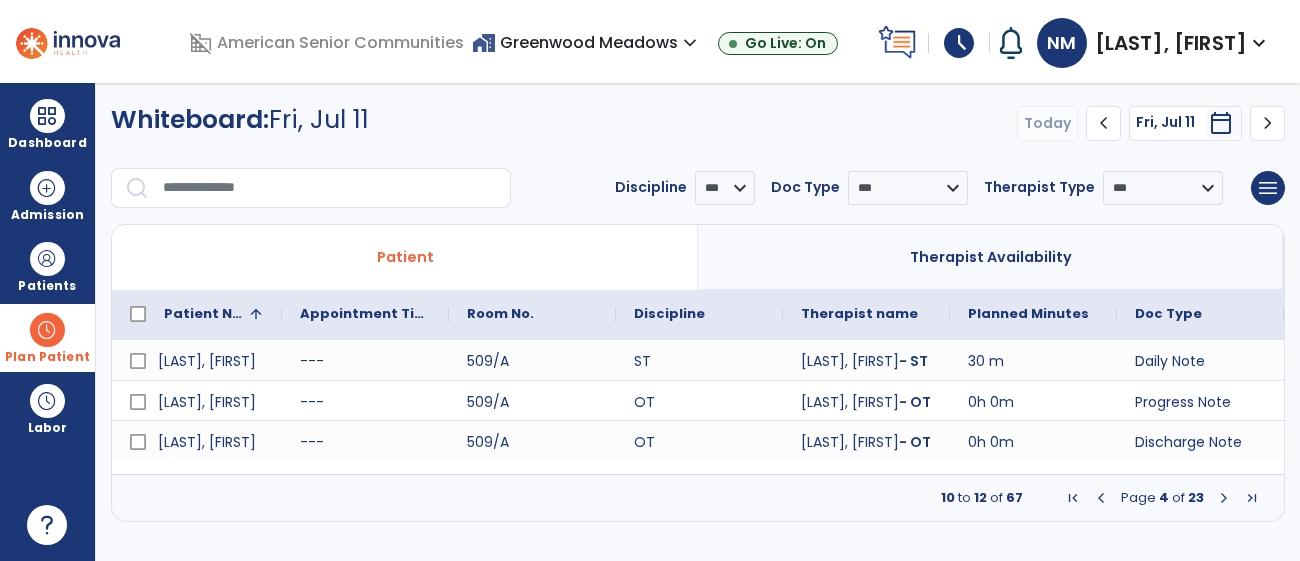 click at bounding box center (1224, 498) 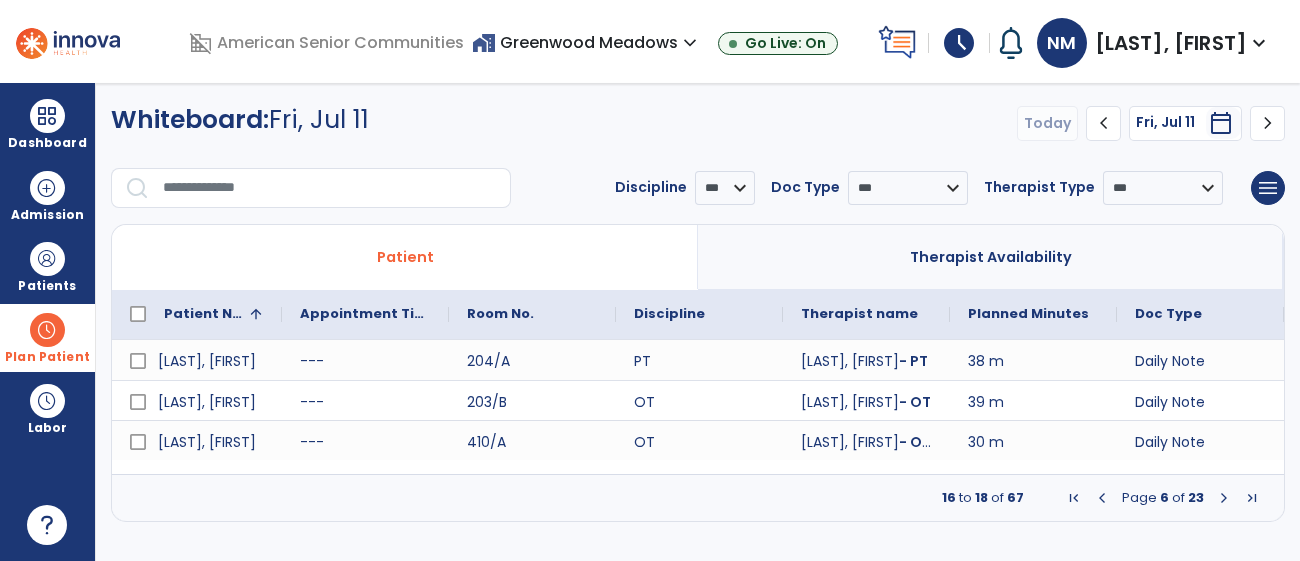 click on "16
to
18
of
67
Page
6
of
23" at bounding box center (698, 498) 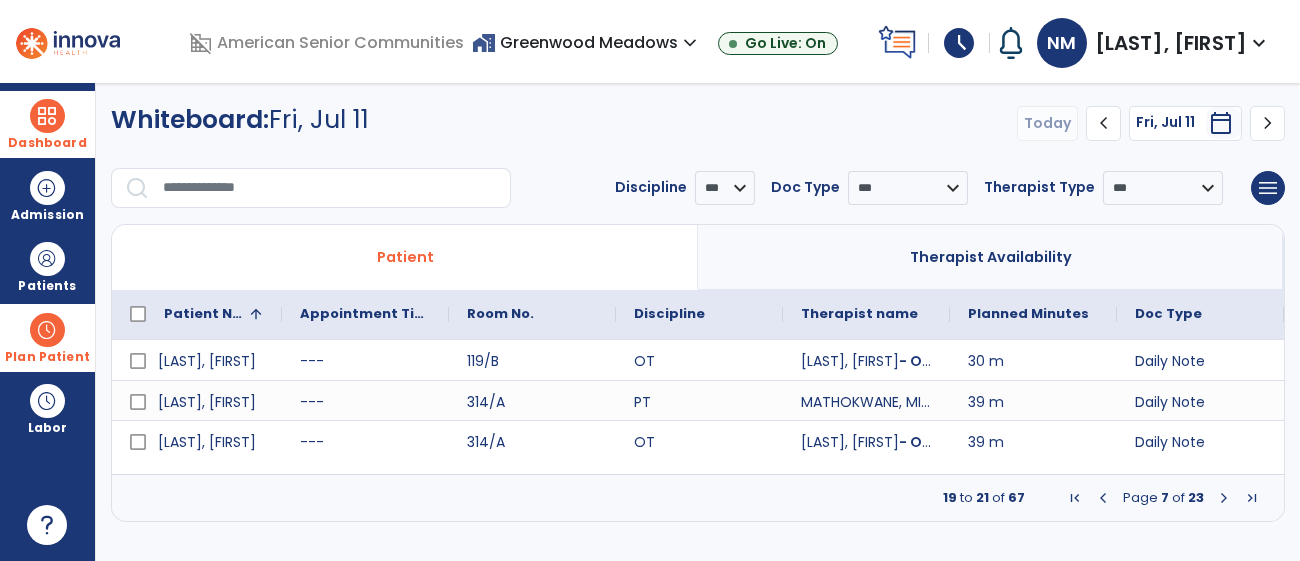 click at bounding box center [47, 116] 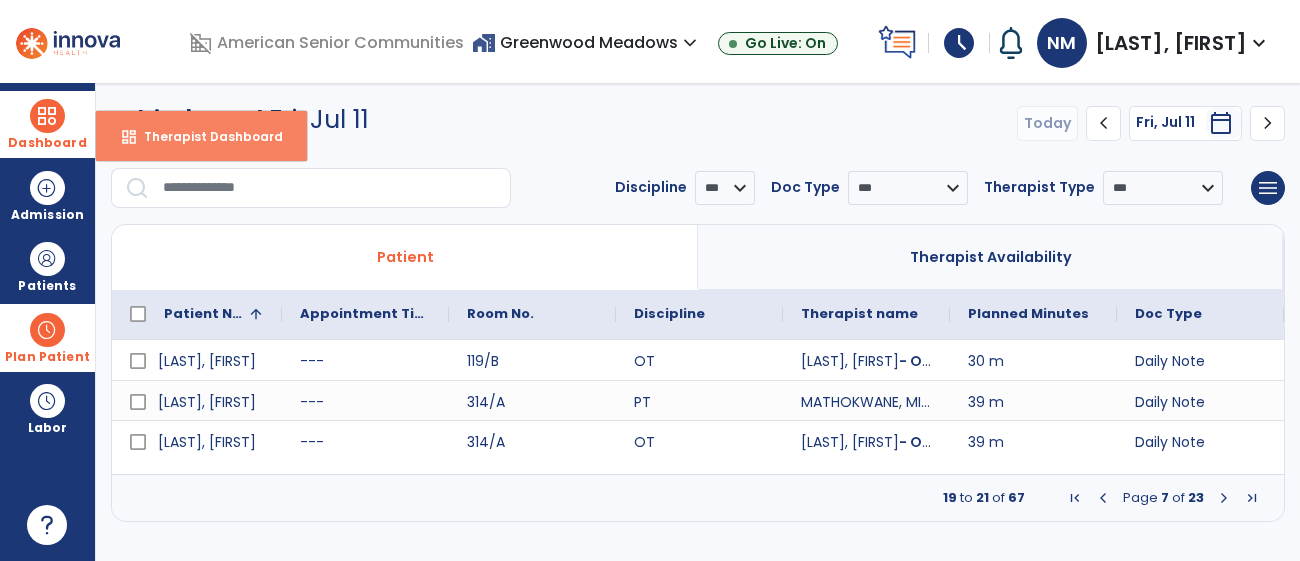 click on "Therapist Dashboard" at bounding box center (205, 136) 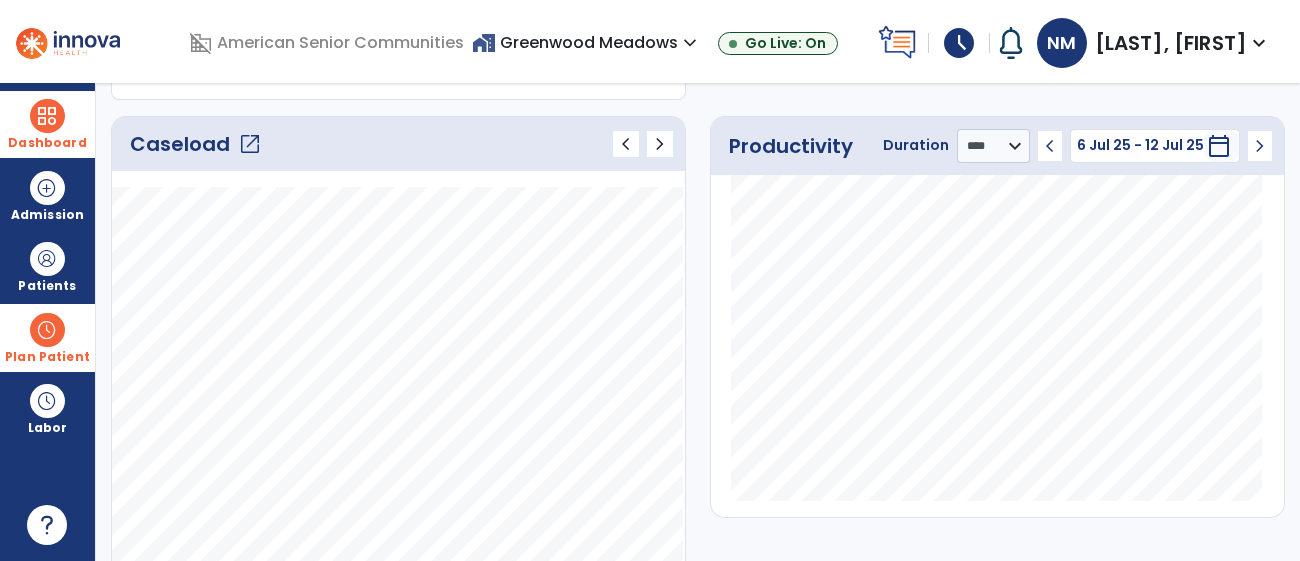 scroll, scrollTop: 252, scrollLeft: 0, axis: vertical 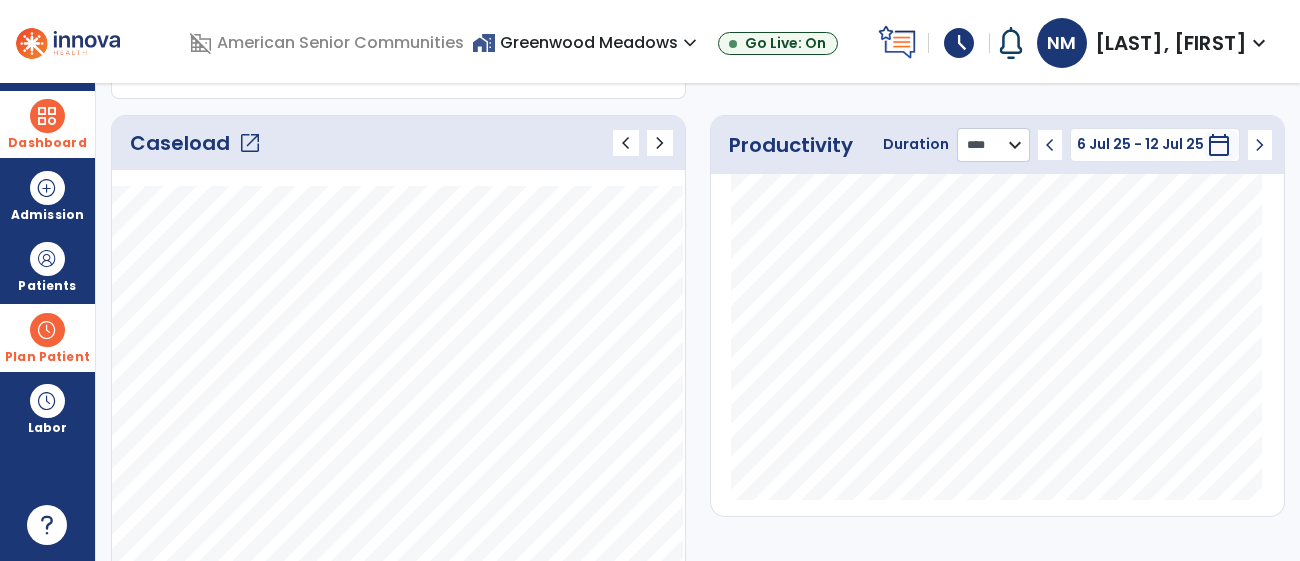 click on "******** **** ***" 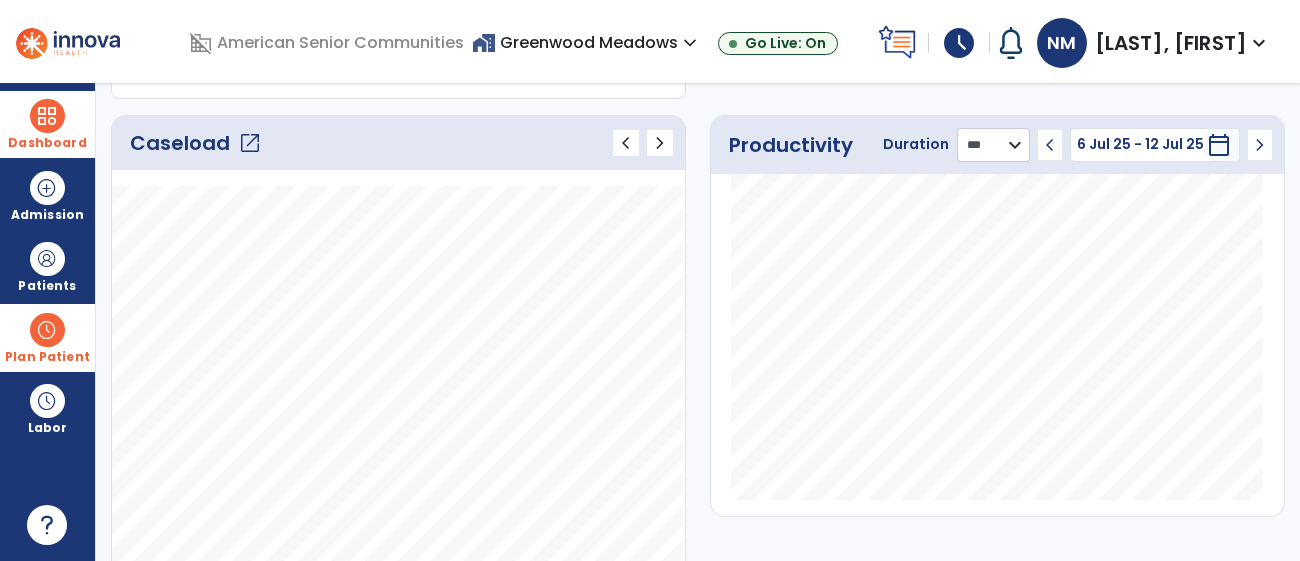 click on "******** **** ***" 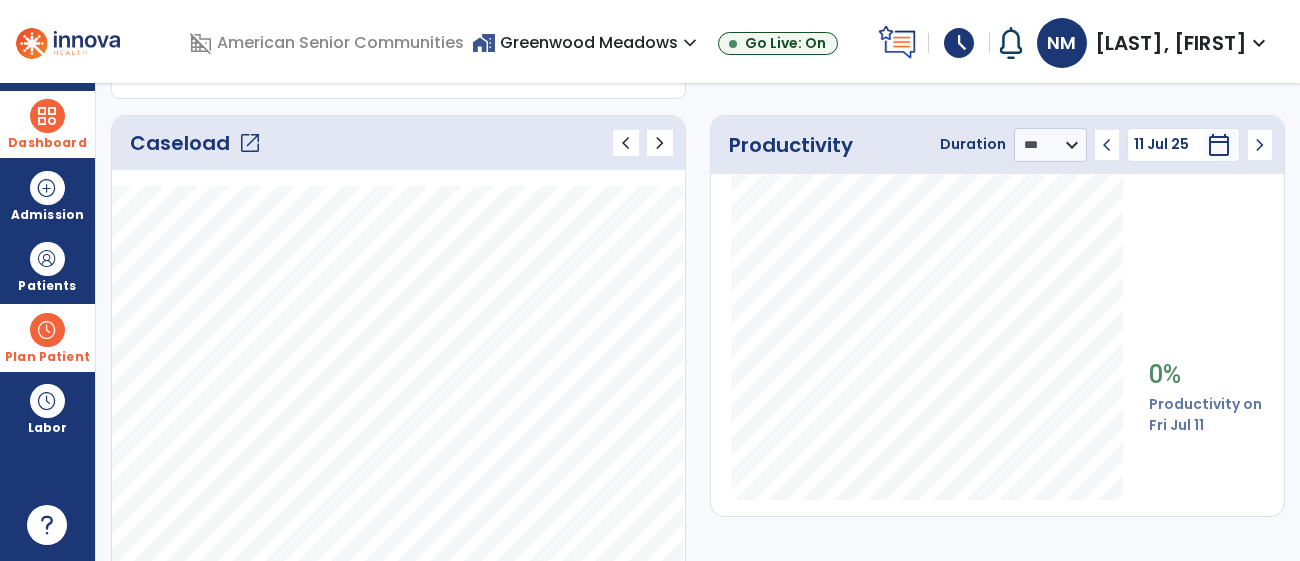 click on "chevron_left" 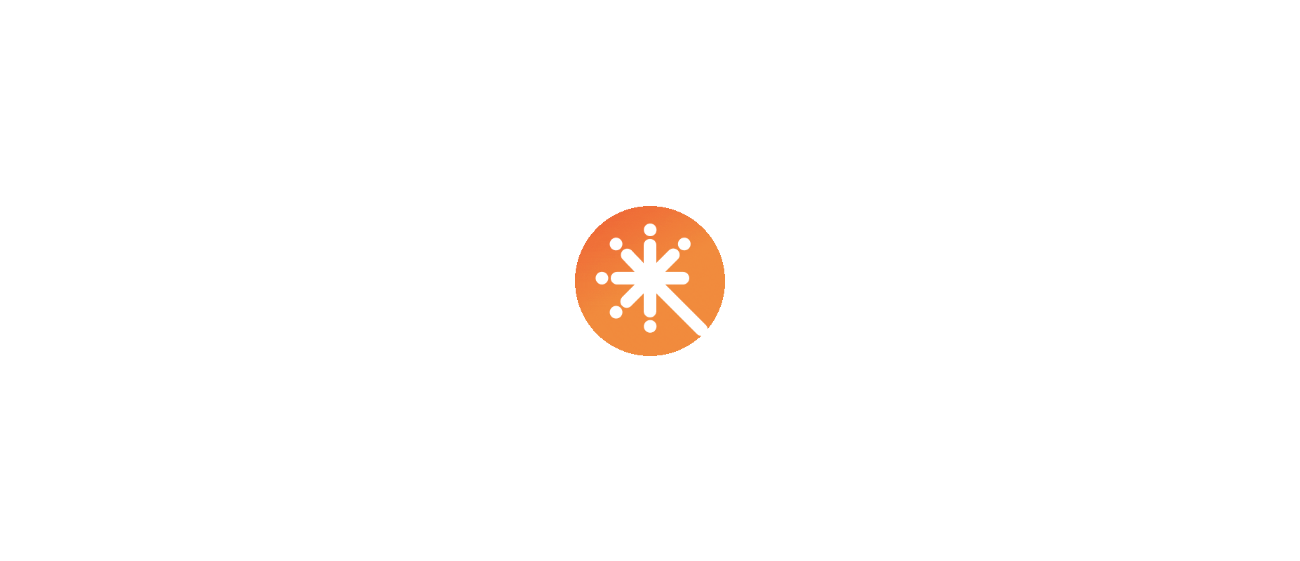 scroll, scrollTop: 0, scrollLeft: 0, axis: both 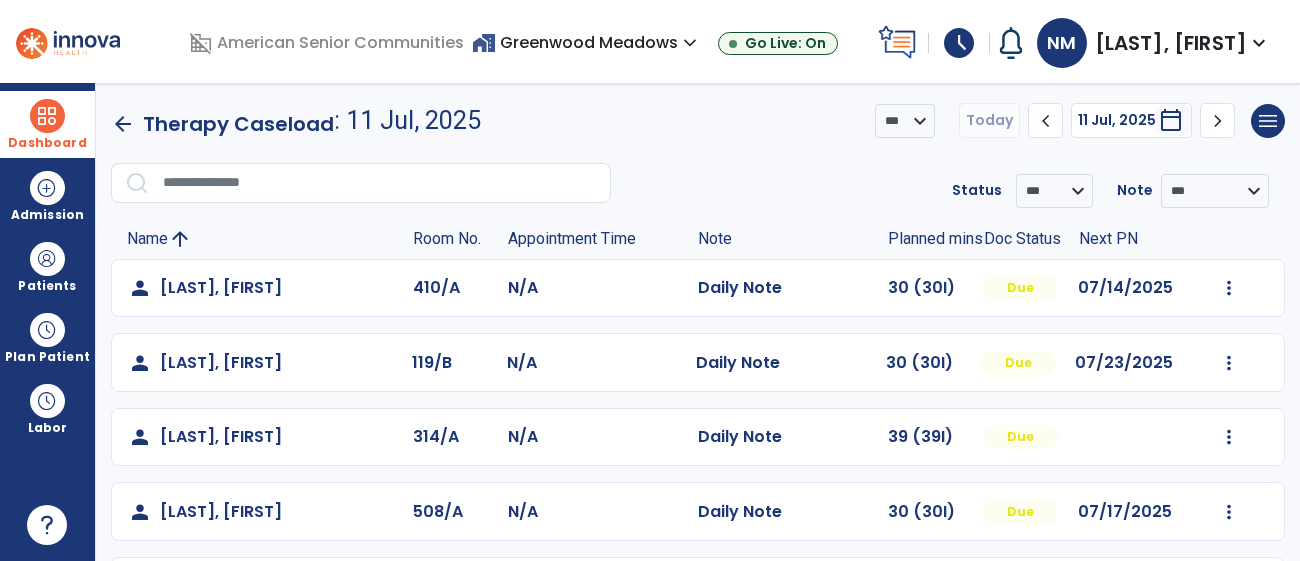 drag, startPoint x: 67, startPoint y: 122, endPoint x: 82, endPoint y: 131, distance: 17.492855 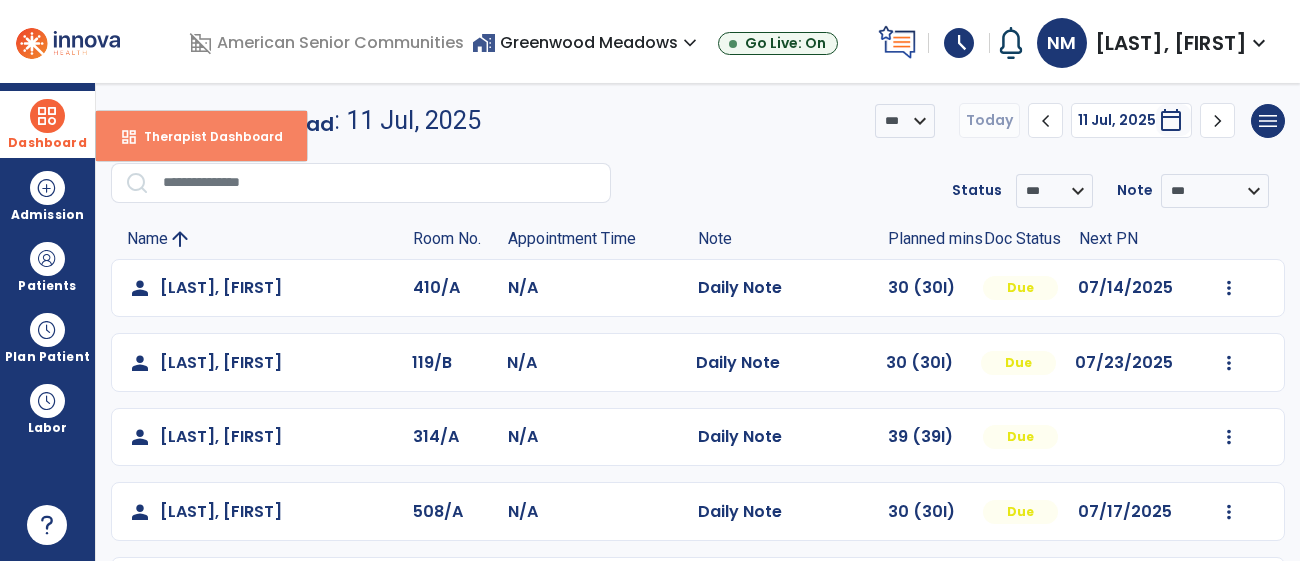 click on "Therapist Dashboard" at bounding box center [205, 136] 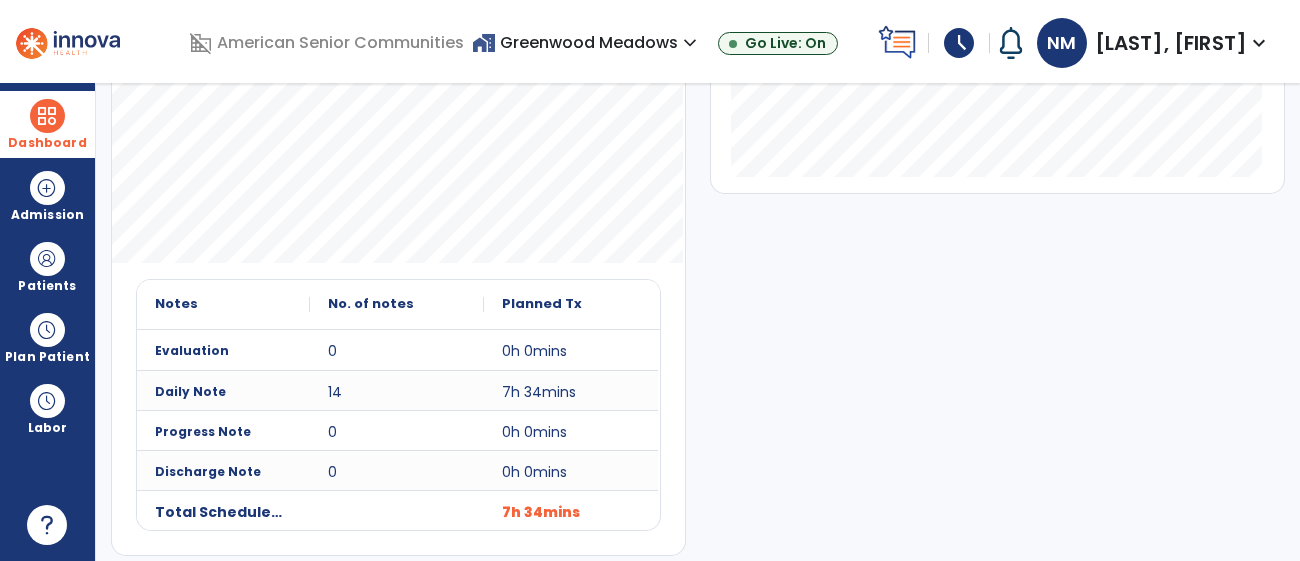 scroll, scrollTop: 584, scrollLeft: 0, axis: vertical 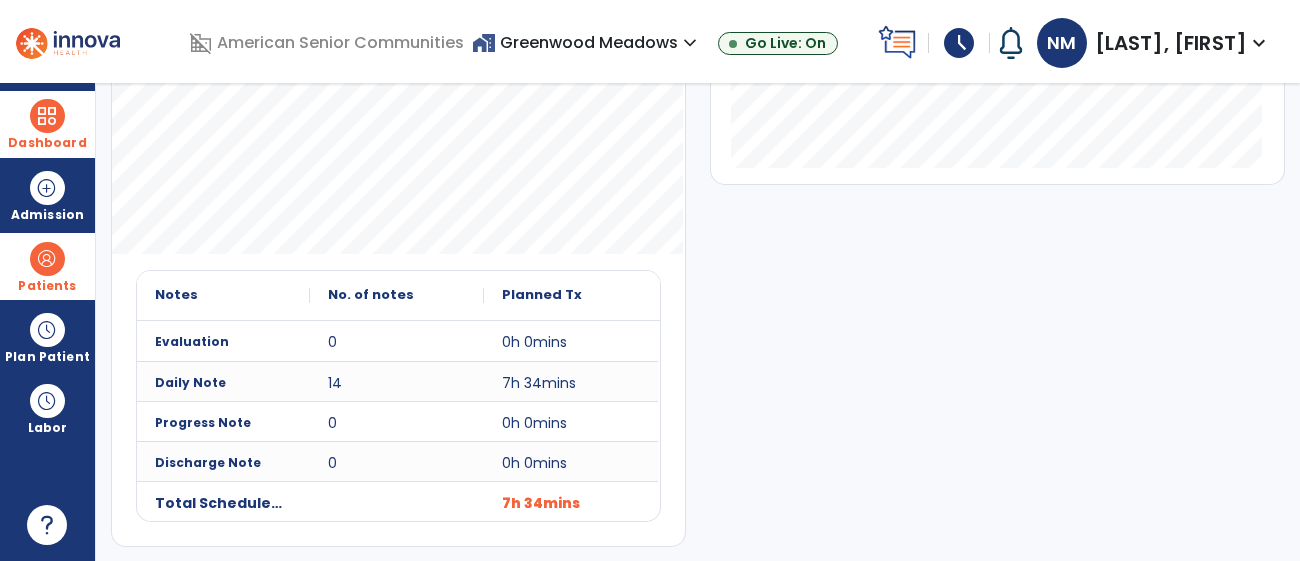 click at bounding box center [47, 259] 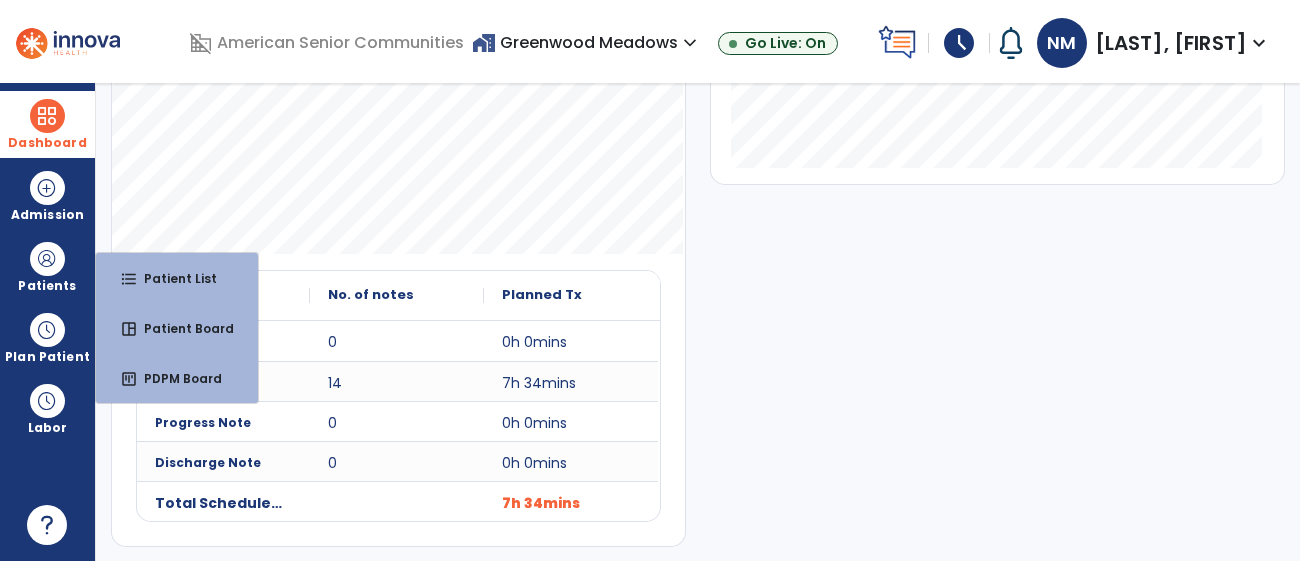 click at bounding box center (47, 116) 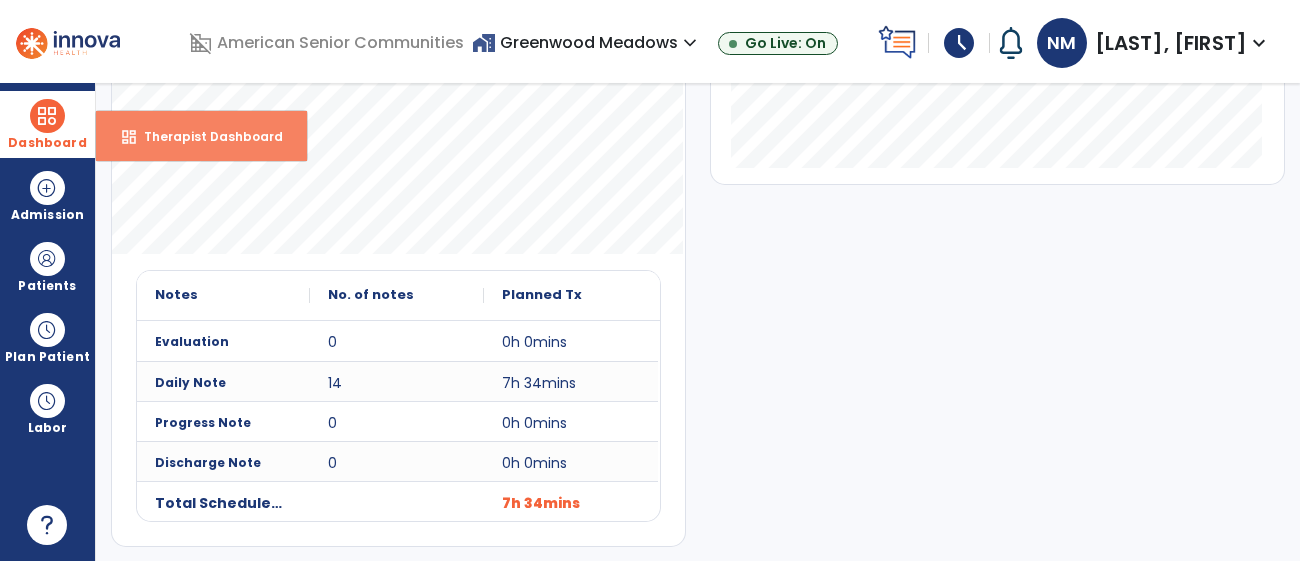 click on "Therapist Dashboard" at bounding box center [205, 136] 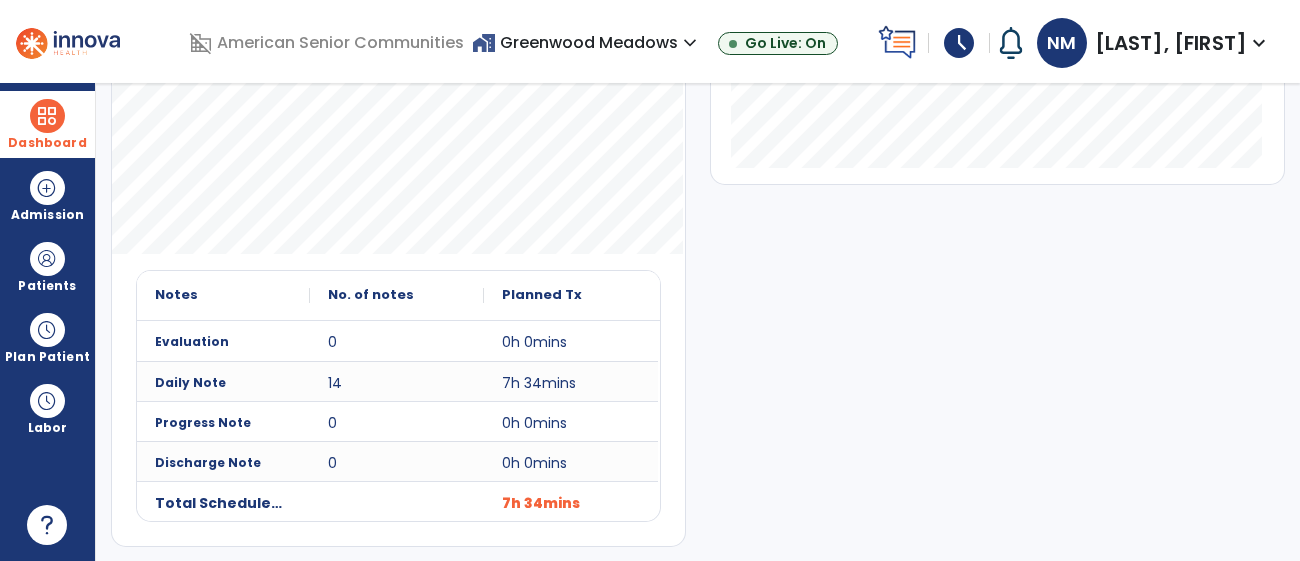 click at bounding box center (47, 116) 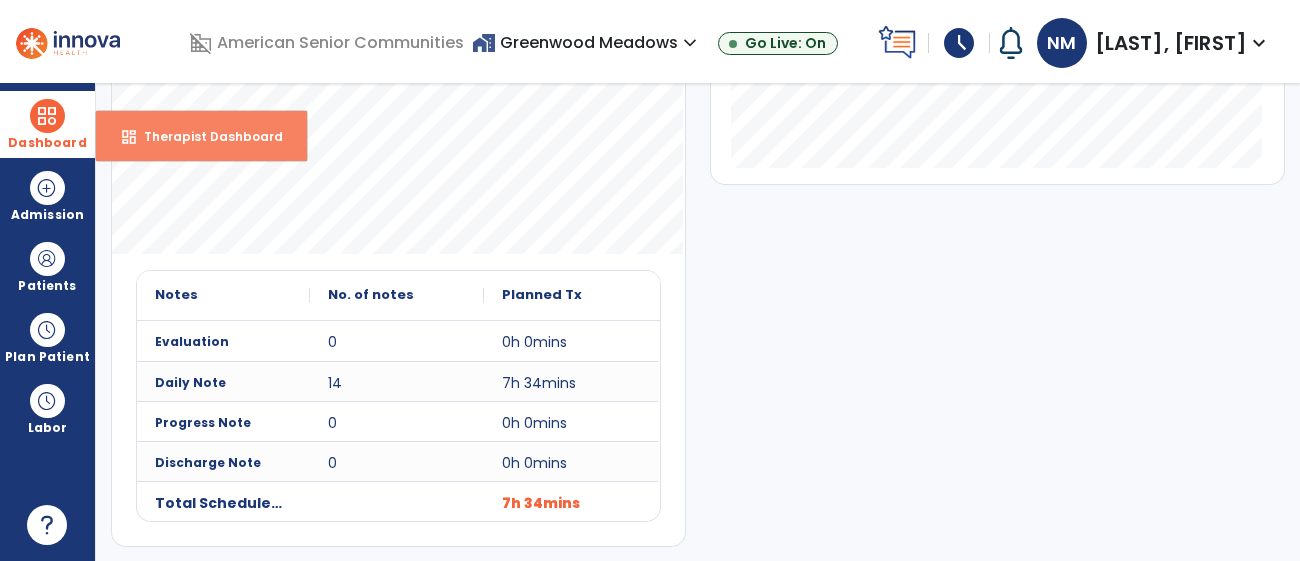 click on "Therapist Dashboard" at bounding box center (205, 136) 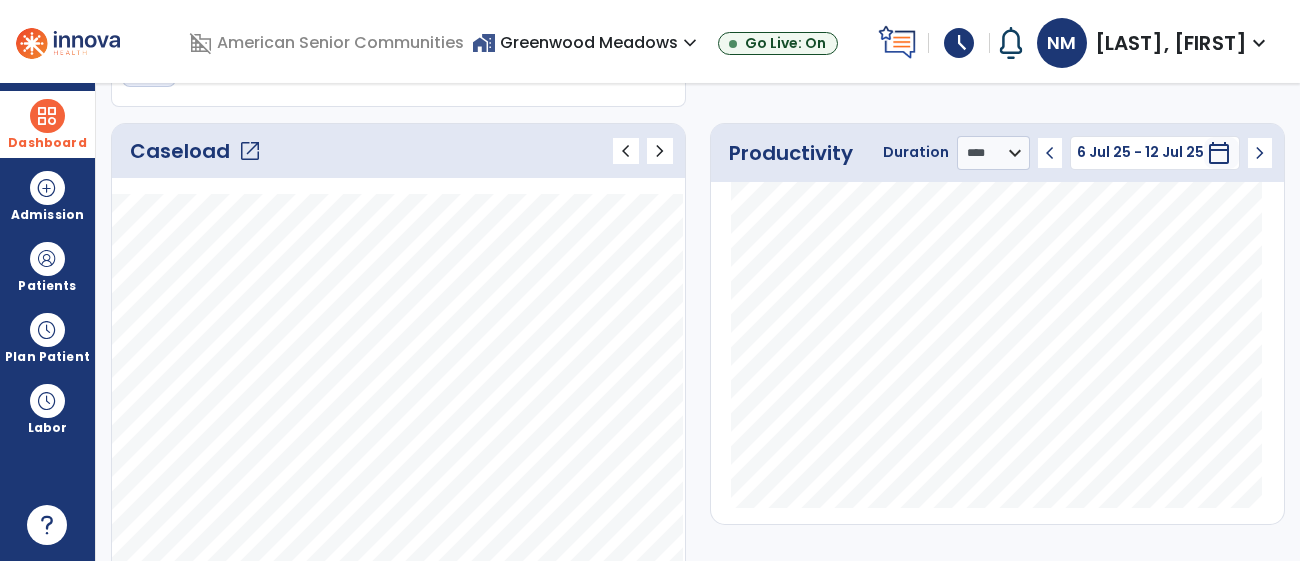 click on "open_in_new" 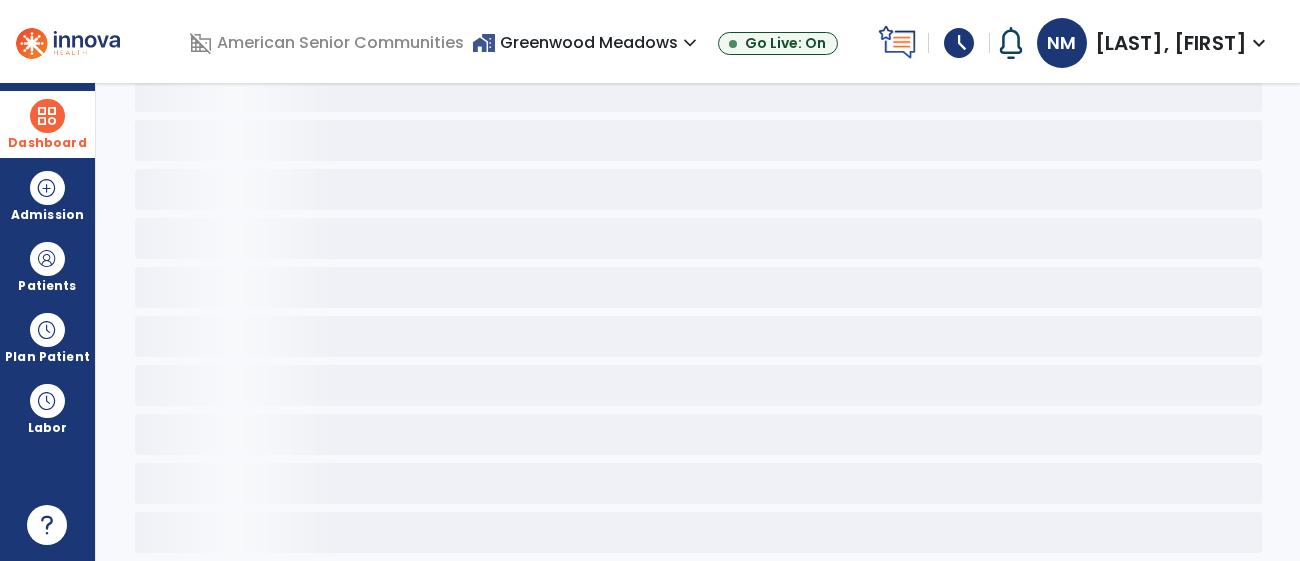 scroll, scrollTop: 123, scrollLeft: 0, axis: vertical 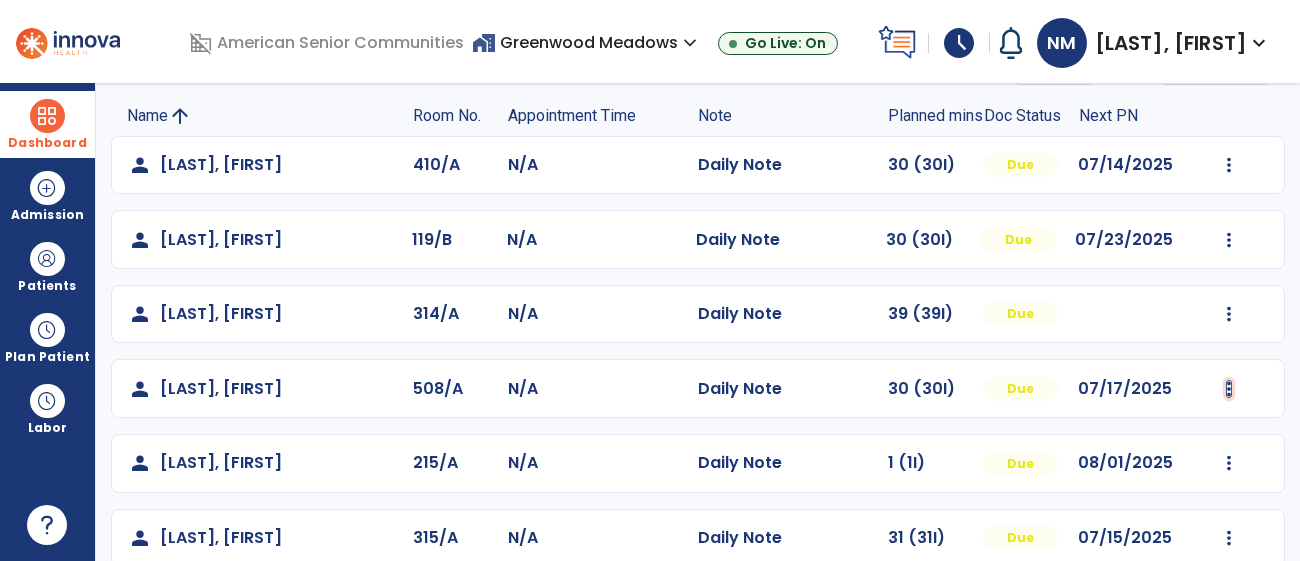 click at bounding box center [1229, 165] 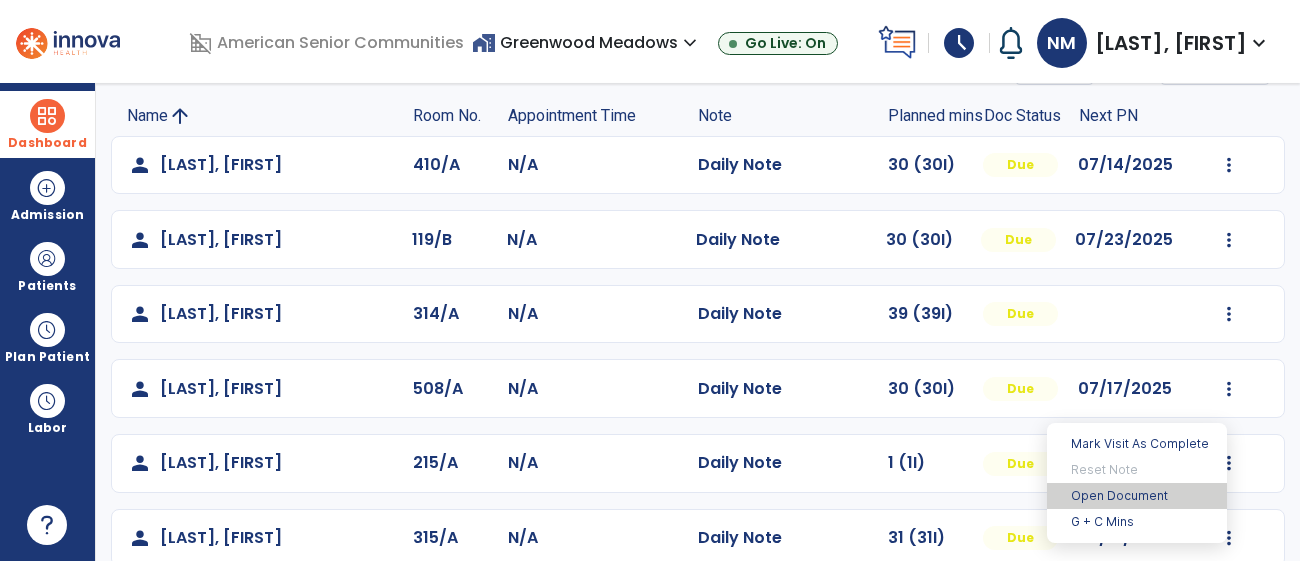 click on "Open Document" at bounding box center [1137, 496] 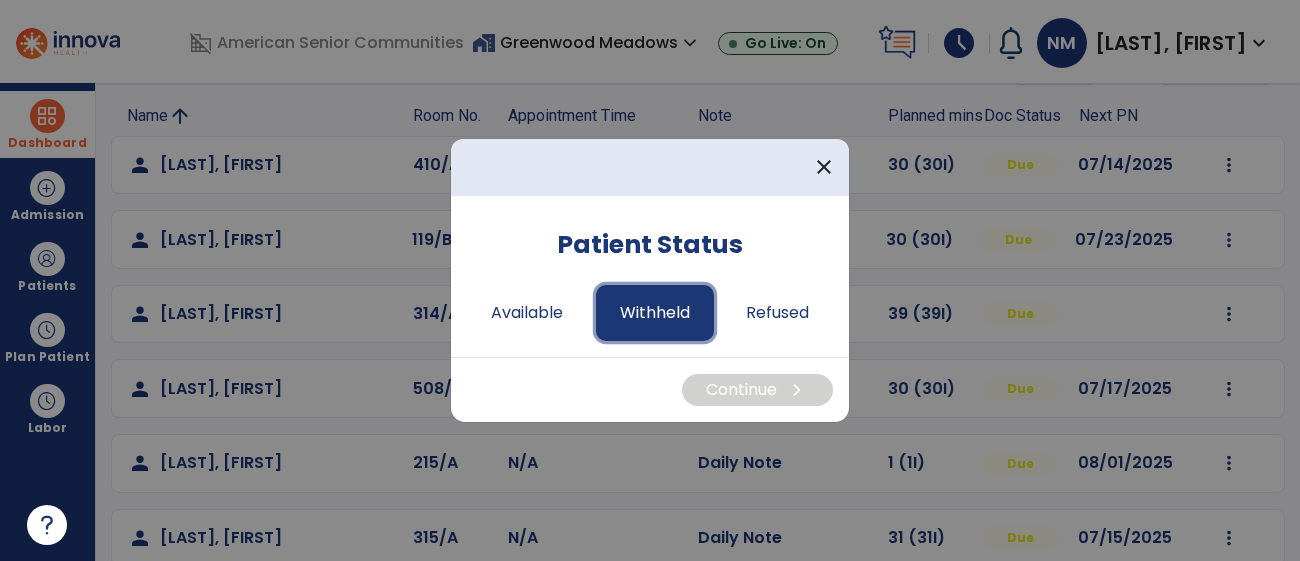 click on "Withheld" at bounding box center (655, 313) 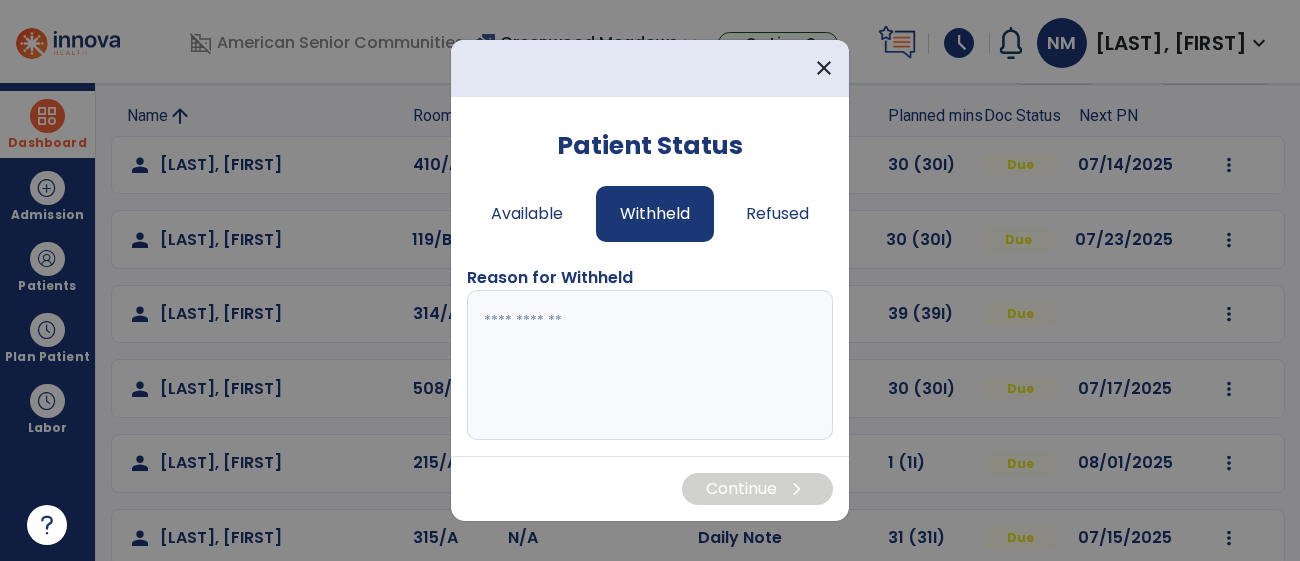 click at bounding box center (650, 365) 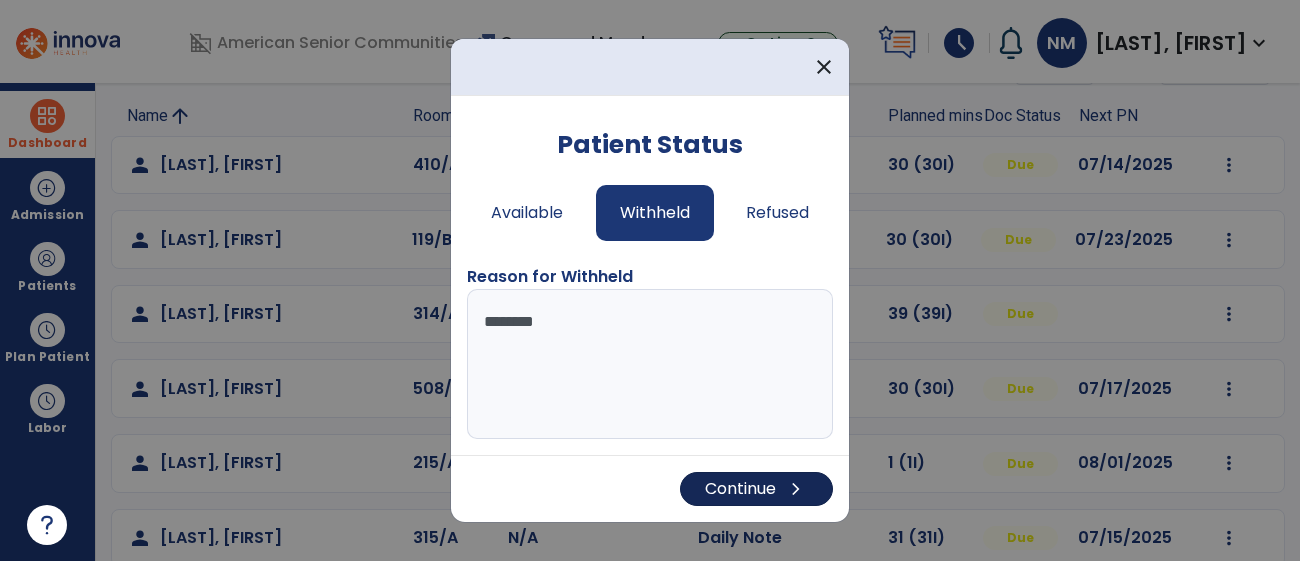 type on "********" 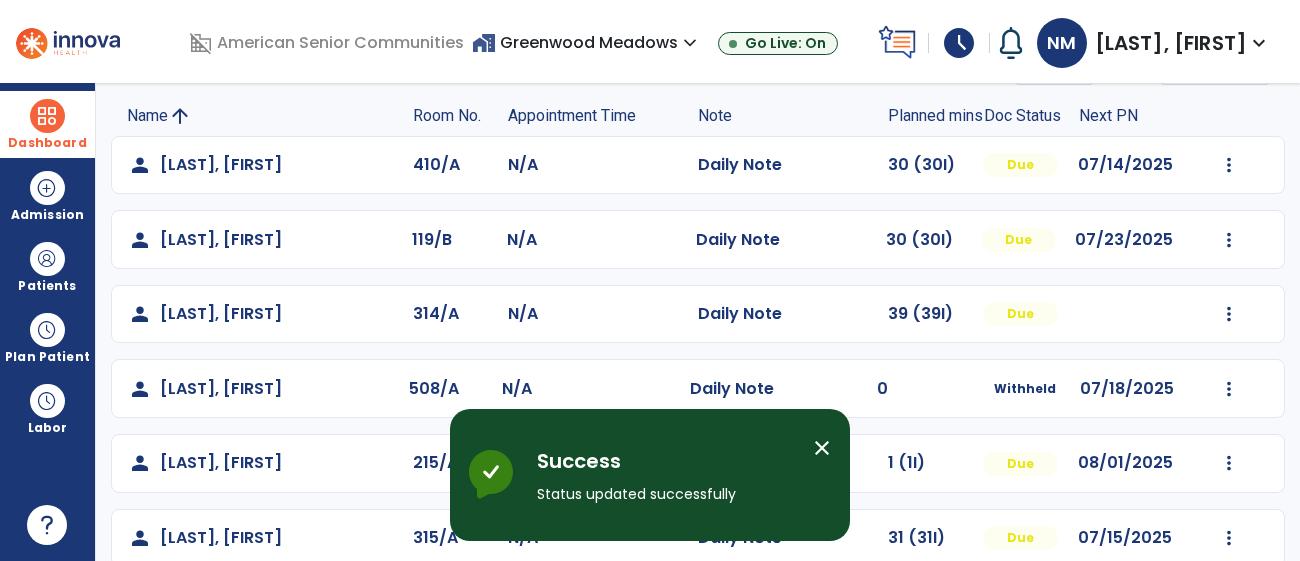 click on "close" at bounding box center [822, 448] 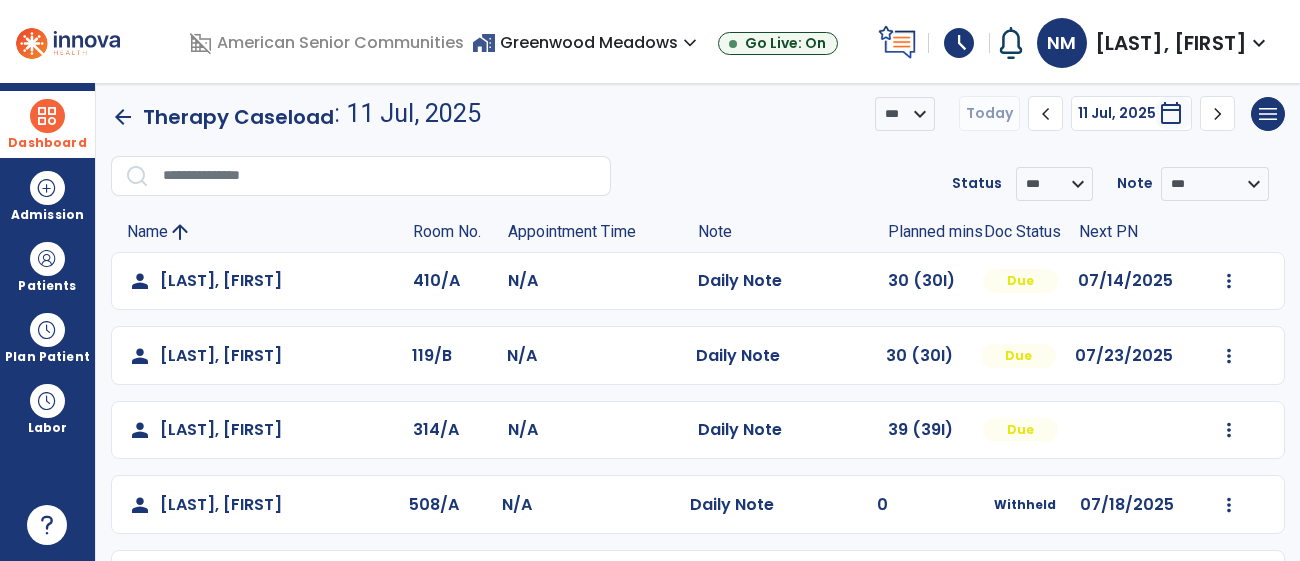 scroll, scrollTop: 0, scrollLeft: 0, axis: both 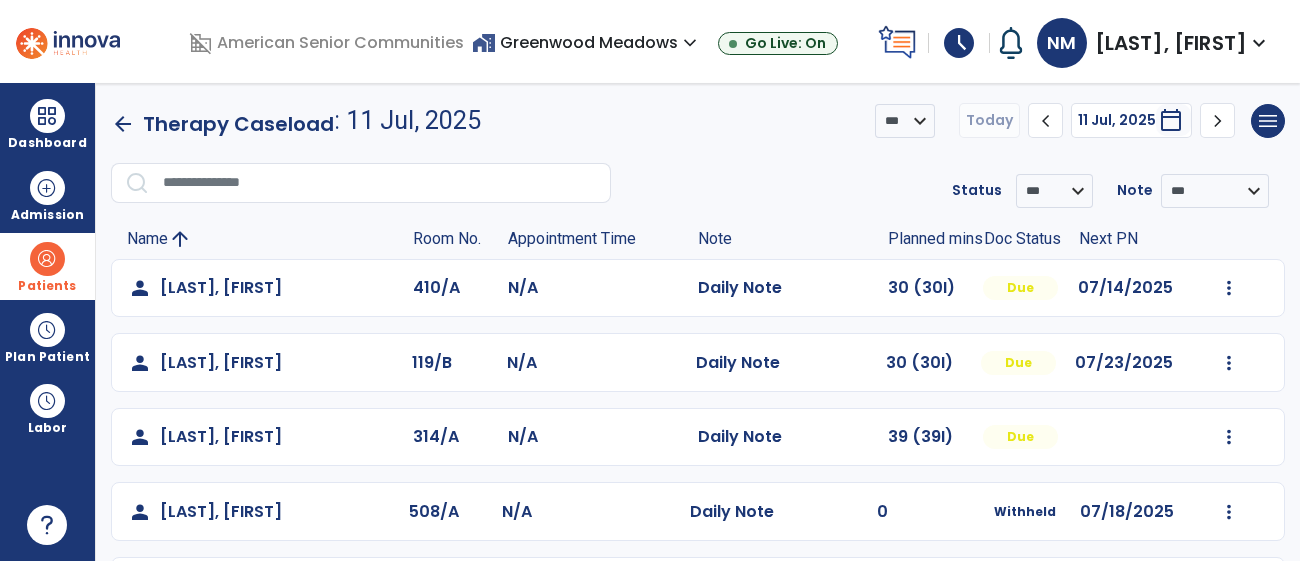 click at bounding box center (47, 259) 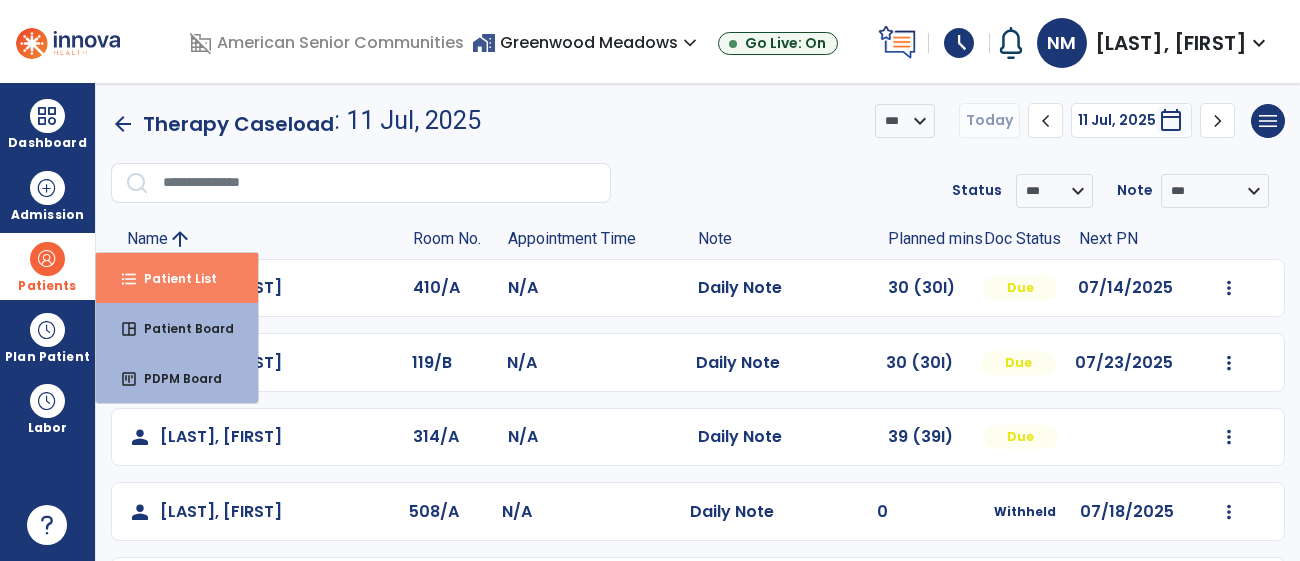 click on "format_list_bulleted" at bounding box center [129, 279] 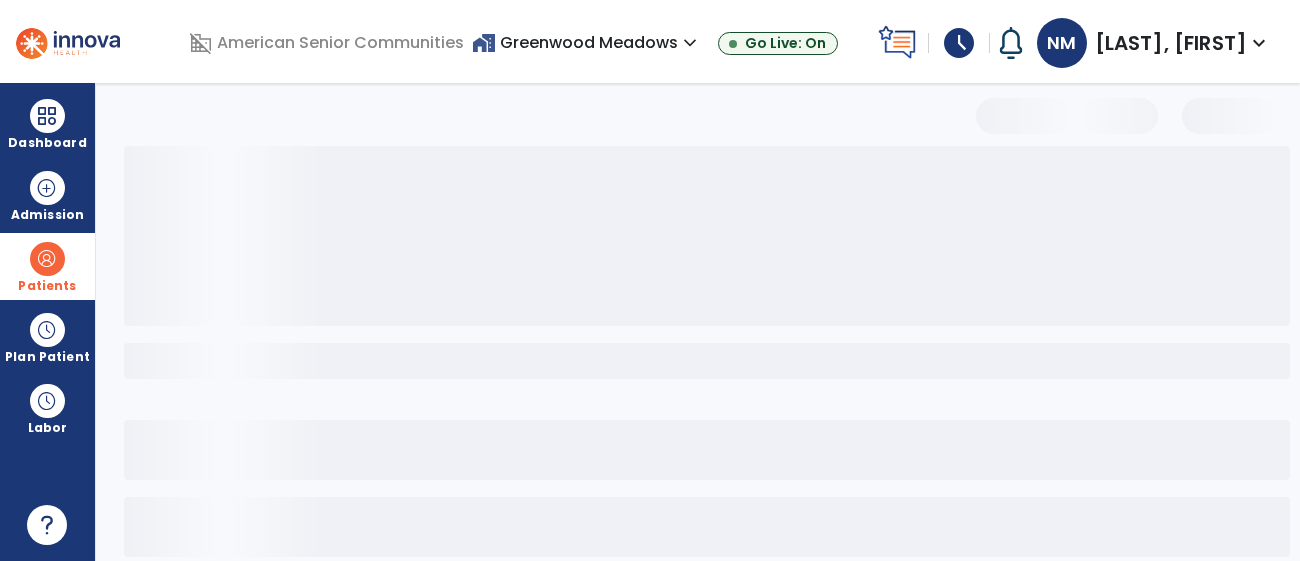 select on "***" 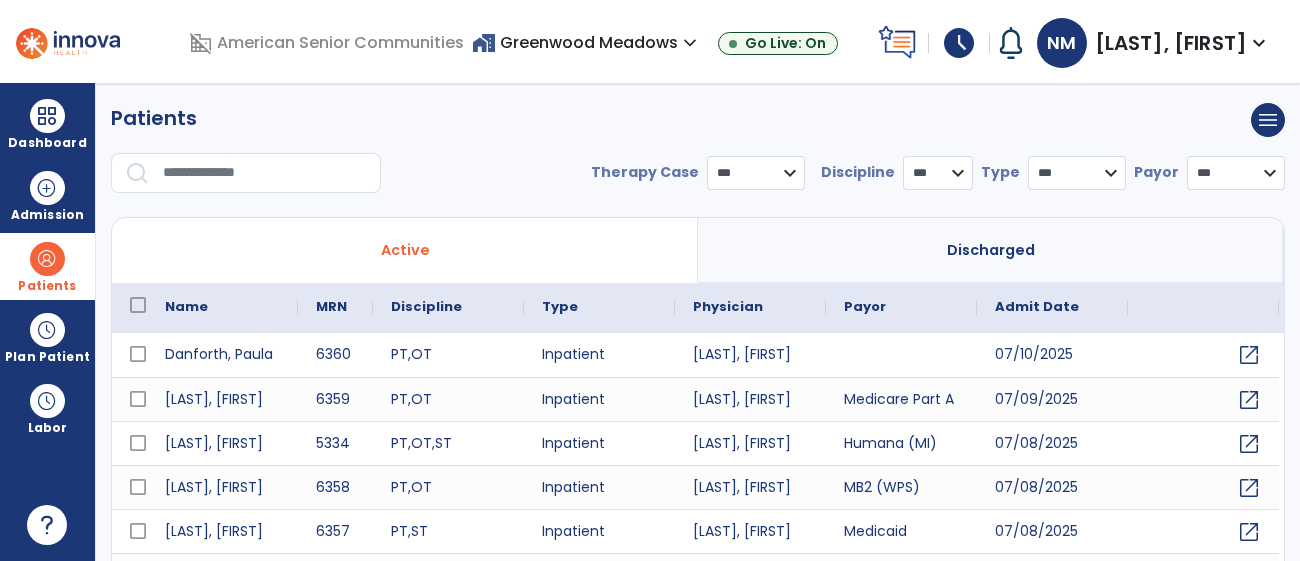 click at bounding box center [265, 173] 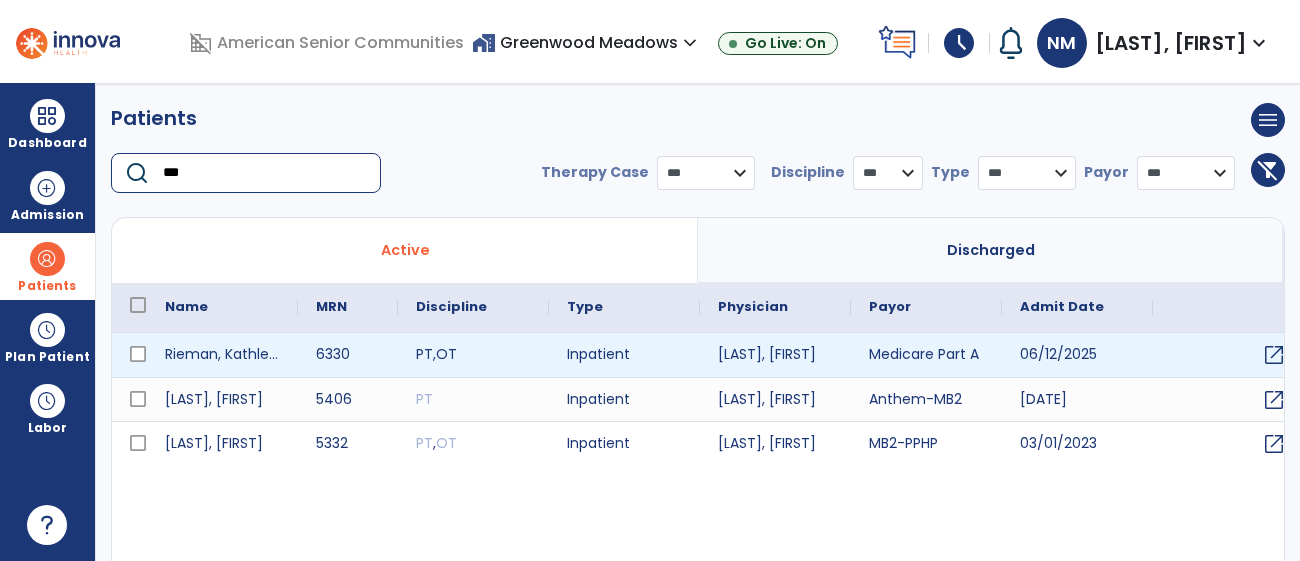 type on "***" 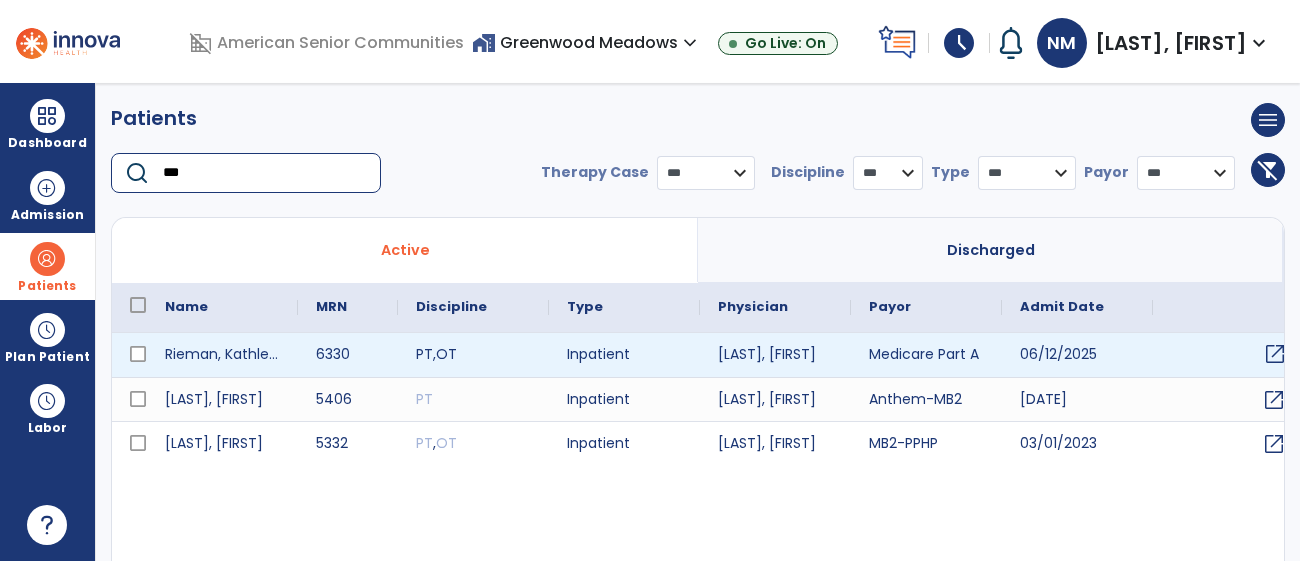 click on "open_in_new" at bounding box center (1275, 354) 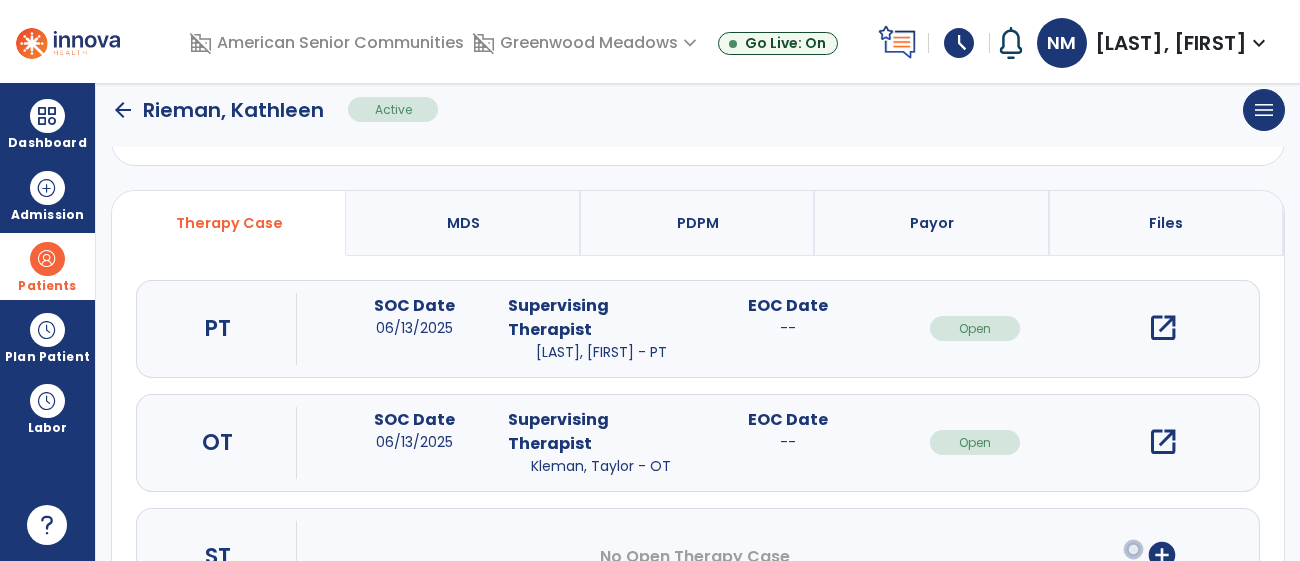 scroll, scrollTop: 116, scrollLeft: 0, axis: vertical 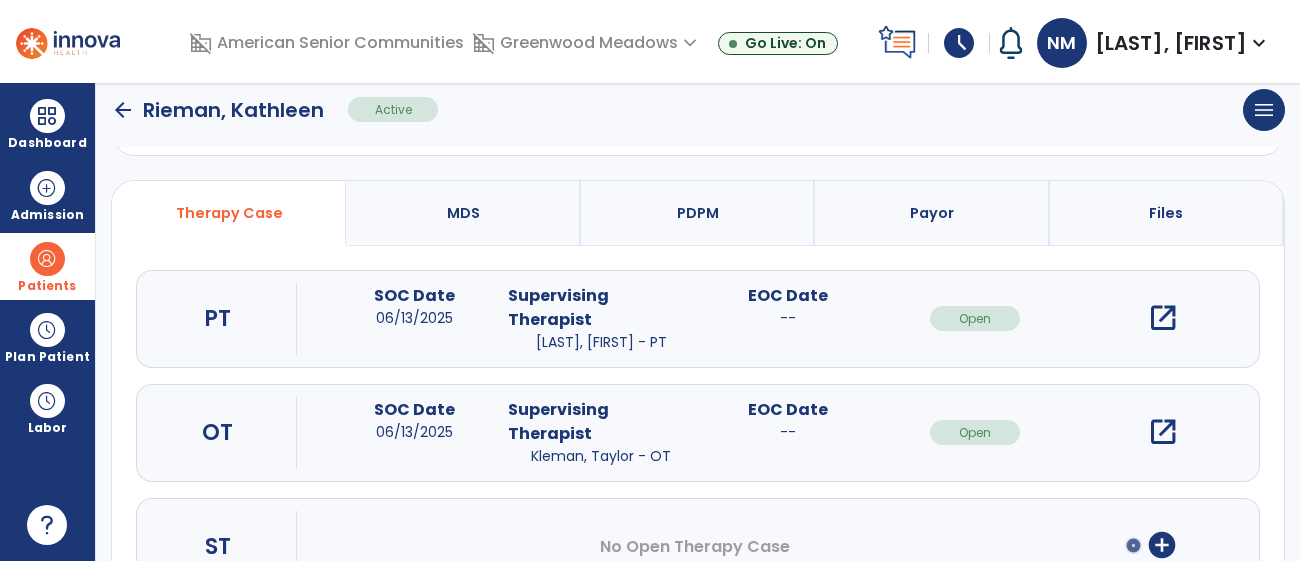 click on "open_in_new" at bounding box center (1163, 432) 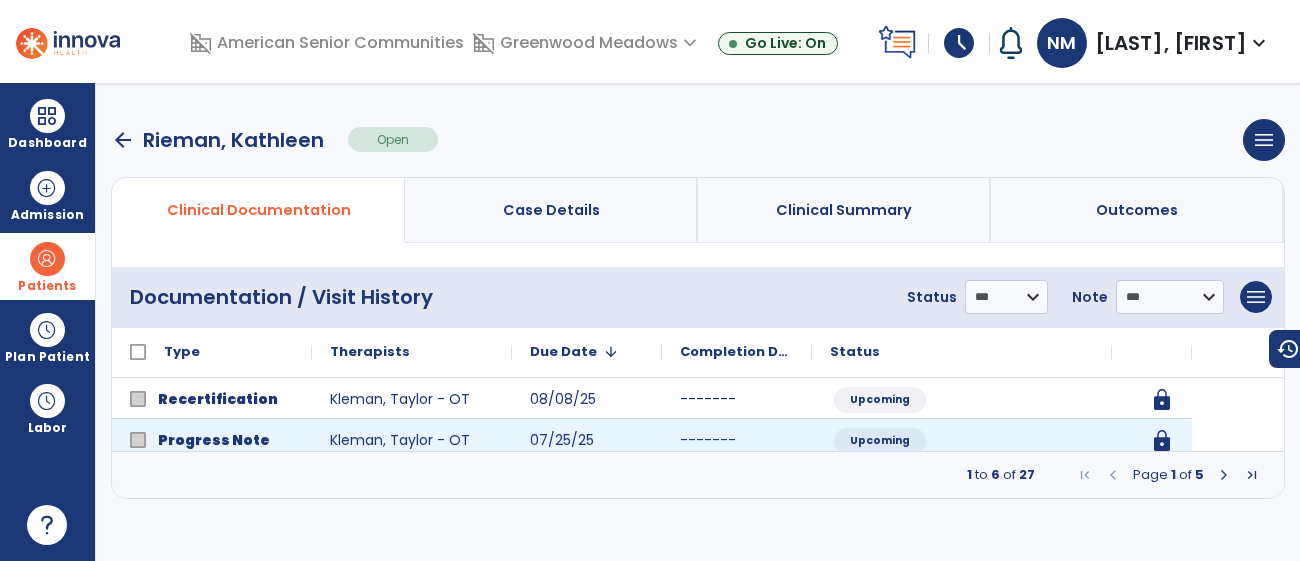 scroll, scrollTop: 0, scrollLeft: 0, axis: both 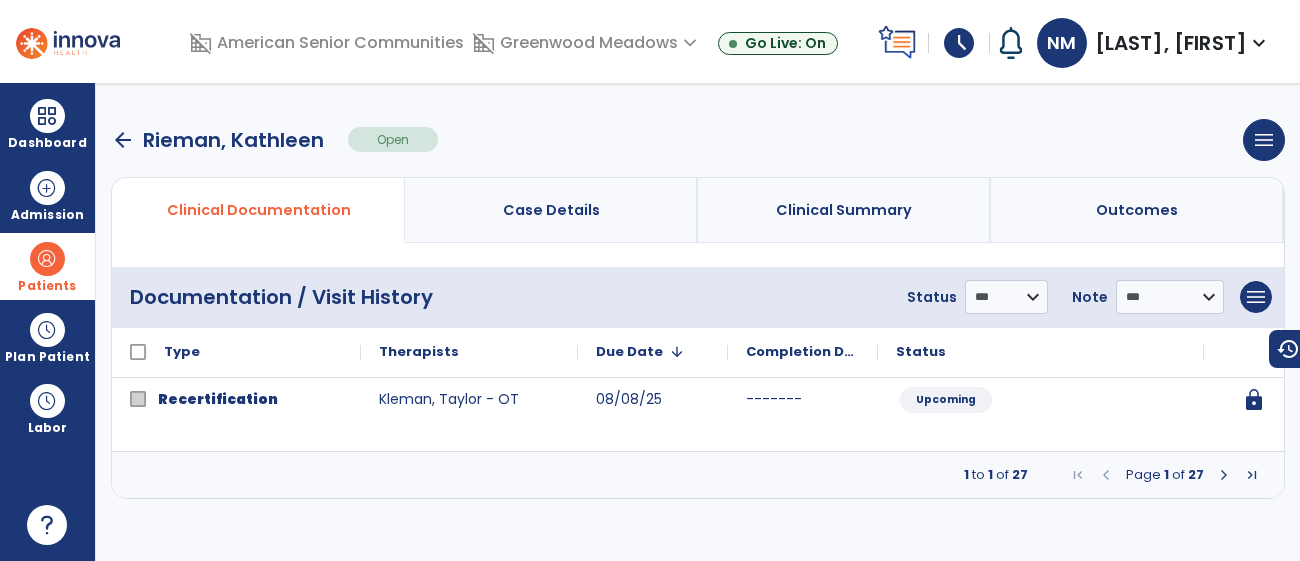 click at bounding box center [1224, 475] 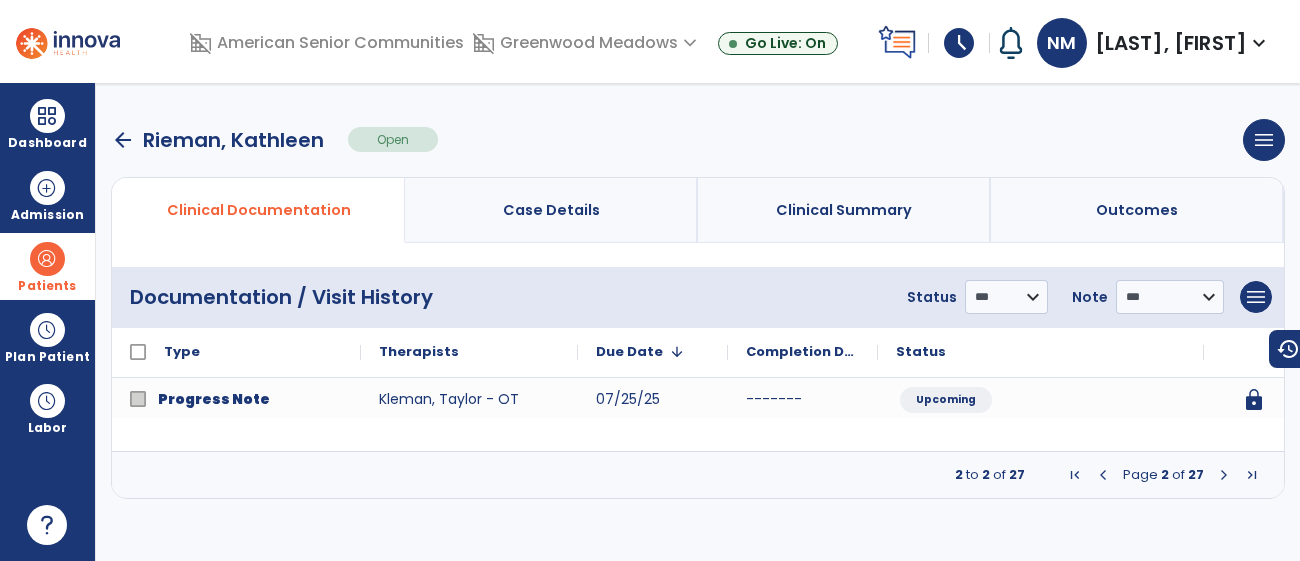 click at bounding box center (1224, 475) 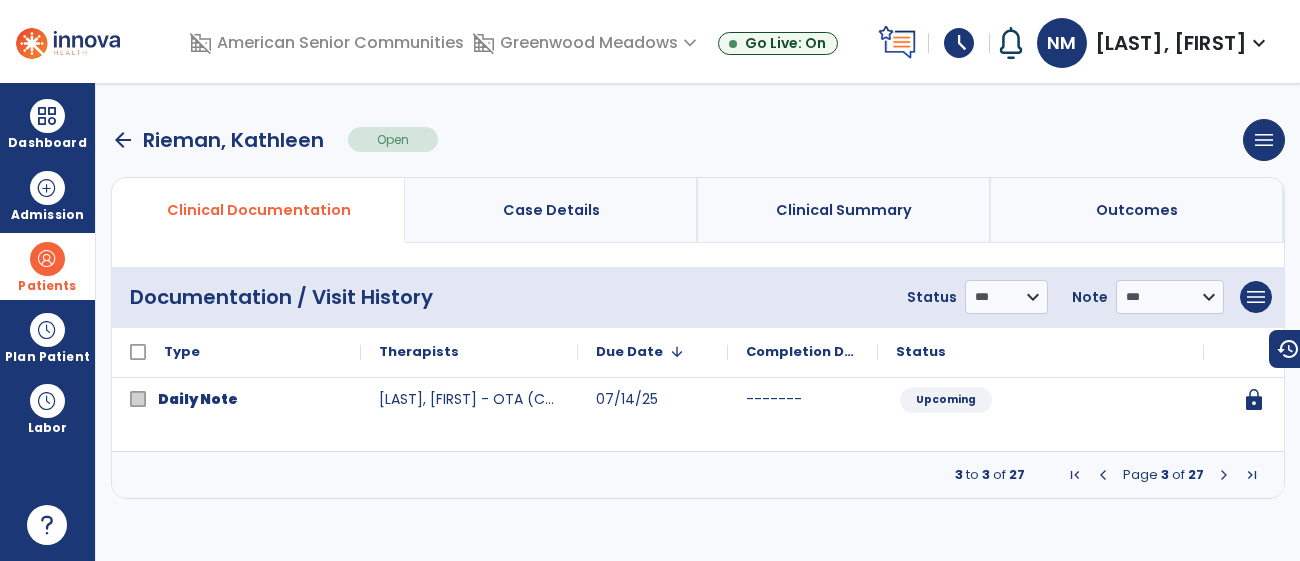 click at bounding box center (1224, 475) 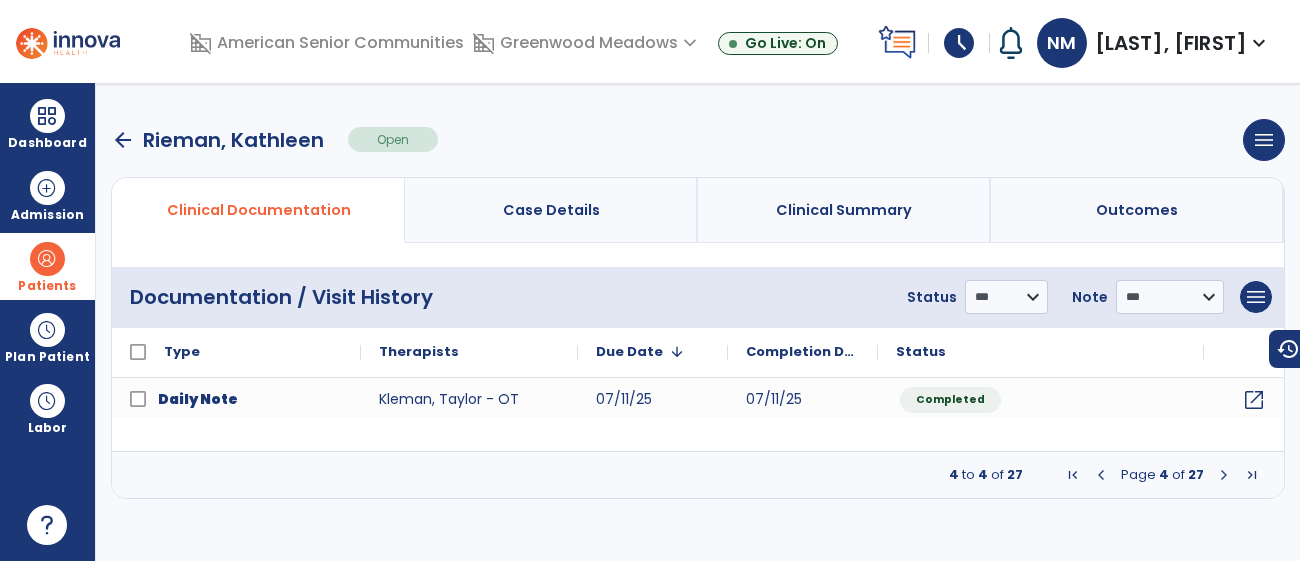 click at bounding box center (1224, 475) 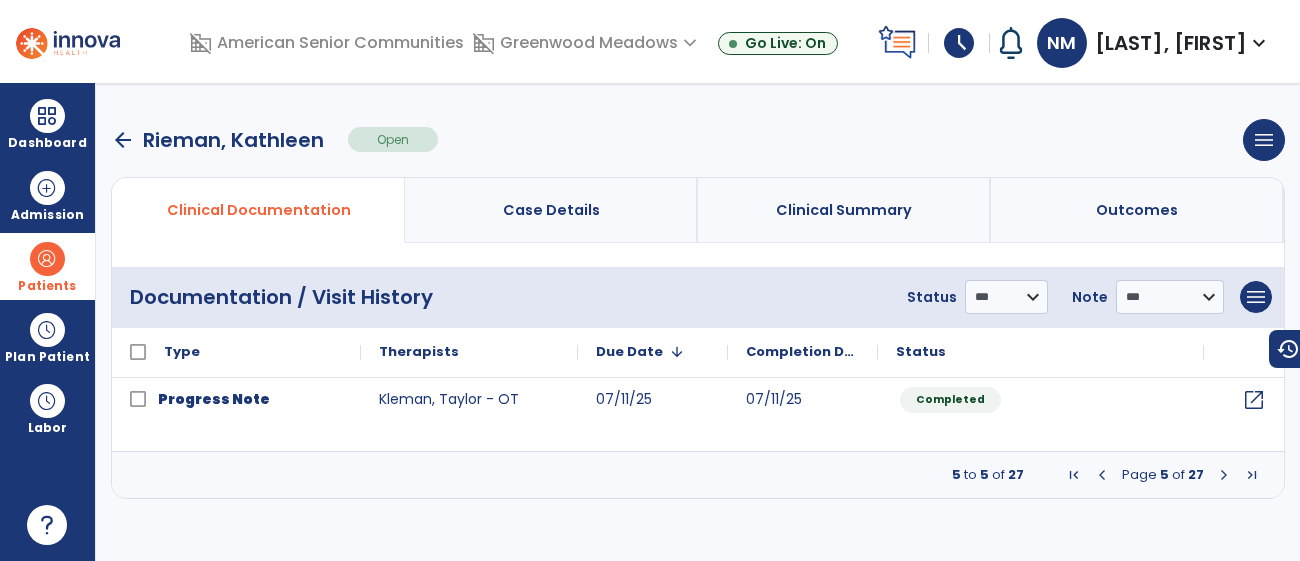click at bounding box center [1224, 475] 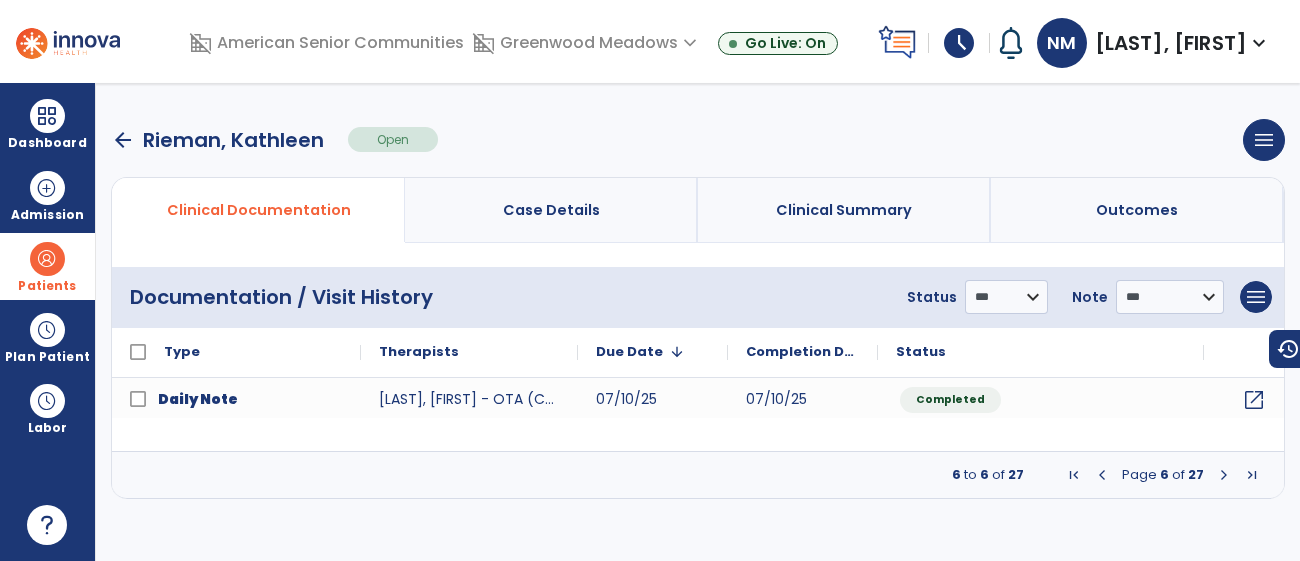 click at bounding box center (1224, 475) 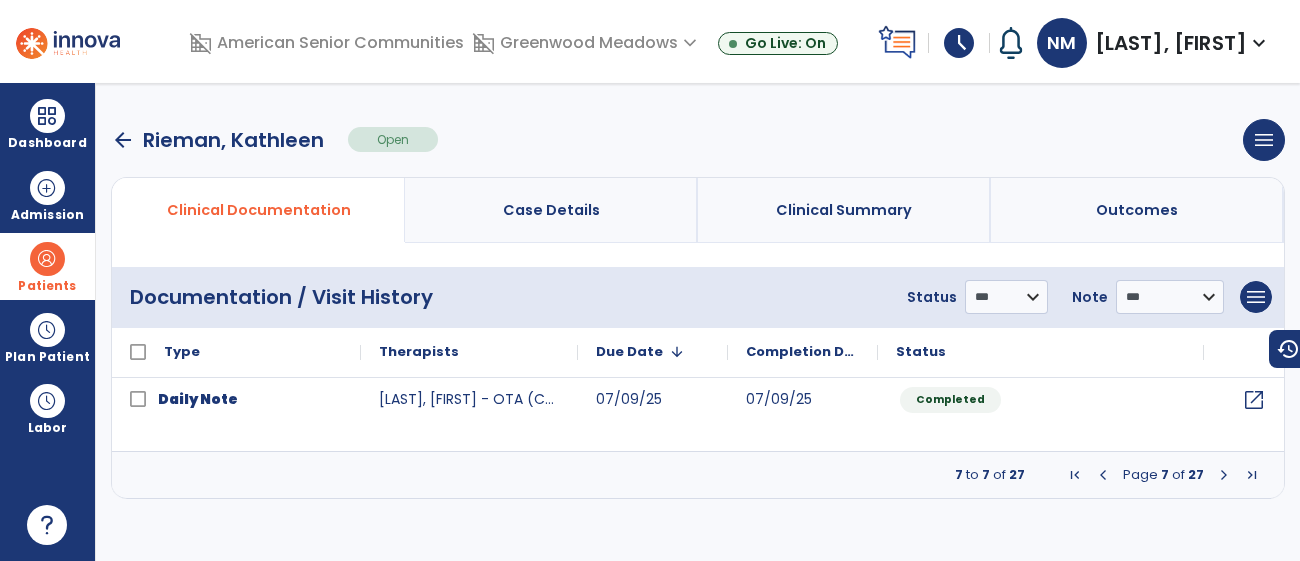 click at bounding box center [1224, 475] 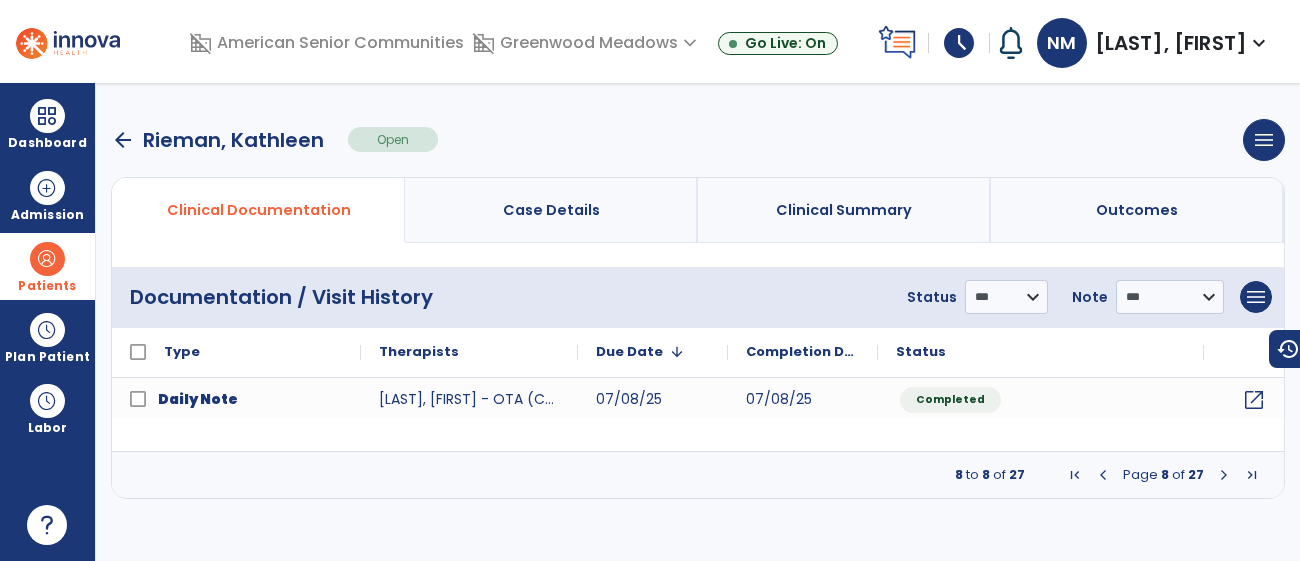 click at bounding box center [1224, 475] 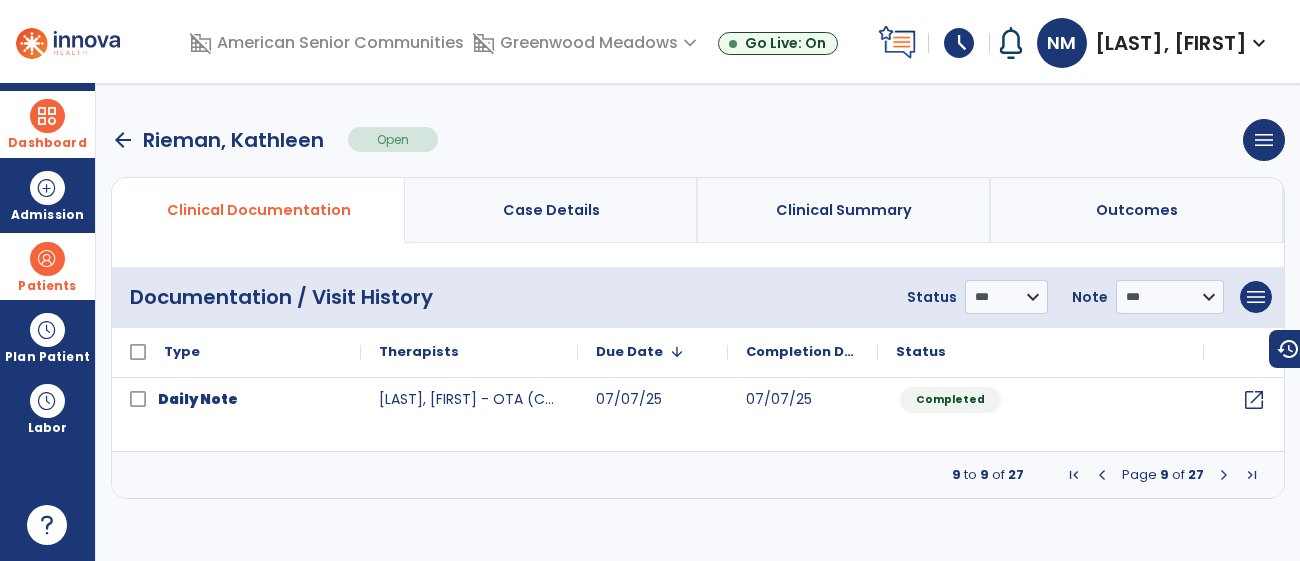 click at bounding box center [47, 116] 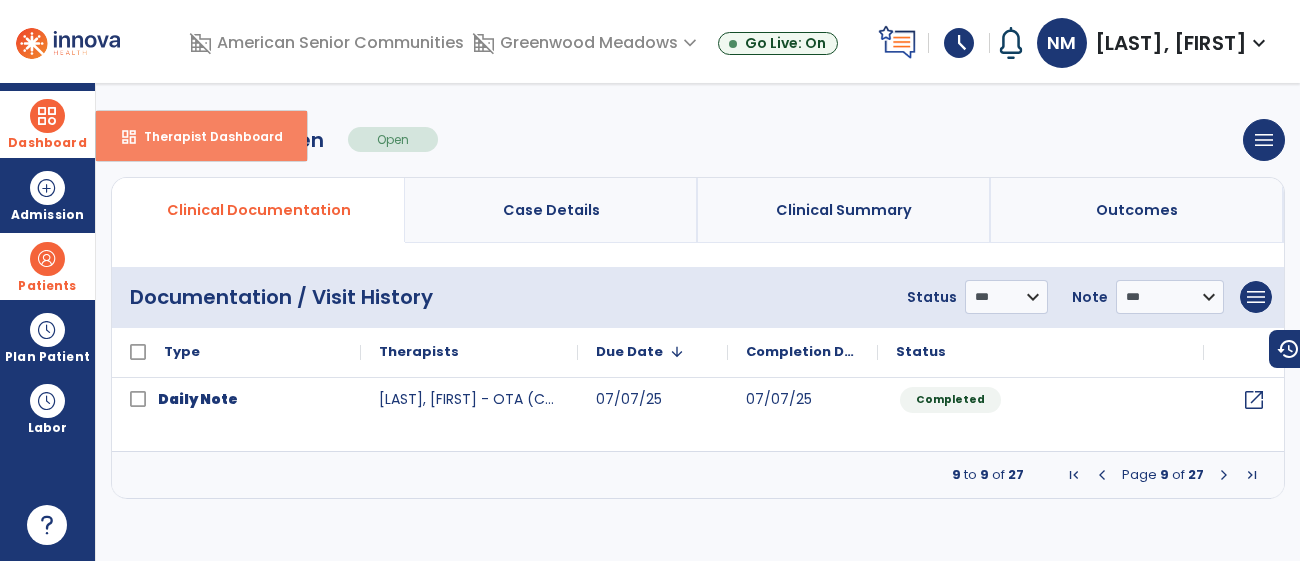 click on "dashboard  Therapist Dashboard" at bounding box center (201, 136) 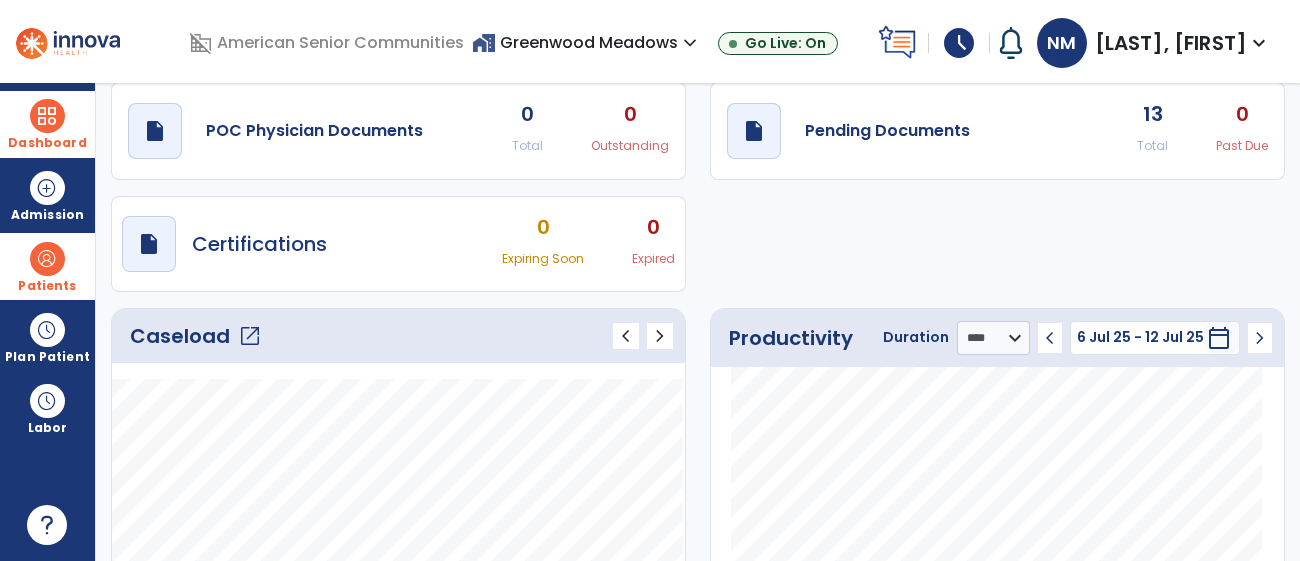 scroll, scrollTop: 79, scrollLeft: 0, axis: vertical 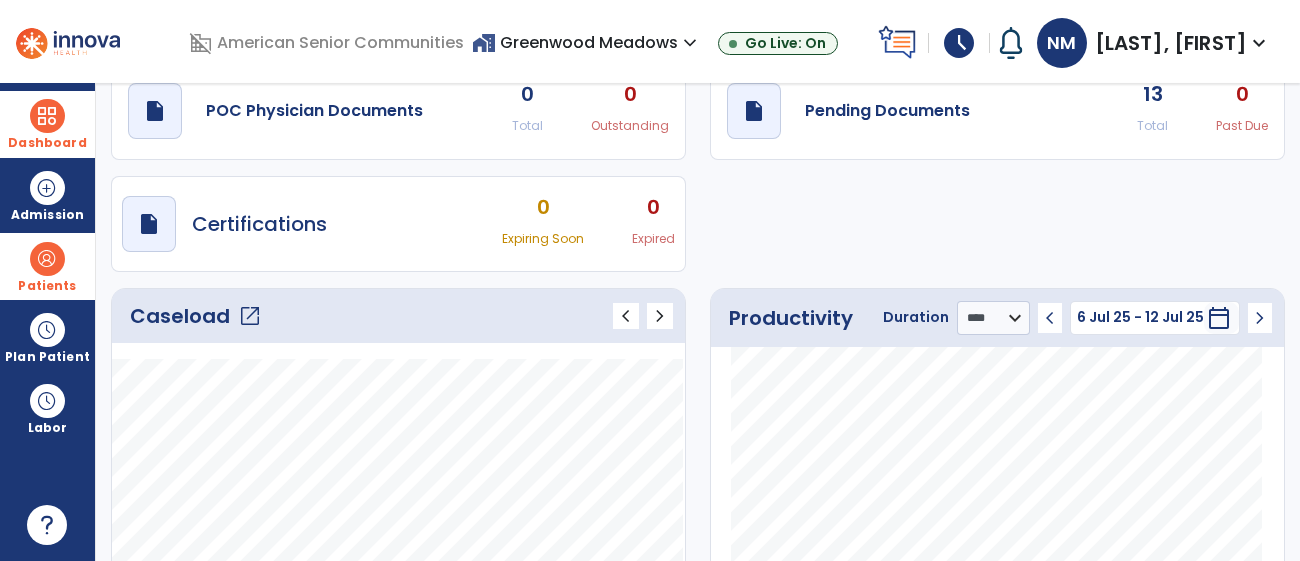 click on "open_in_new" 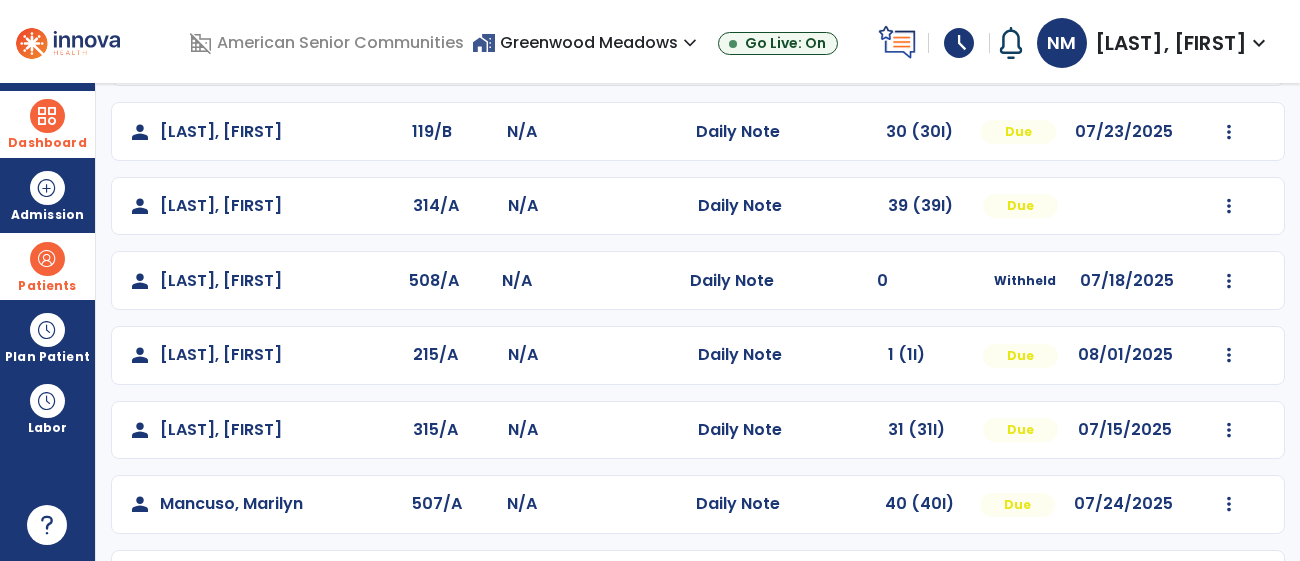 scroll, scrollTop: 237, scrollLeft: 0, axis: vertical 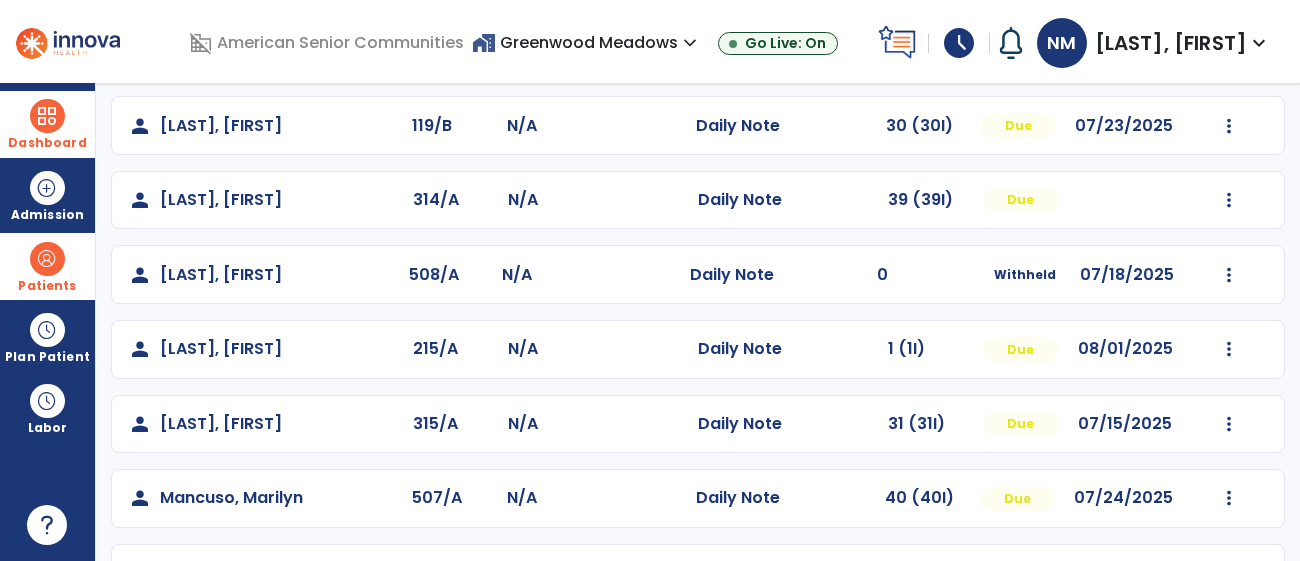 click on "**********" at bounding box center [698, 322] 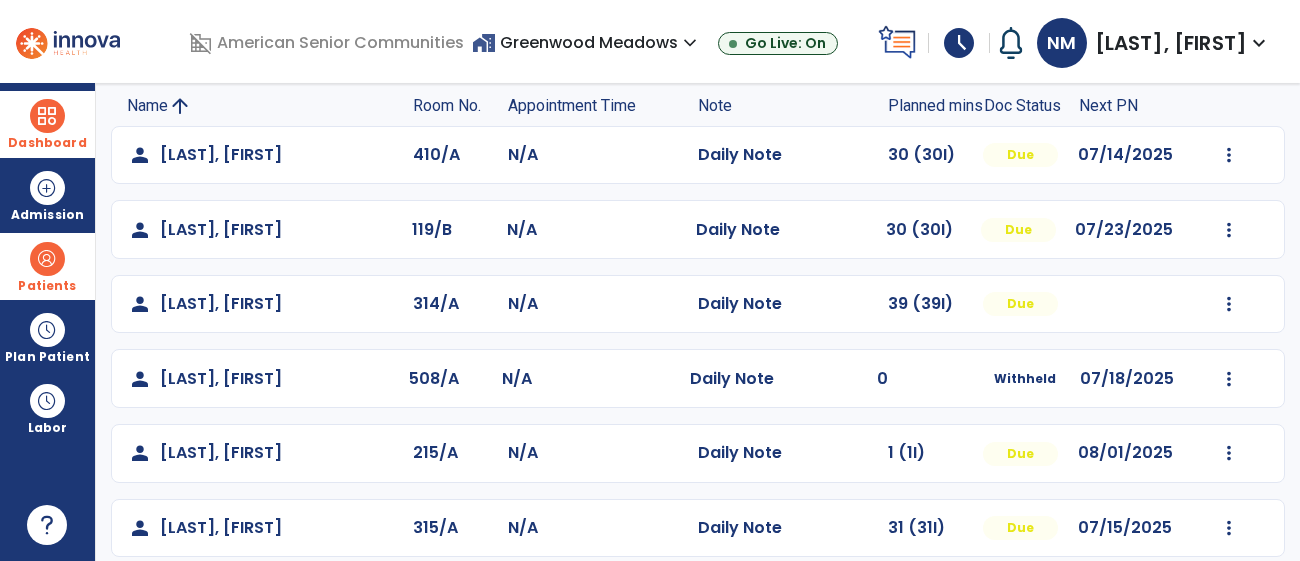 scroll, scrollTop: 0, scrollLeft: 0, axis: both 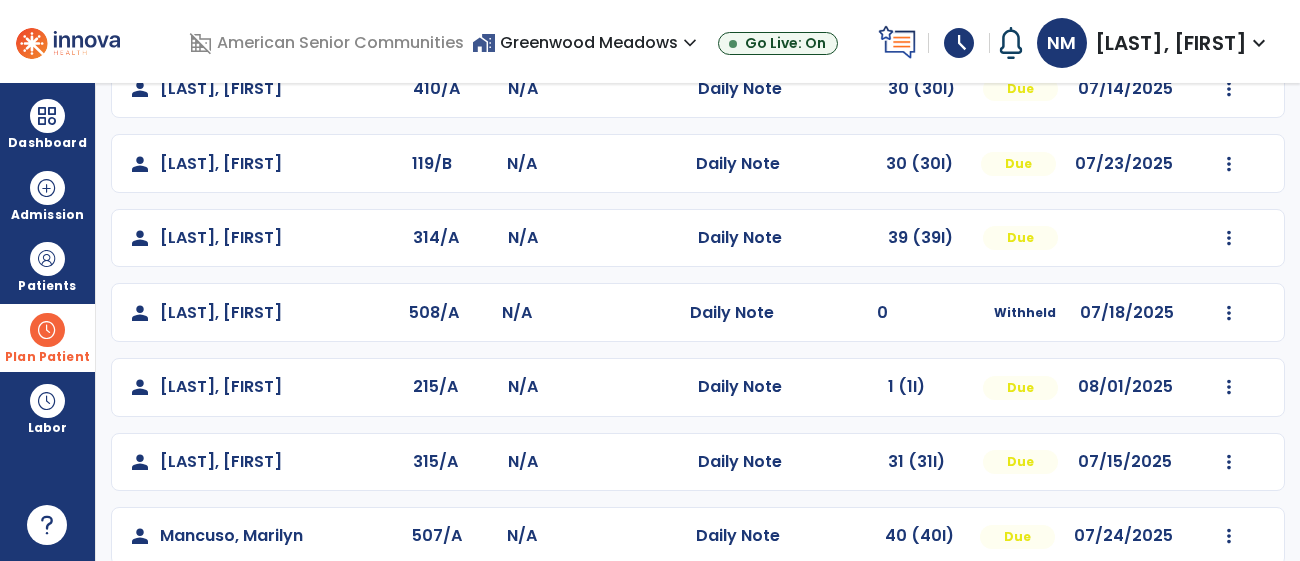 click at bounding box center (47, 330) 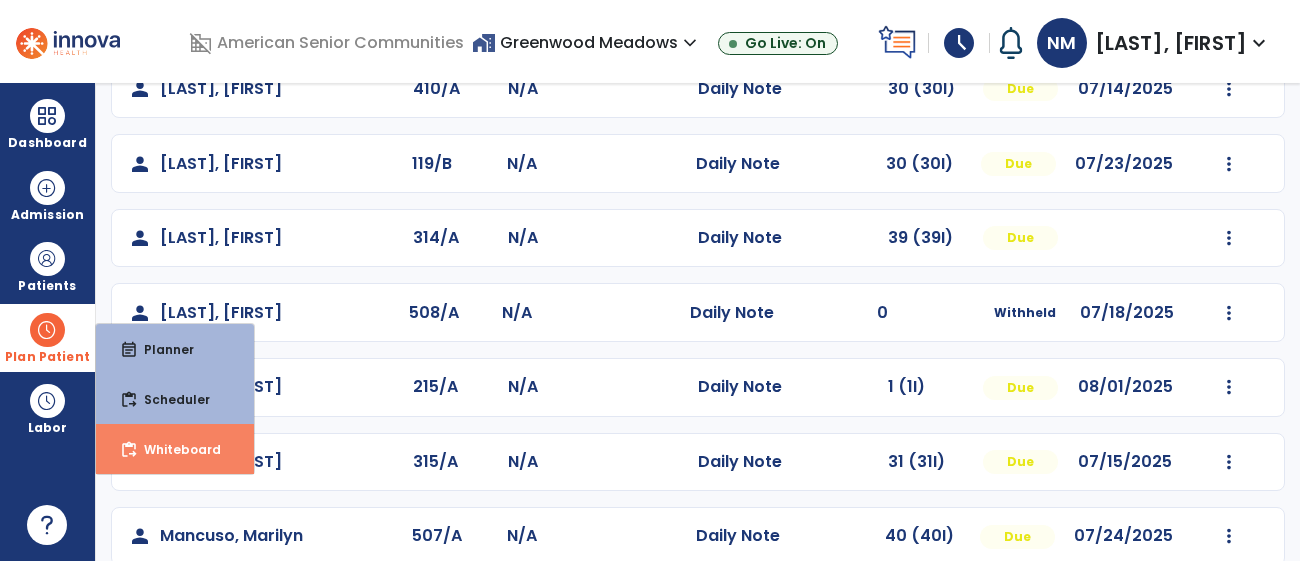 click on "Whiteboard" at bounding box center (174, 449) 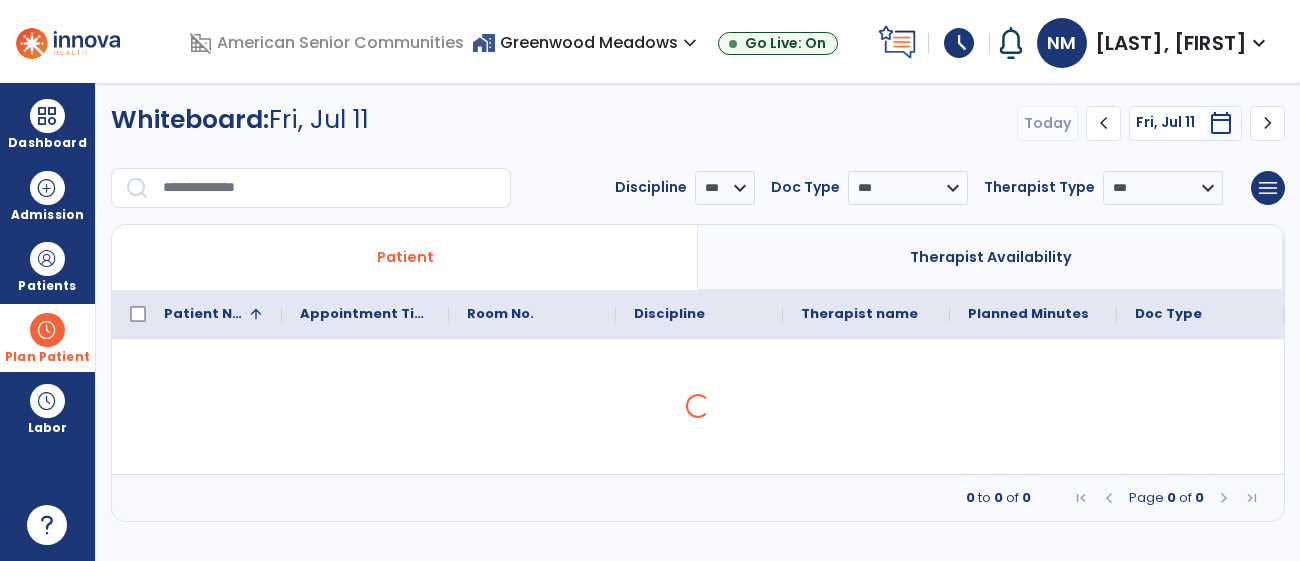 scroll, scrollTop: 0, scrollLeft: 0, axis: both 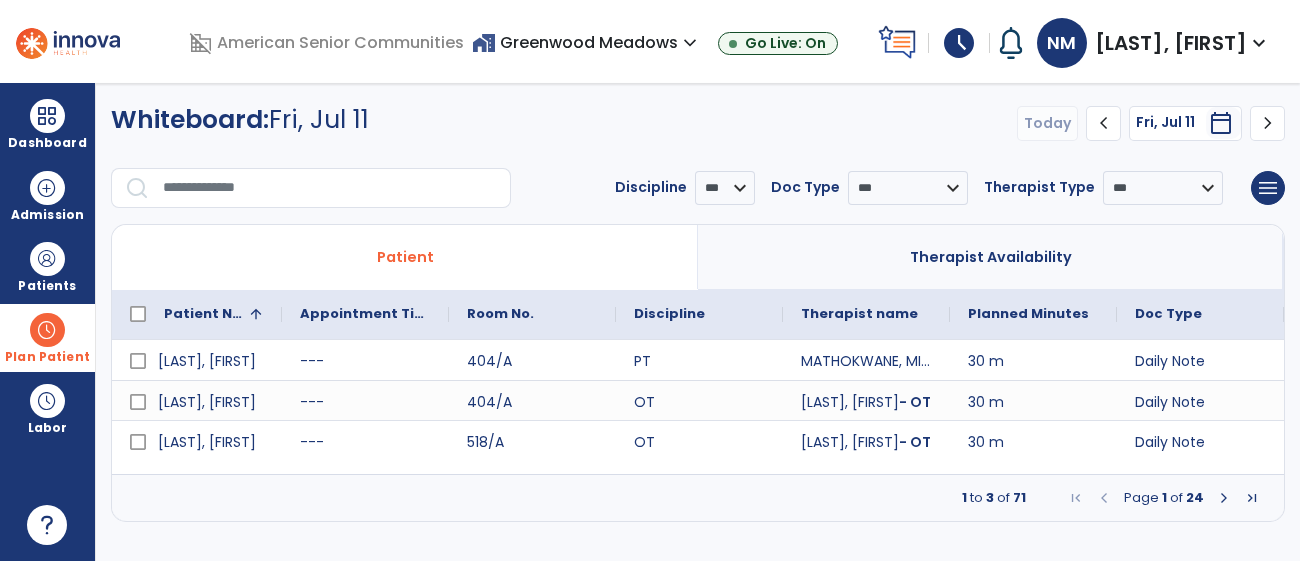 click at bounding box center (1224, 498) 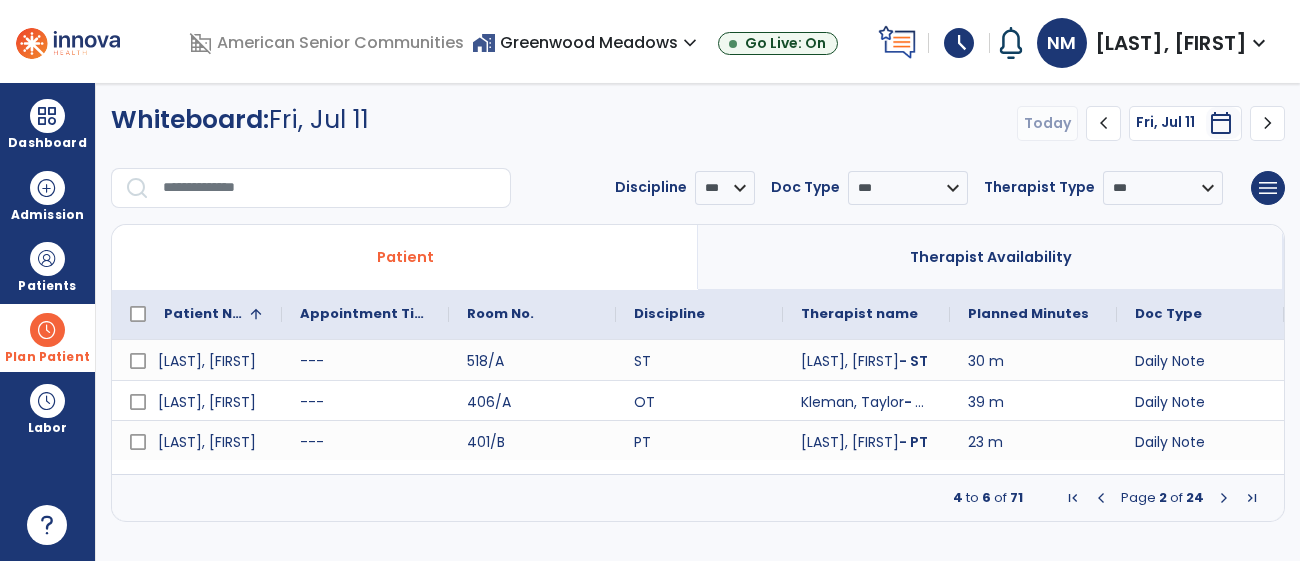 click at bounding box center [1224, 498] 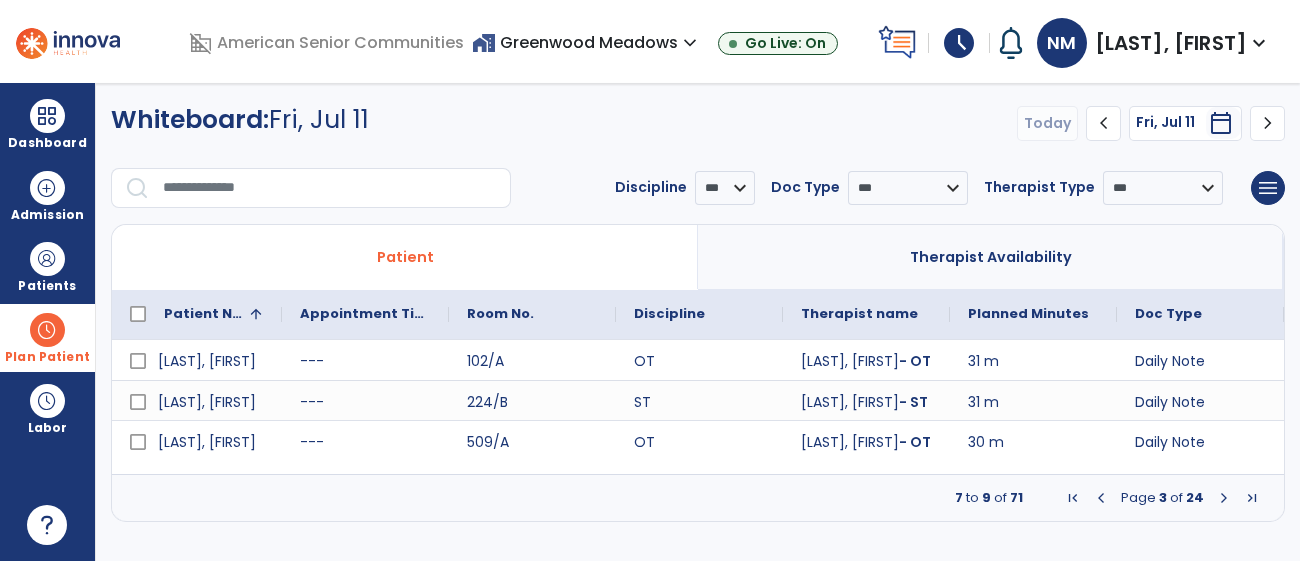 click at bounding box center [1224, 498] 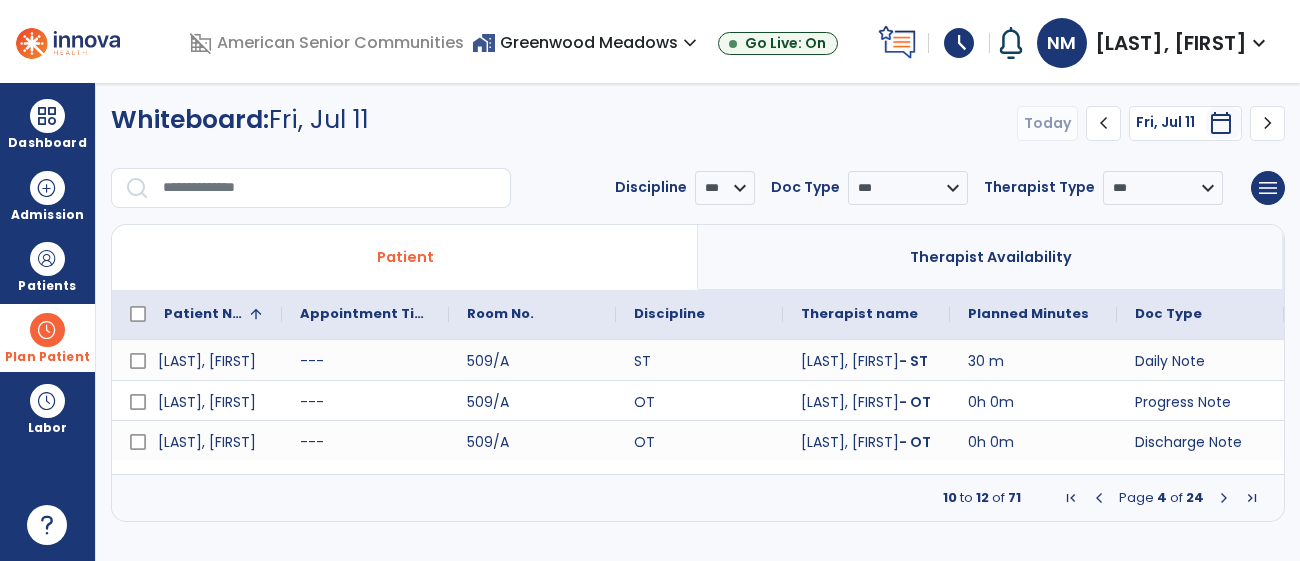 click at bounding box center [1224, 498] 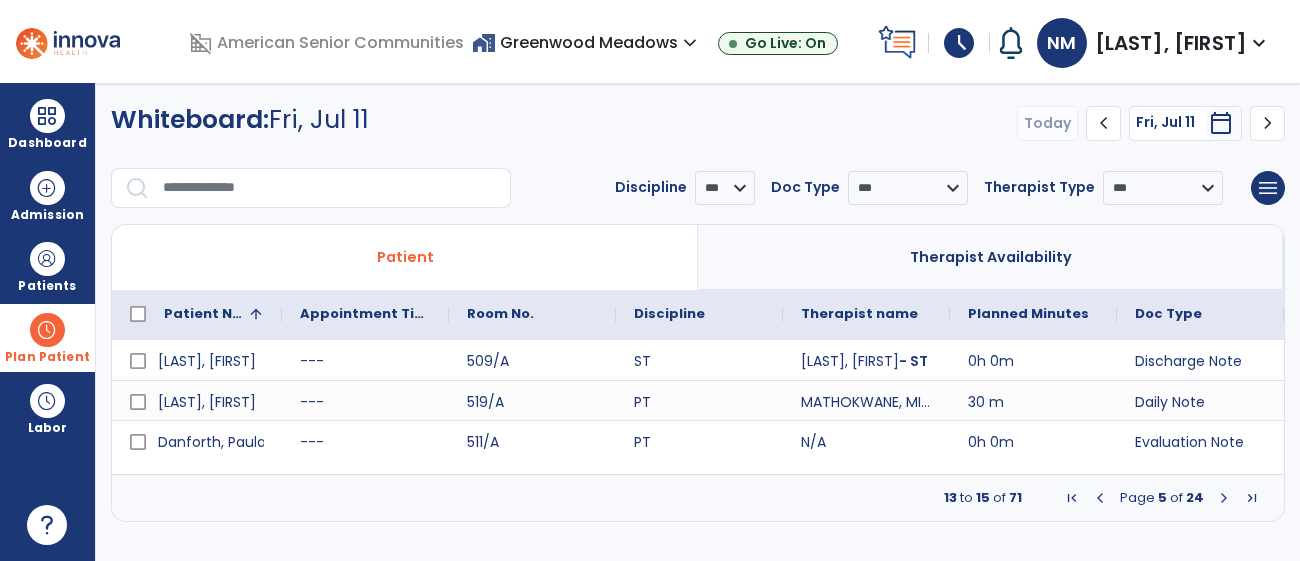 click at bounding box center [1224, 498] 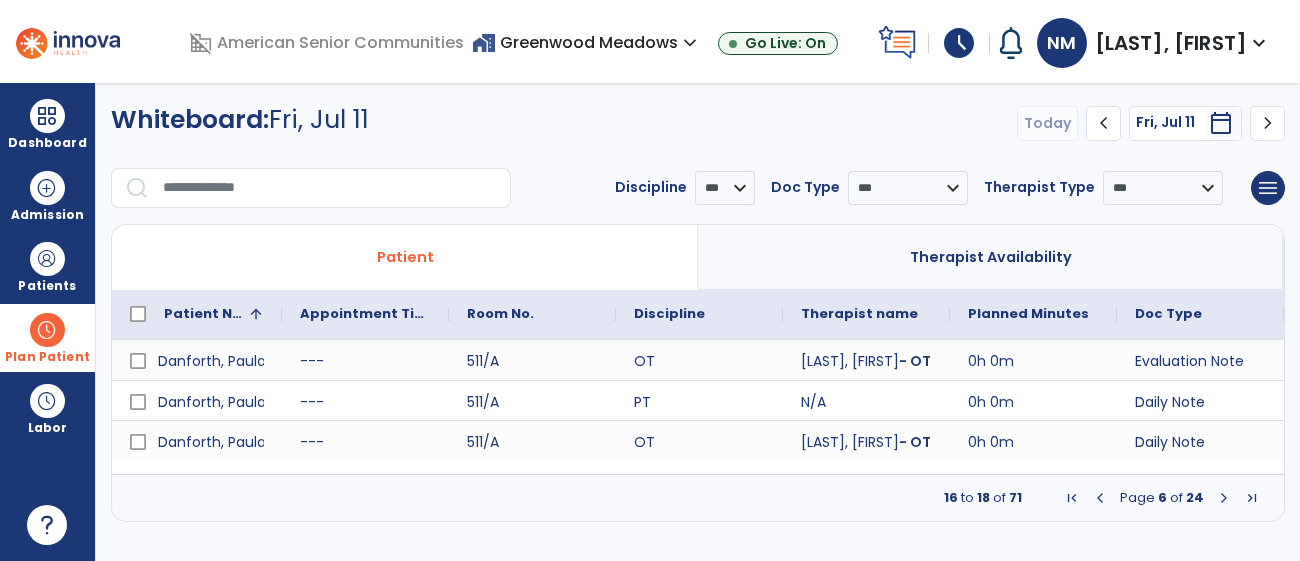 click at bounding box center (1224, 498) 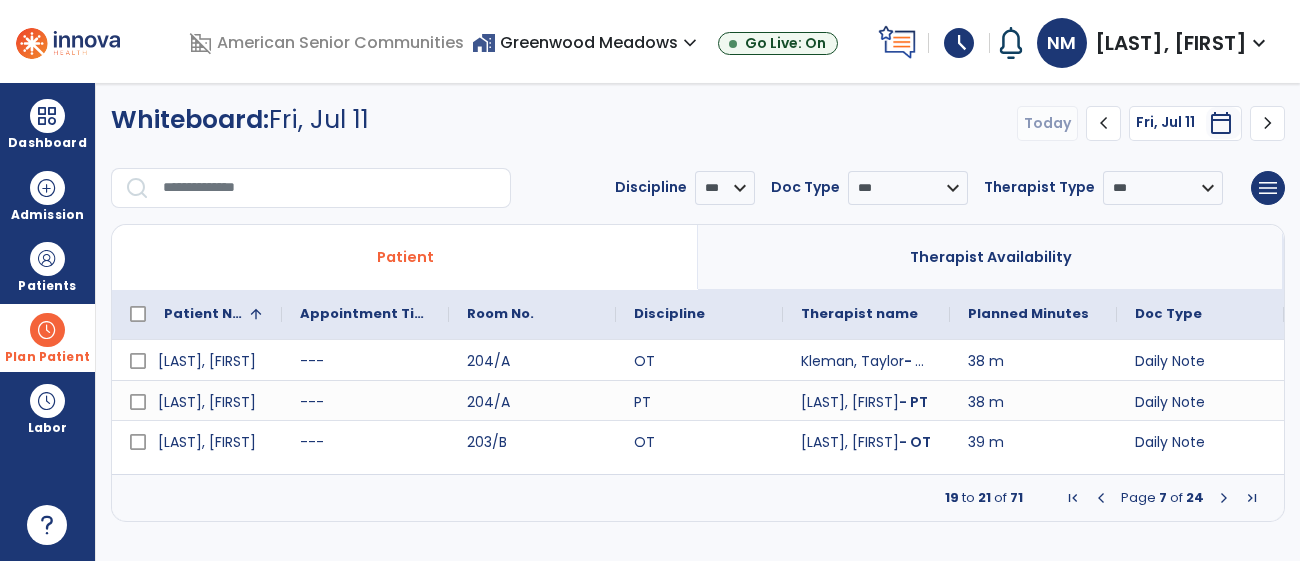 click at bounding box center (1224, 498) 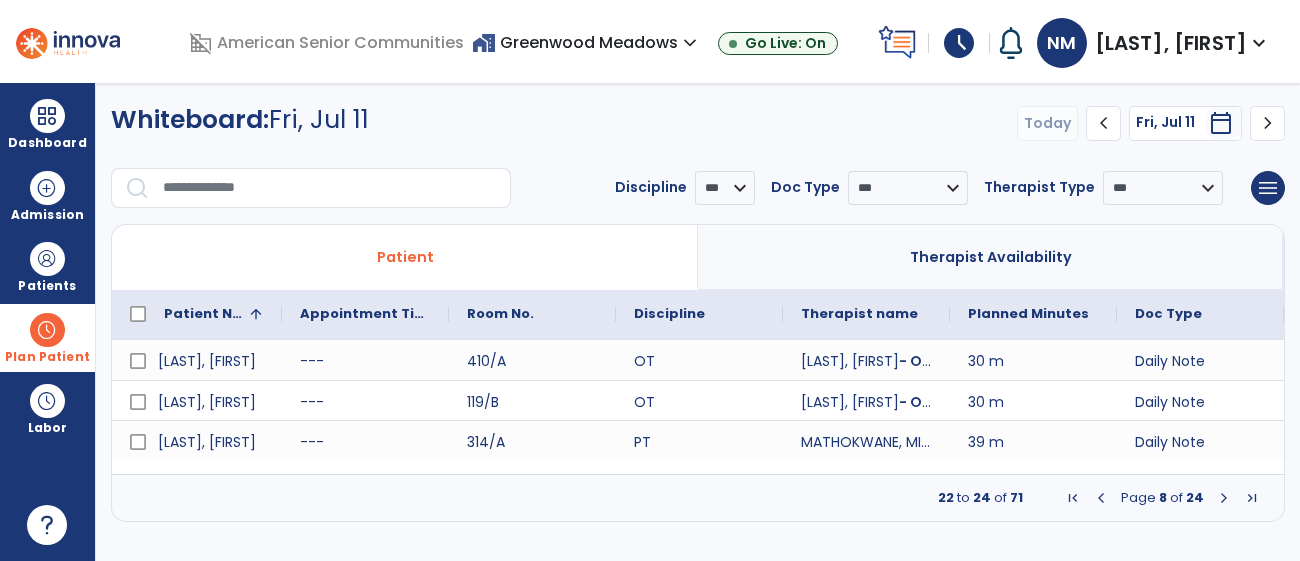 click at bounding box center [1224, 498] 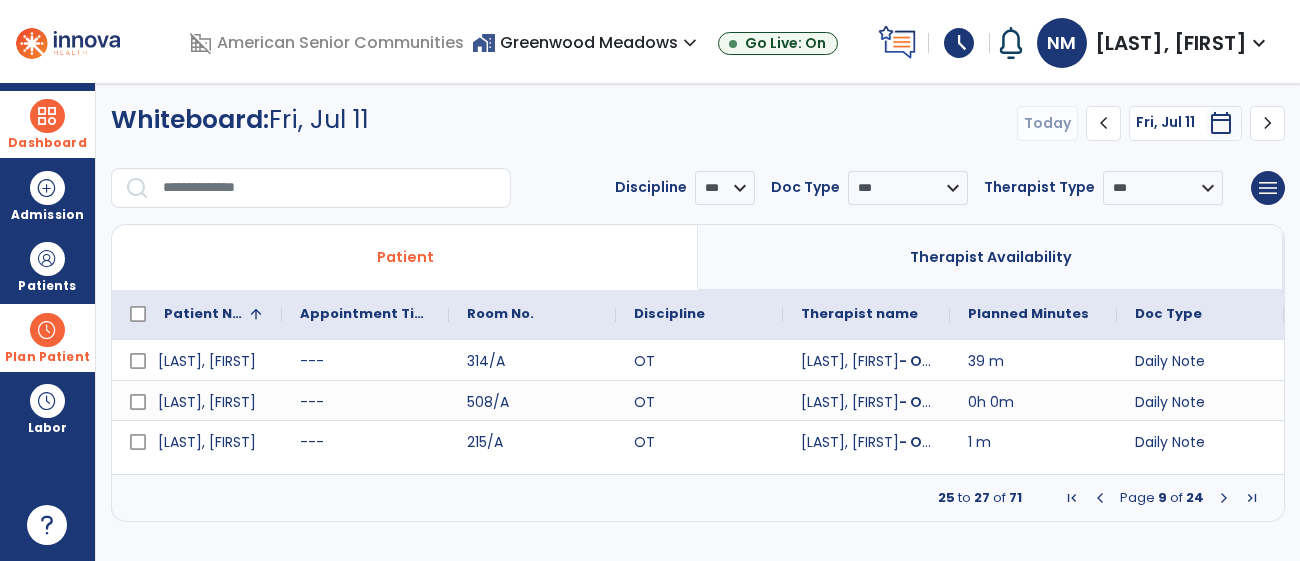 click at bounding box center (47, 116) 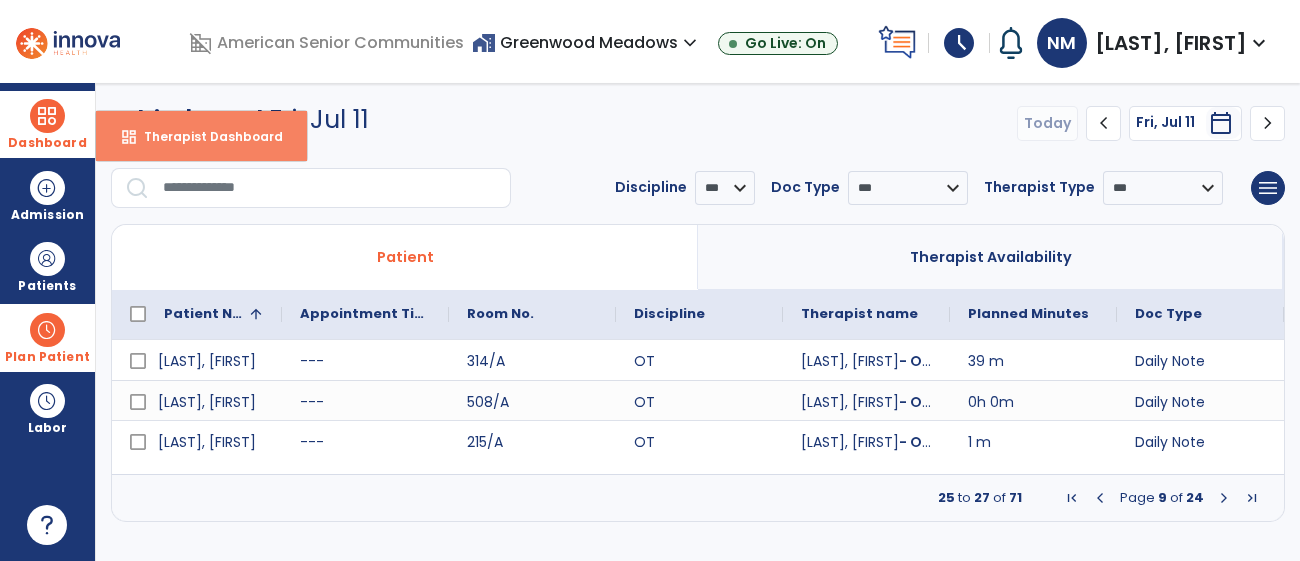 click on "Therapist Dashboard" at bounding box center (205, 136) 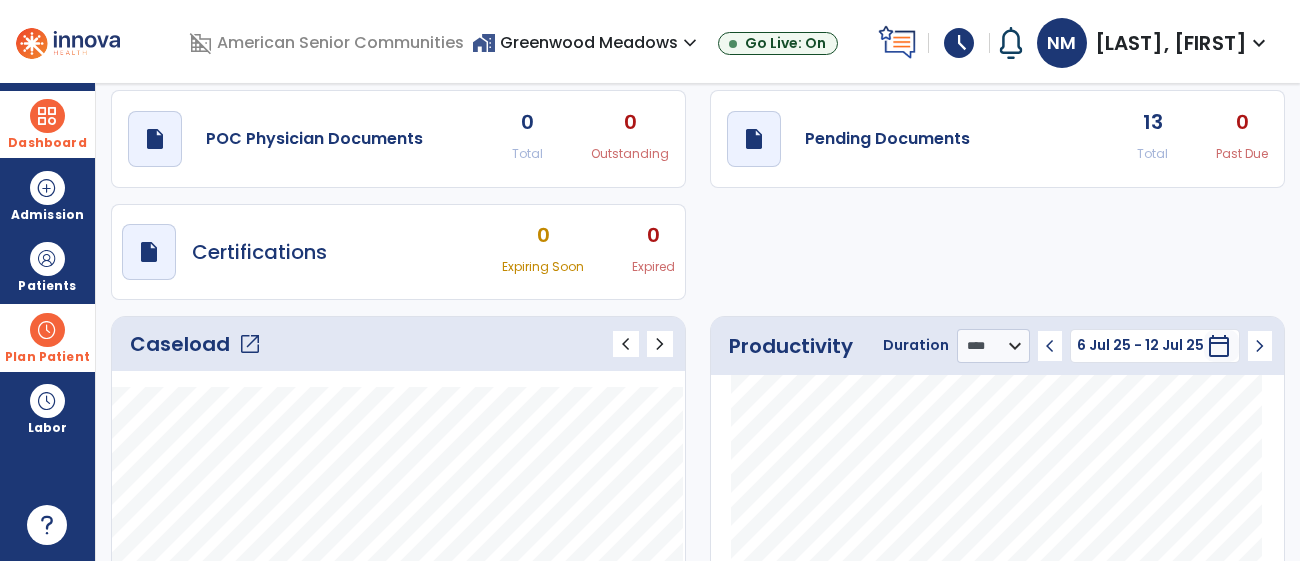 scroll, scrollTop: 0, scrollLeft: 0, axis: both 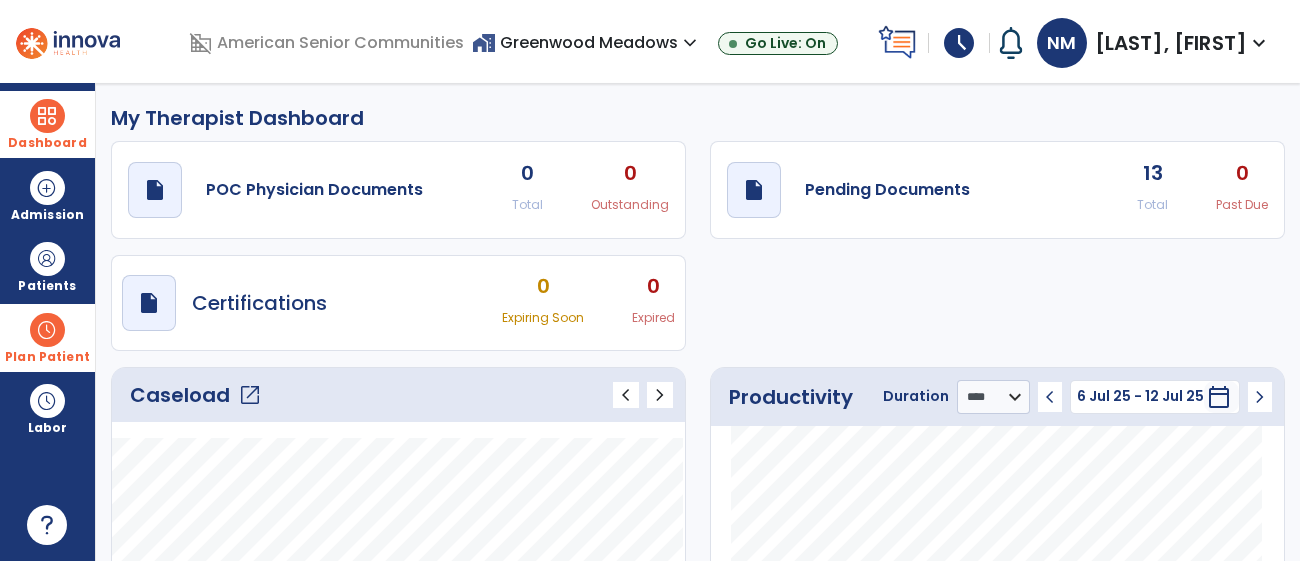 click at bounding box center (47, 330) 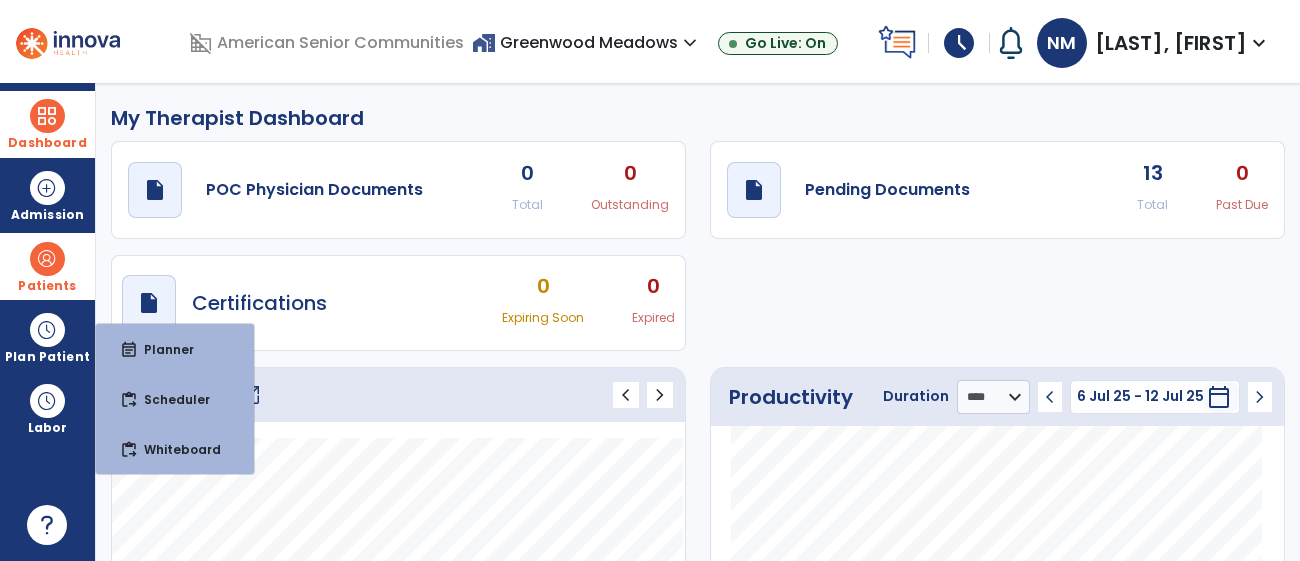 click at bounding box center (47, 259) 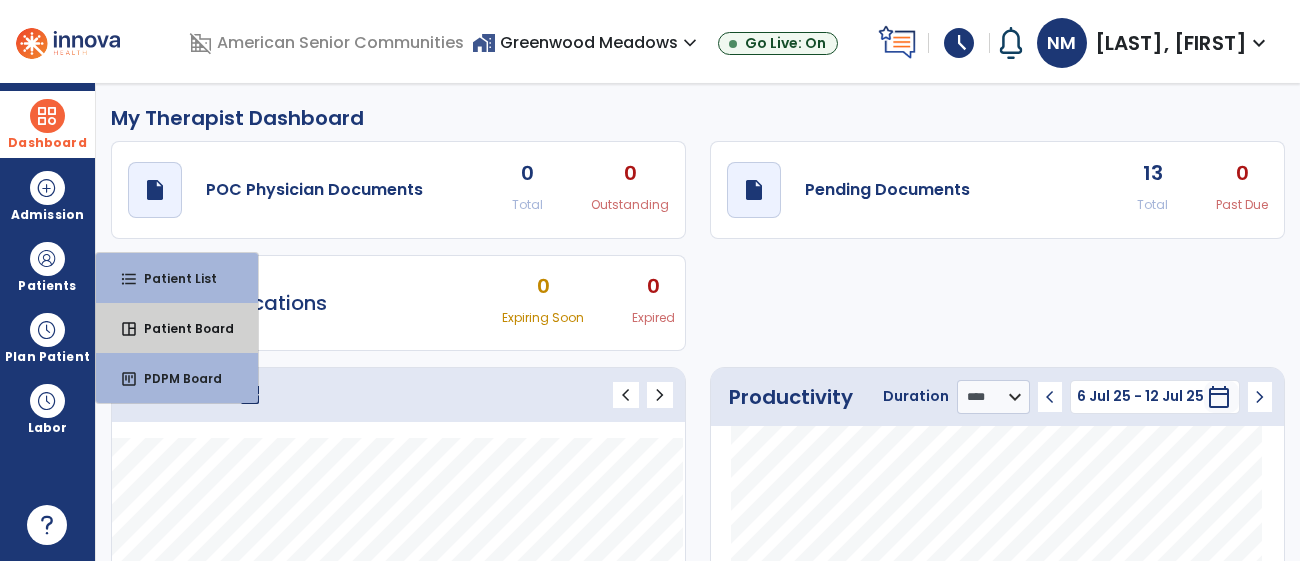 drag, startPoint x: 139, startPoint y: 329, endPoint x: 682, endPoint y: 118, distance: 582.55475 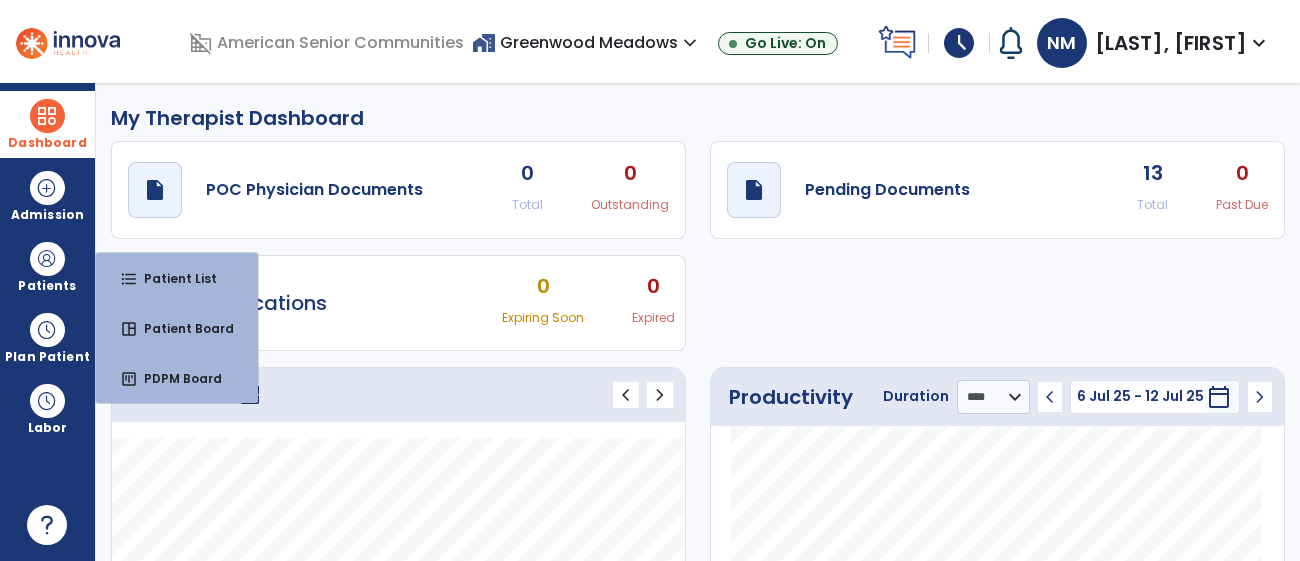 click on "draft   open_in_new  POC Physician Documents 0 Total 0 Outstanding  draft   open_in_new  Pending Documents 13 Total 0 Past Due  draft   open_in_new  Certifications 0 Expiring Soon 0 Expired" 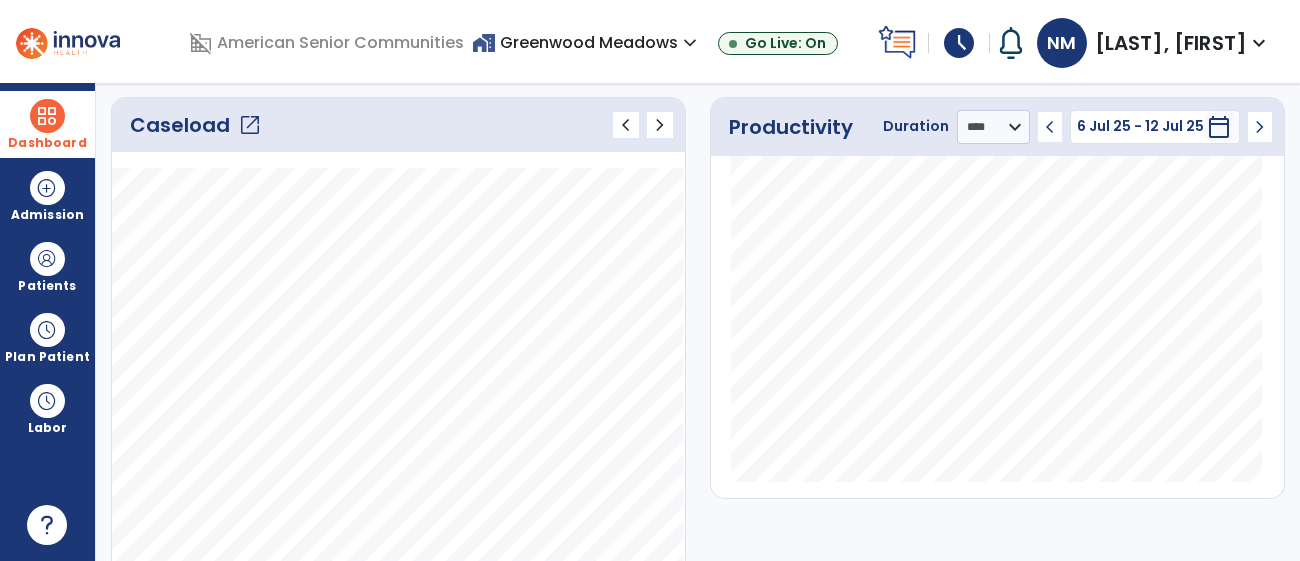 scroll, scrollTop: 271, scrollLeft: 0, axis: vertical 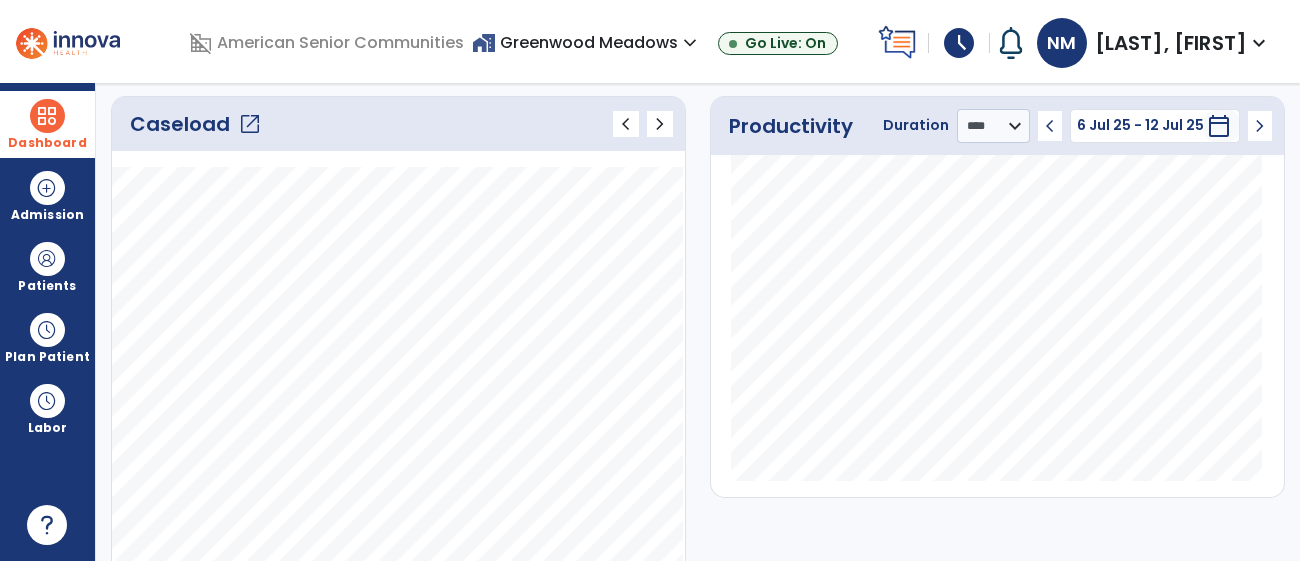 click on "open_in_new" 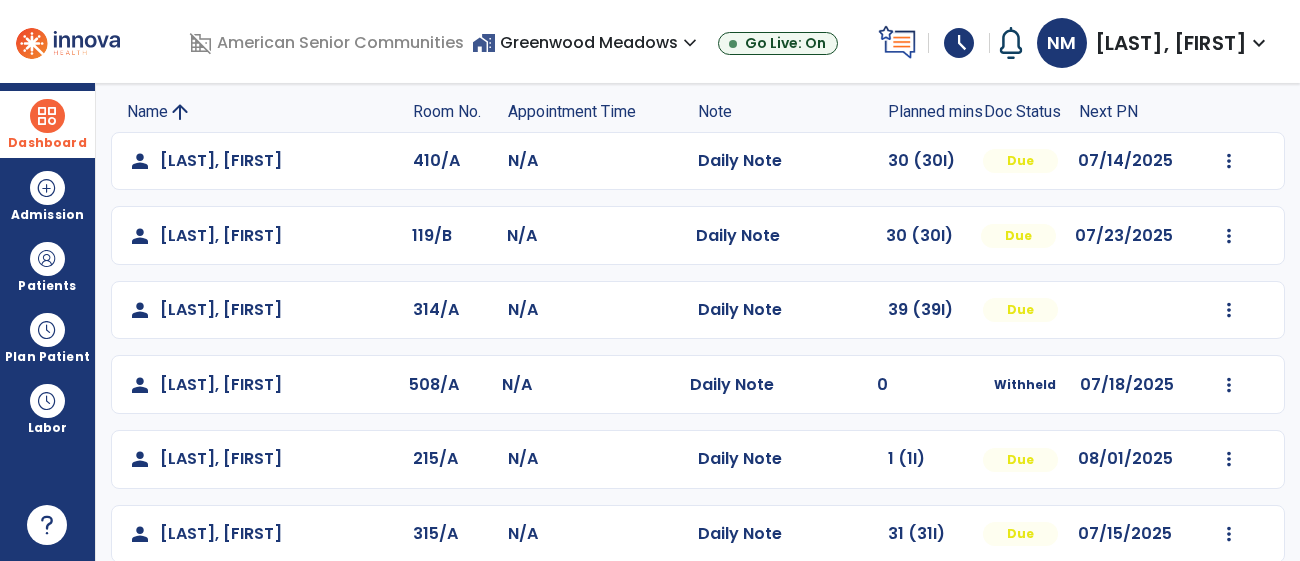 scroll, scrollTop: 126, scrollLeft: 0, axis: vertical 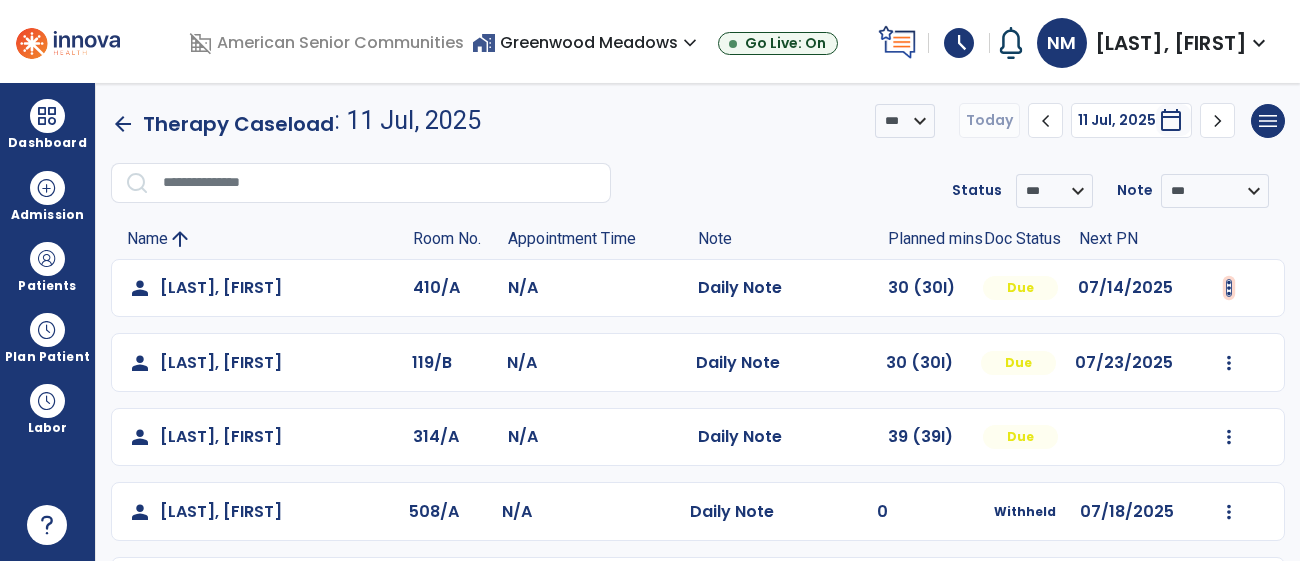 click at bounding box center [1229, 288] 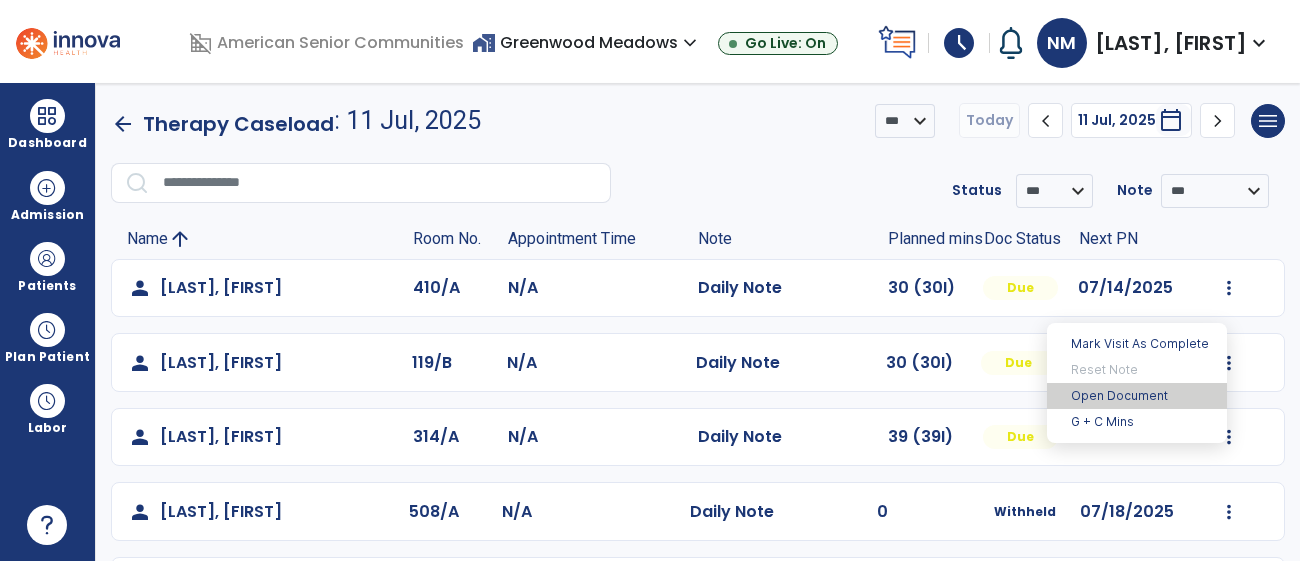 click on "Open Document" at bounding box center [1137, 396] 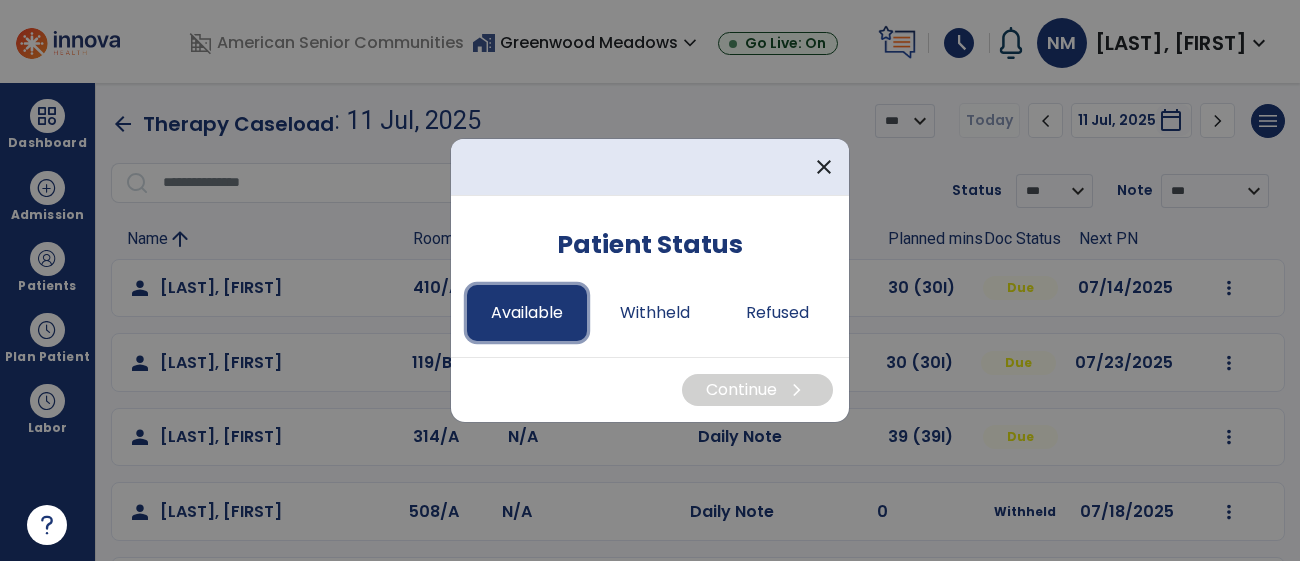 click on "Available" at bounding box center (527, 313) 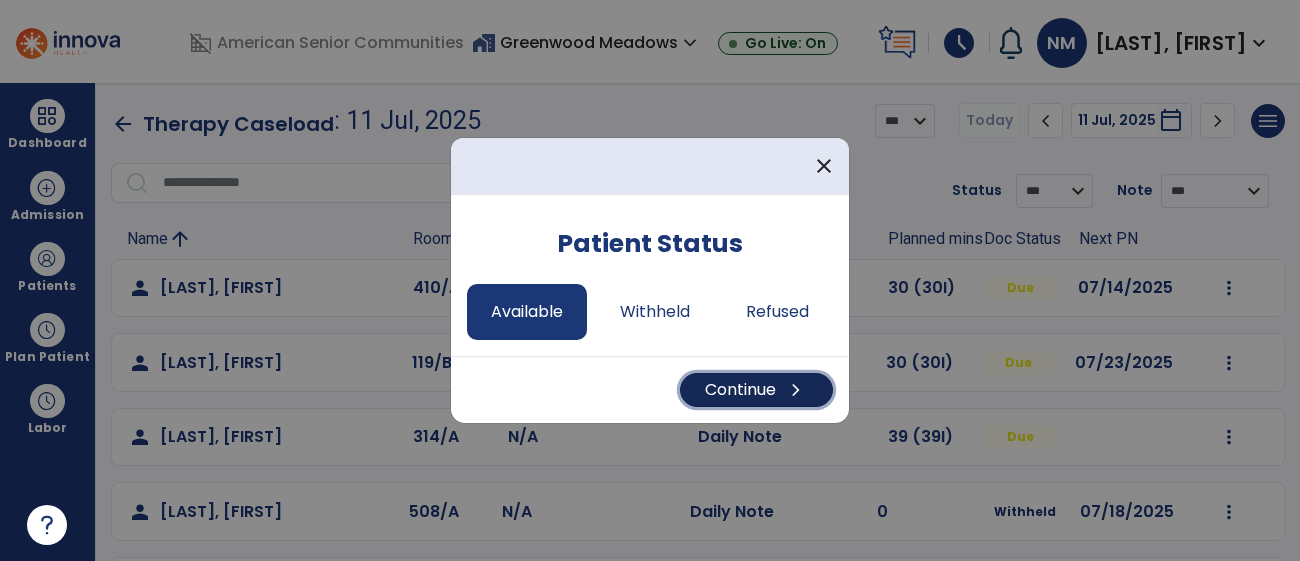 click on "Continue   chevron_right" at bounding box center [756, 390] 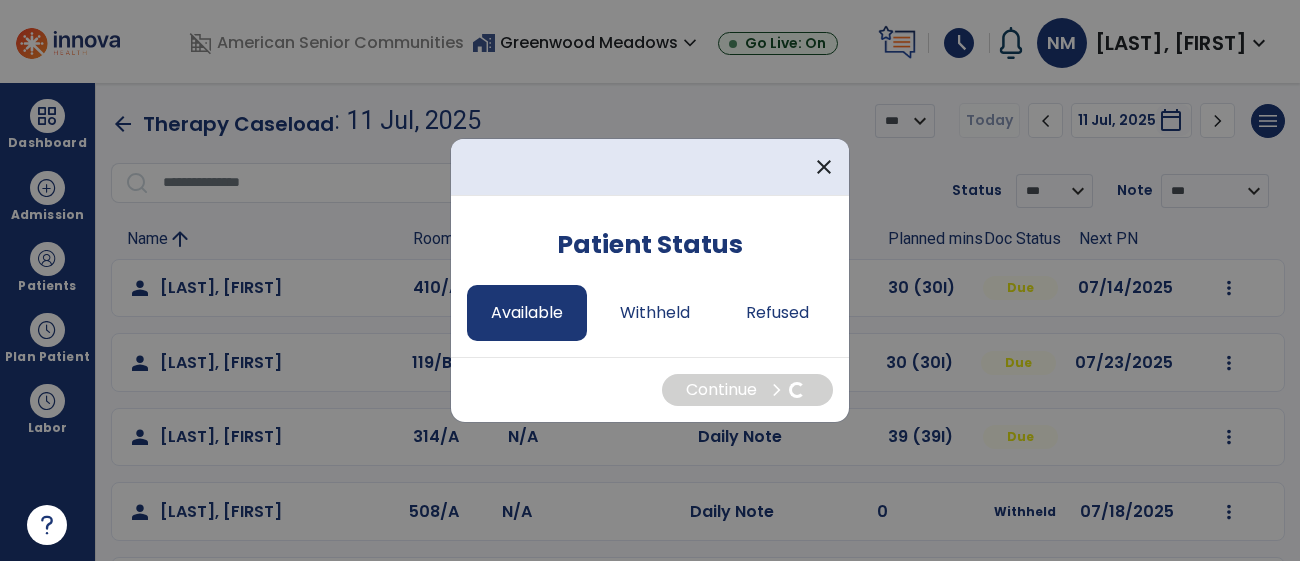 select on "*" 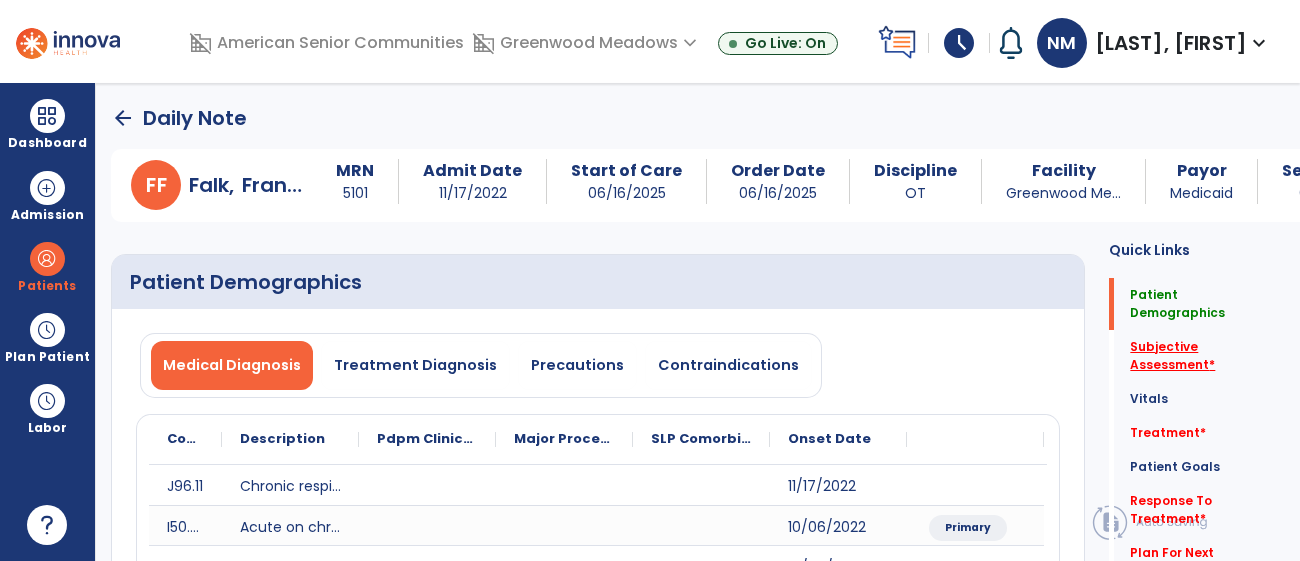 click on "Subjective Assessment   *" 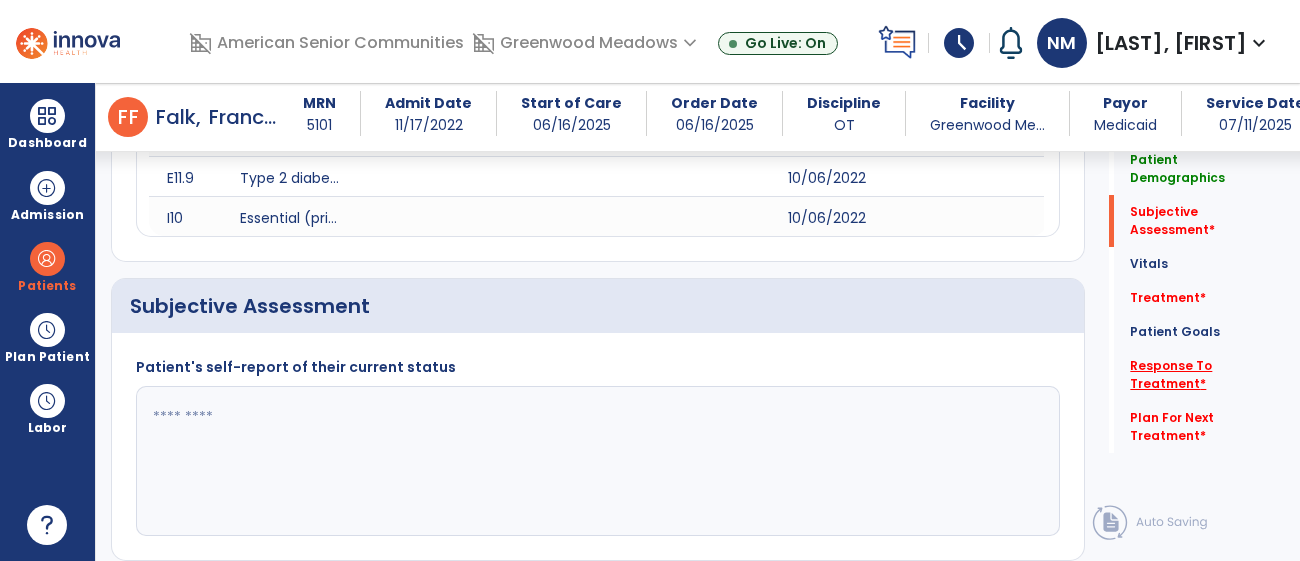 scroll, scrollTop: 485, scrollLeft: 0, axis: vertical 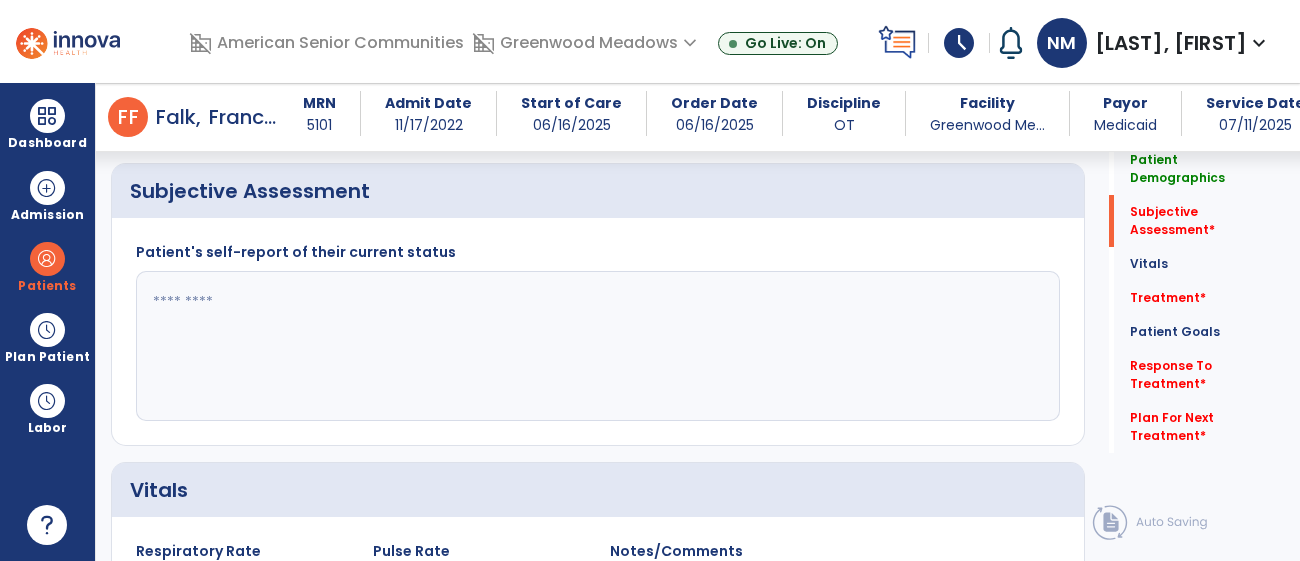 click 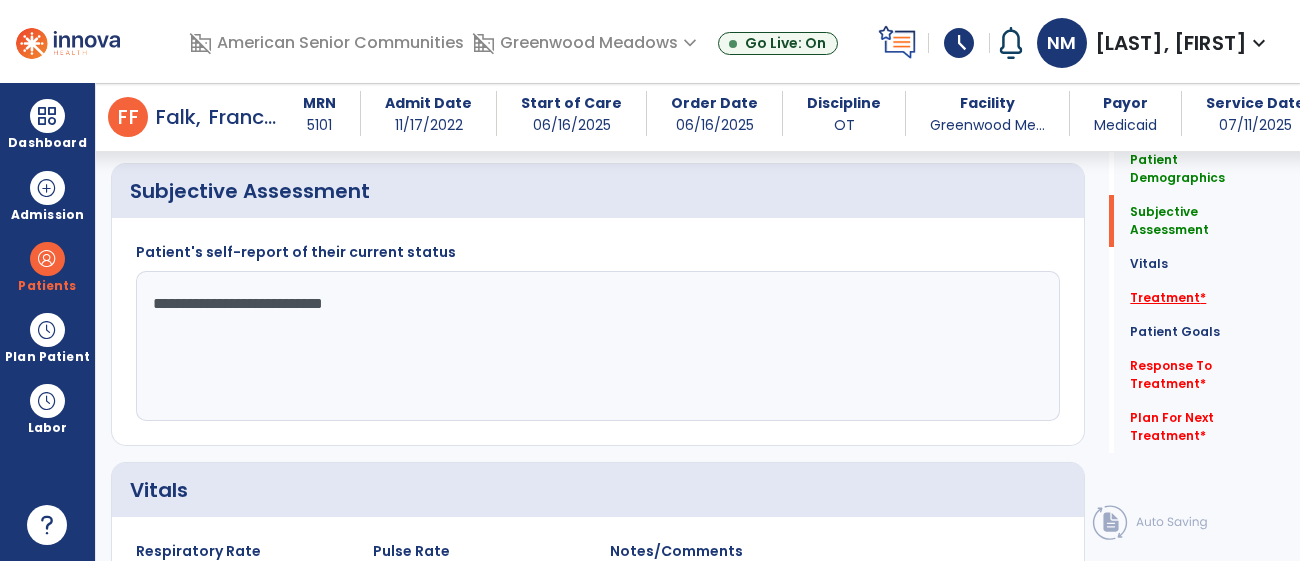 type on "**********" 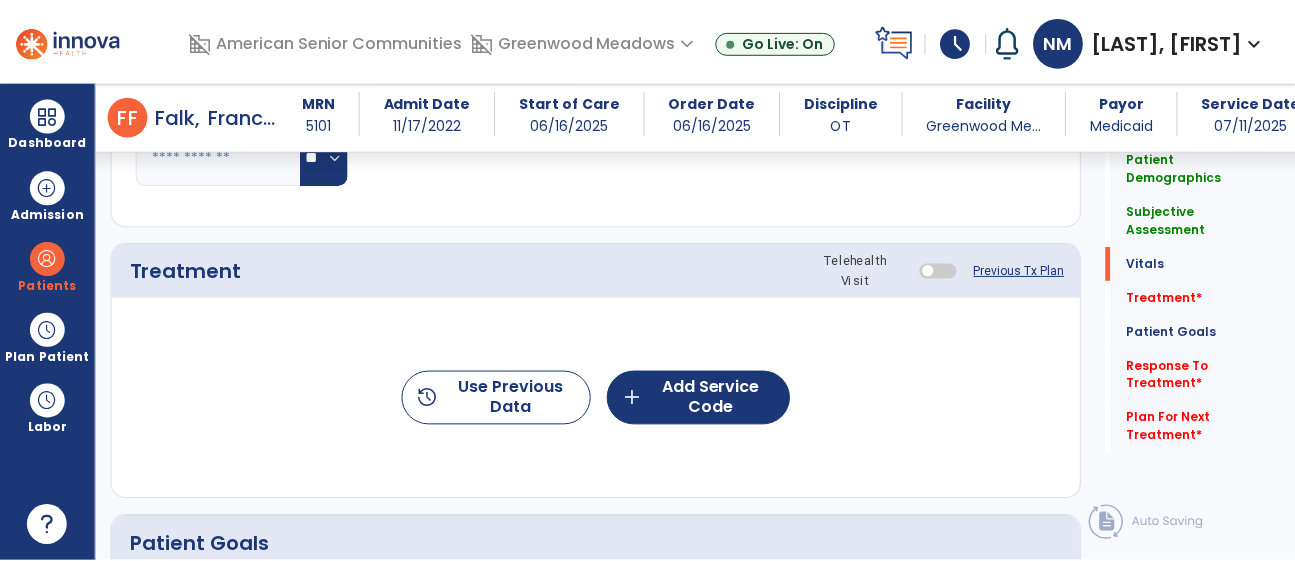 scroll, scrollTop: 1173, scrollLeft: 0, axis: vertical 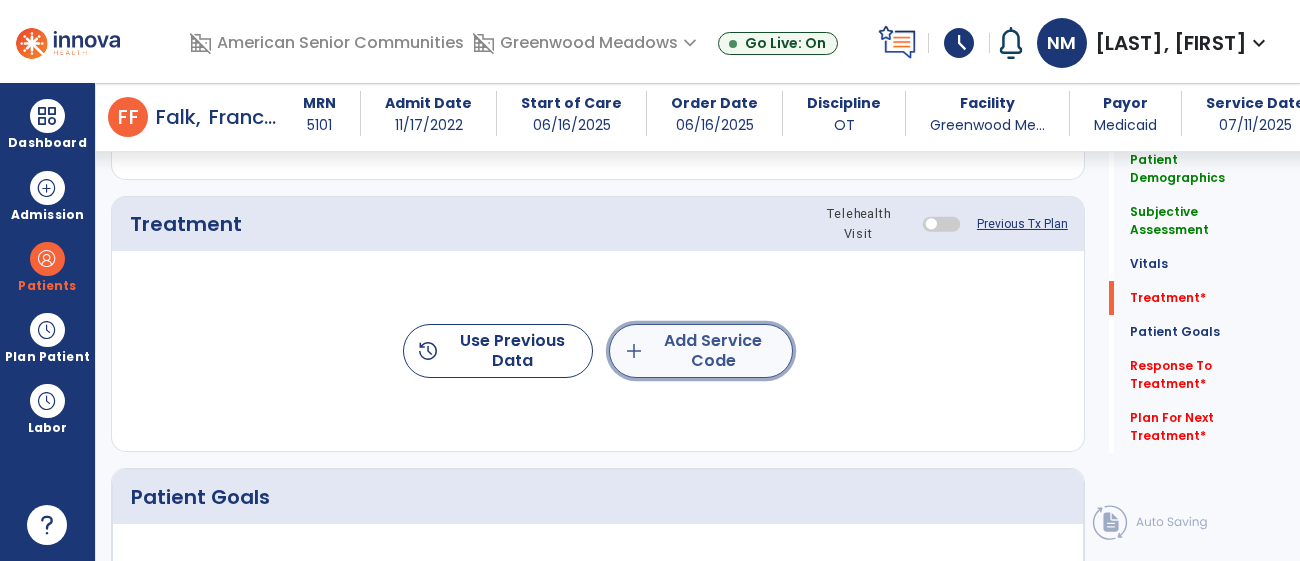 click on "add  Add Service Code" 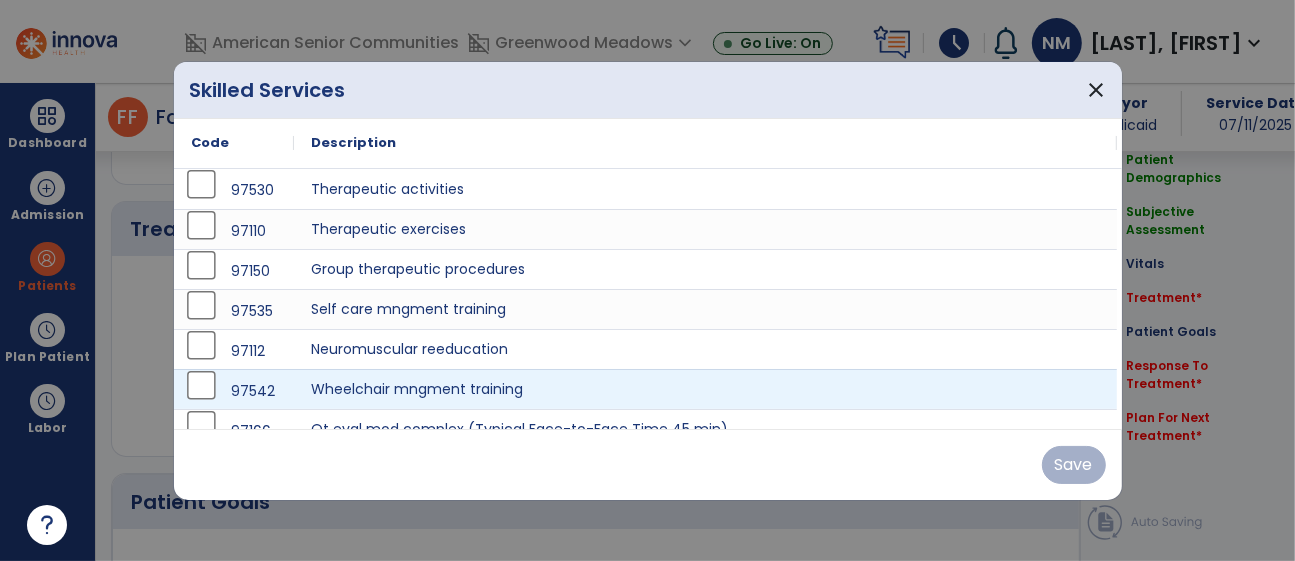 scroll, scrollTop: 1173, scrollLeft: 0, axis: vertical 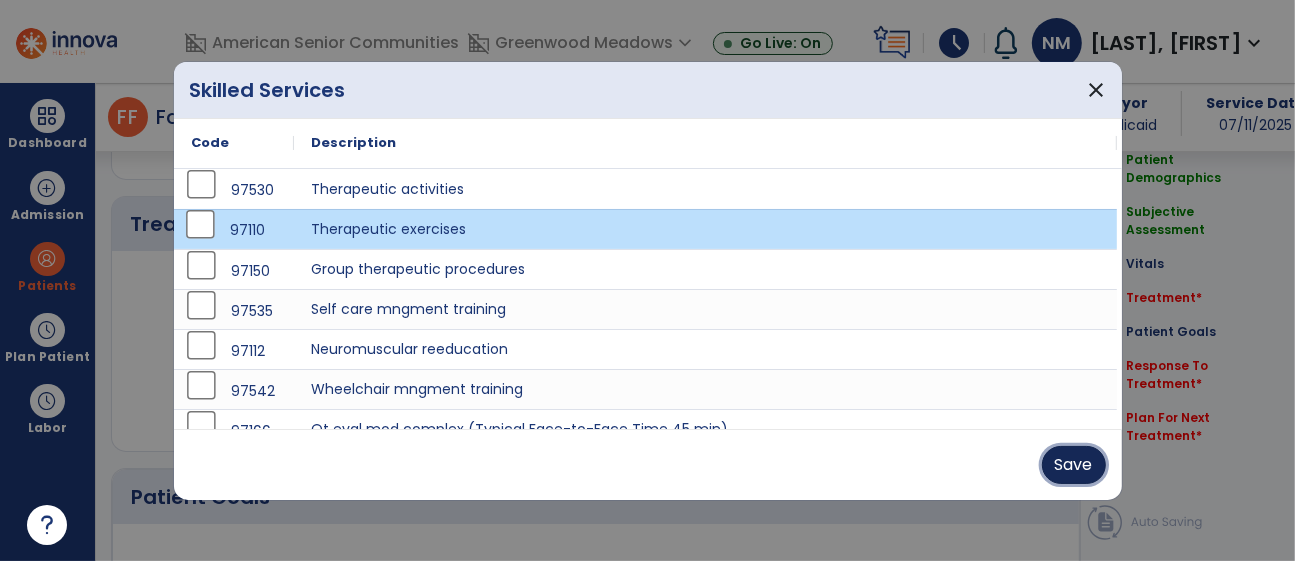 click on "Save" at bounding box center [1074, 465] 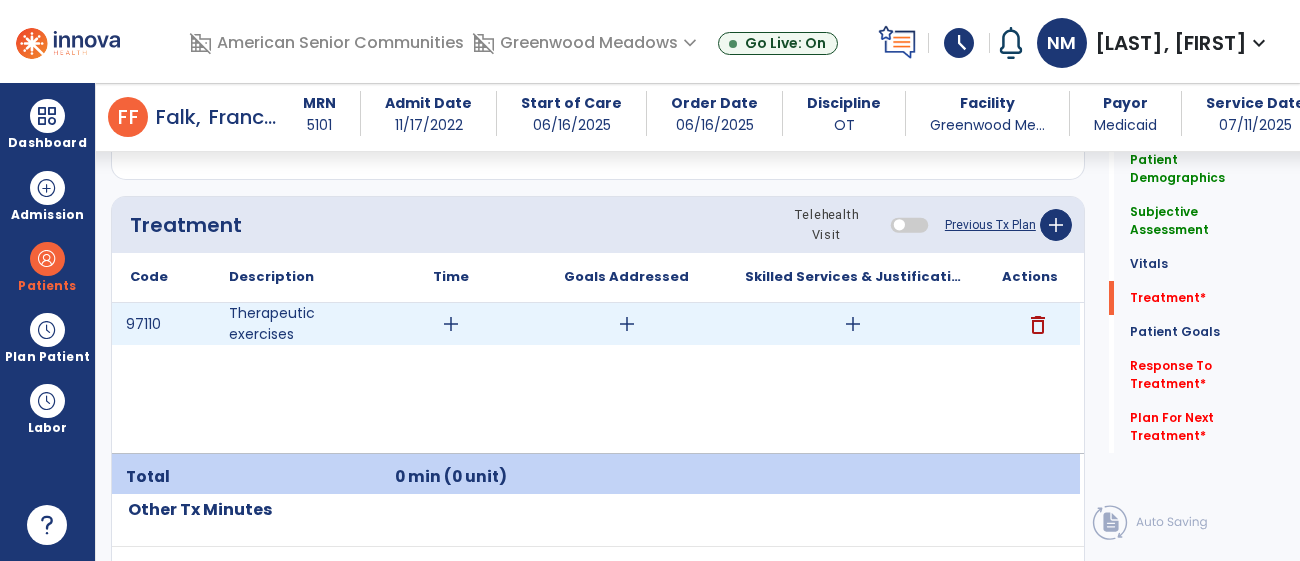 click on "add" at bounding box center (853, 324) 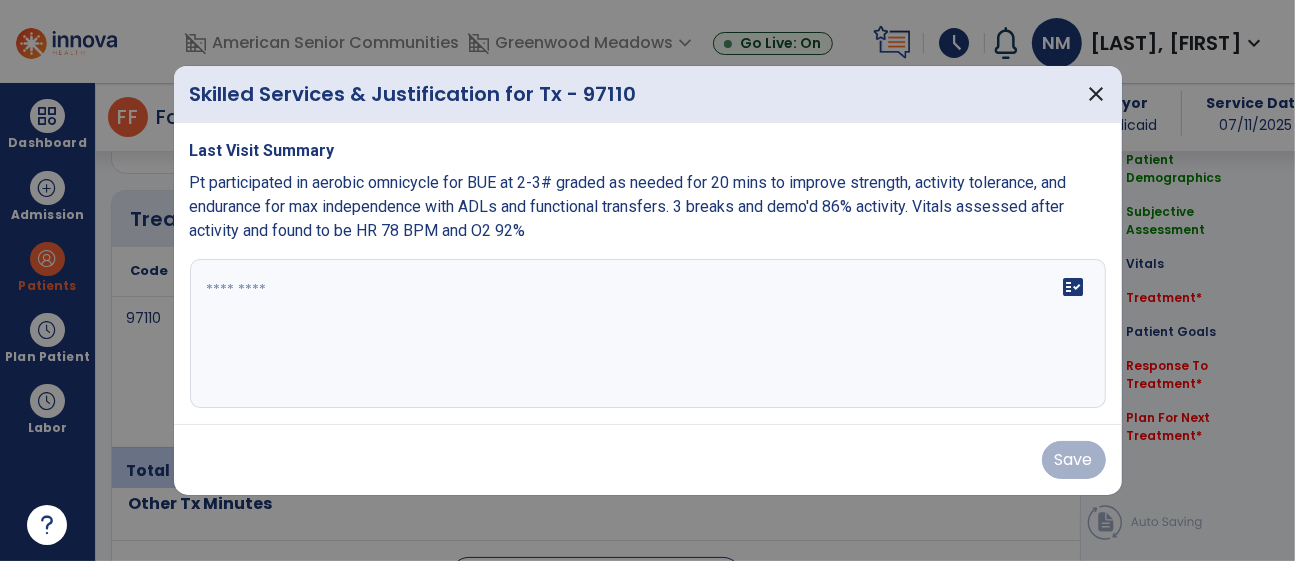 click on "fact_check" at bounding box center [648, 334] 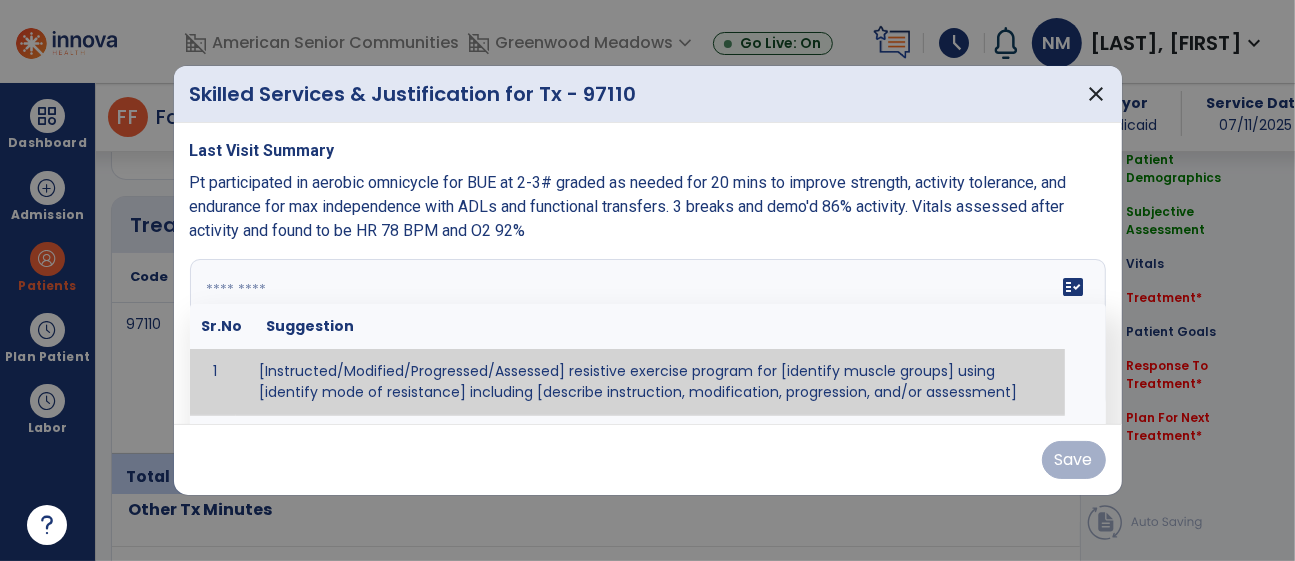 paste on "**********" 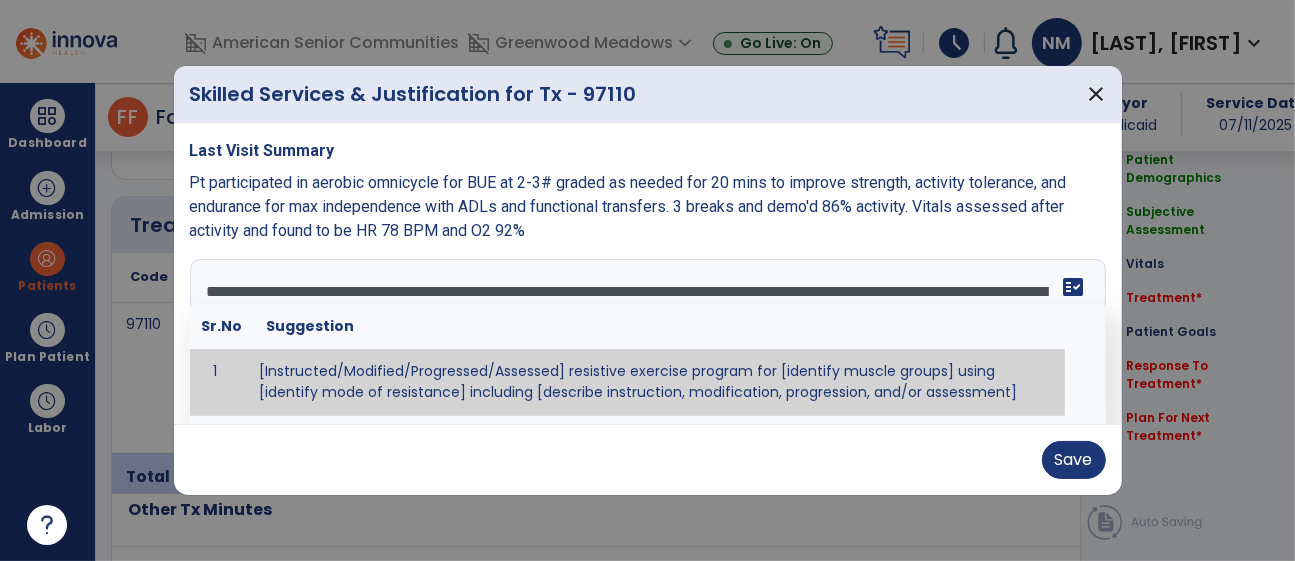 scroll, scrollTop: 39, scrollLeft: 0, axis: vertical 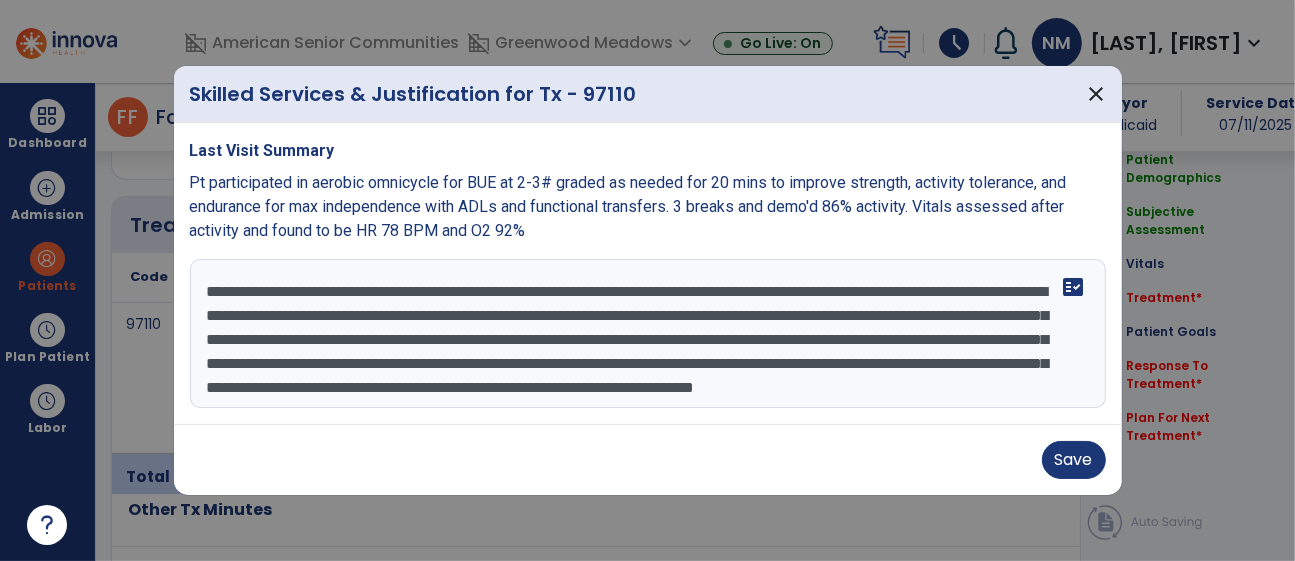click on "**********" at bounding box center (648, 334) 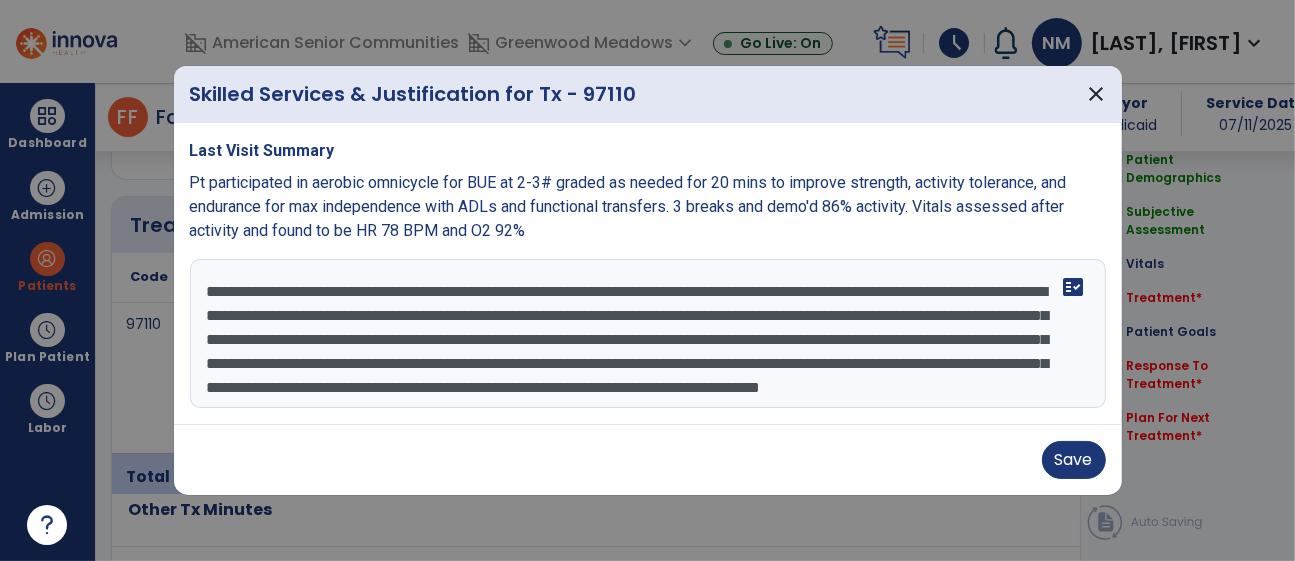 click on "**********" at bounding box center [648, 334] 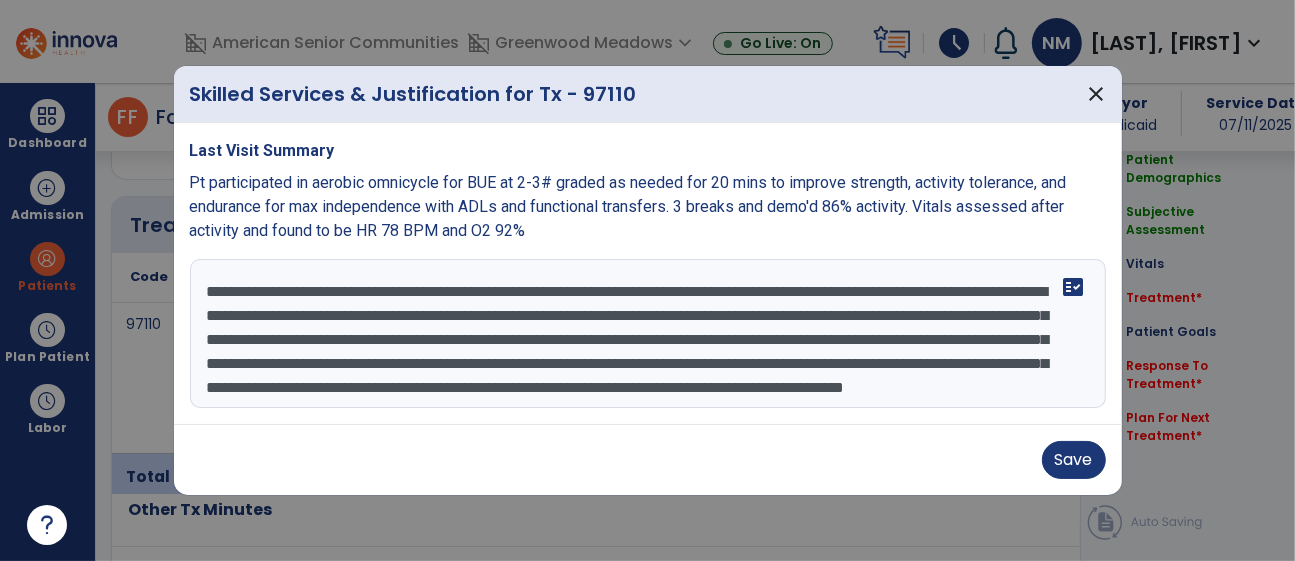 scroll, scrollTop: 9, scrollLeft: 0, axis: vertical 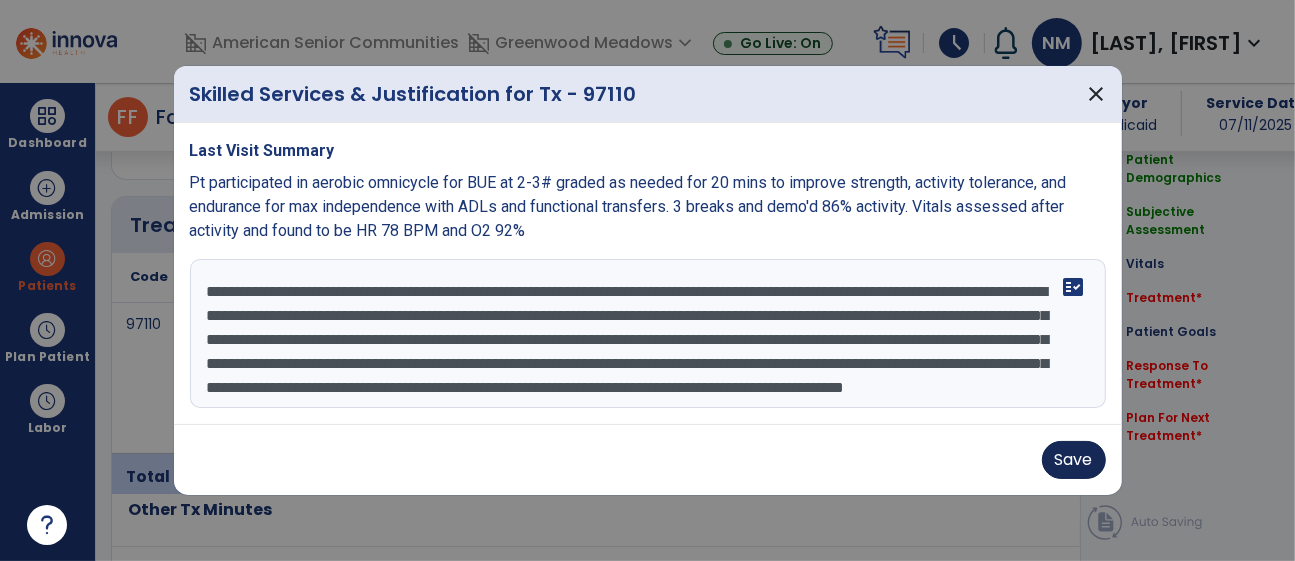 type on "**********" 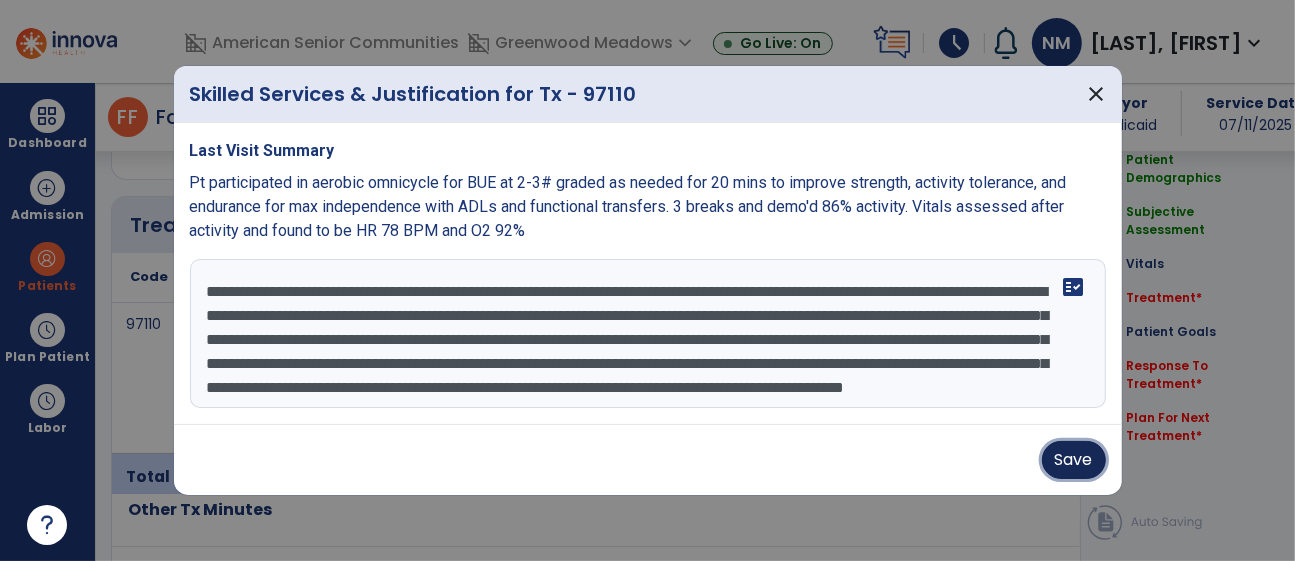 click on "Save" at bounding box center (1074, 460) 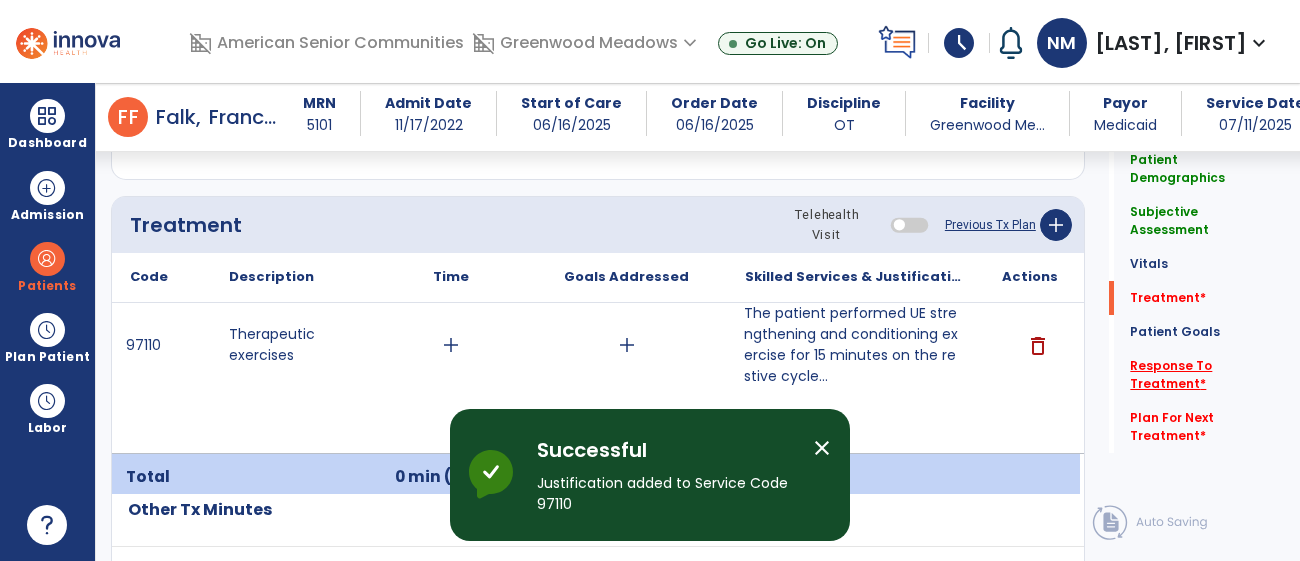 click on "Response To Treatment   *" 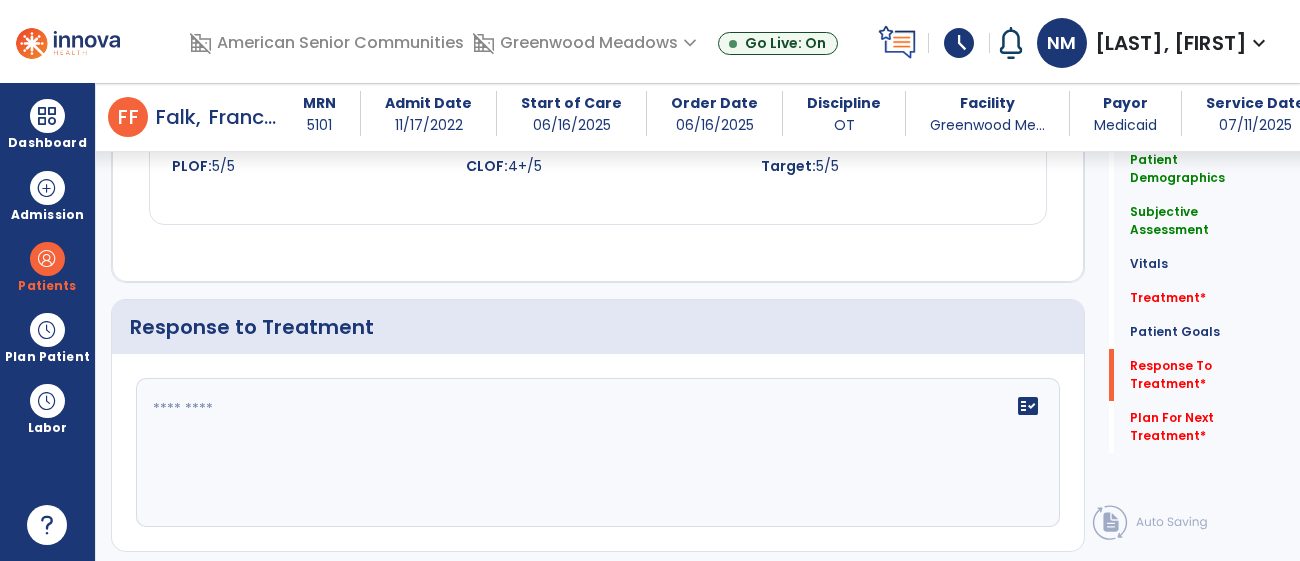 scroll, scrollTop: 2942, scrollLeft: 0, axis: vertical 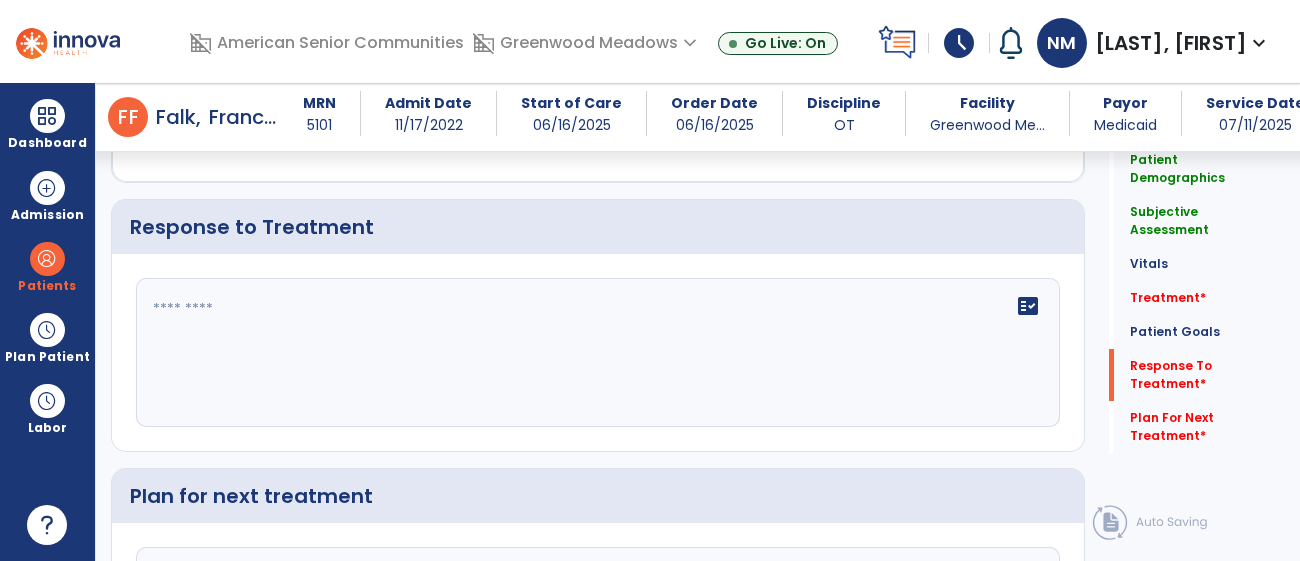 click on "fact_check" 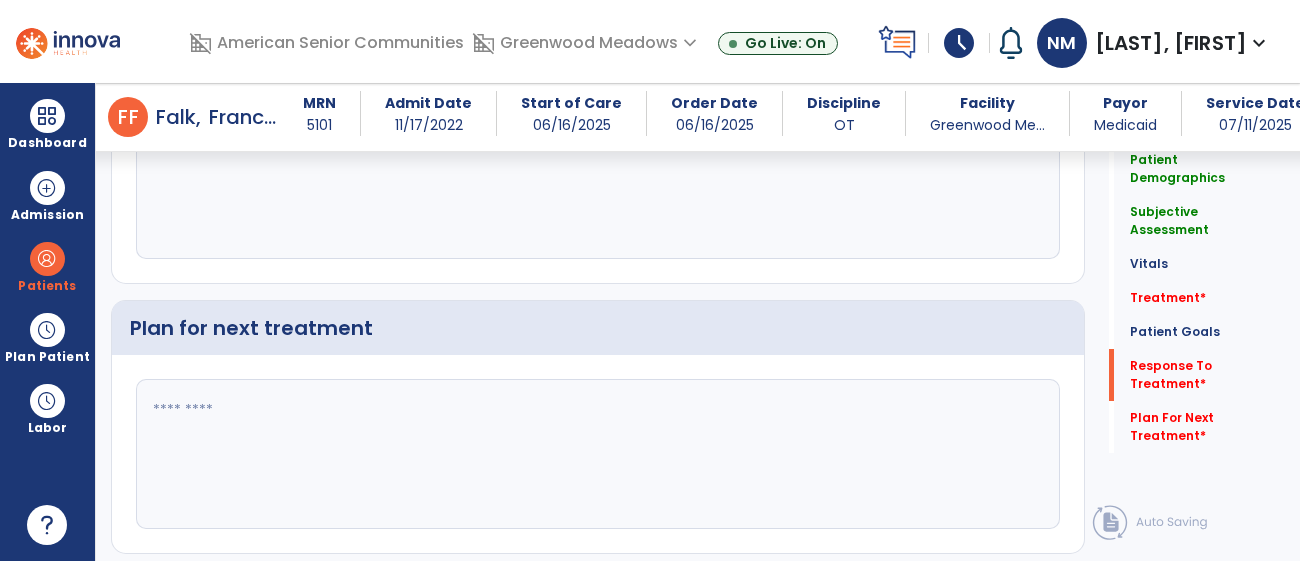 scroll, scrollTop: 3165, scrollLeft: 0, axis: vertical 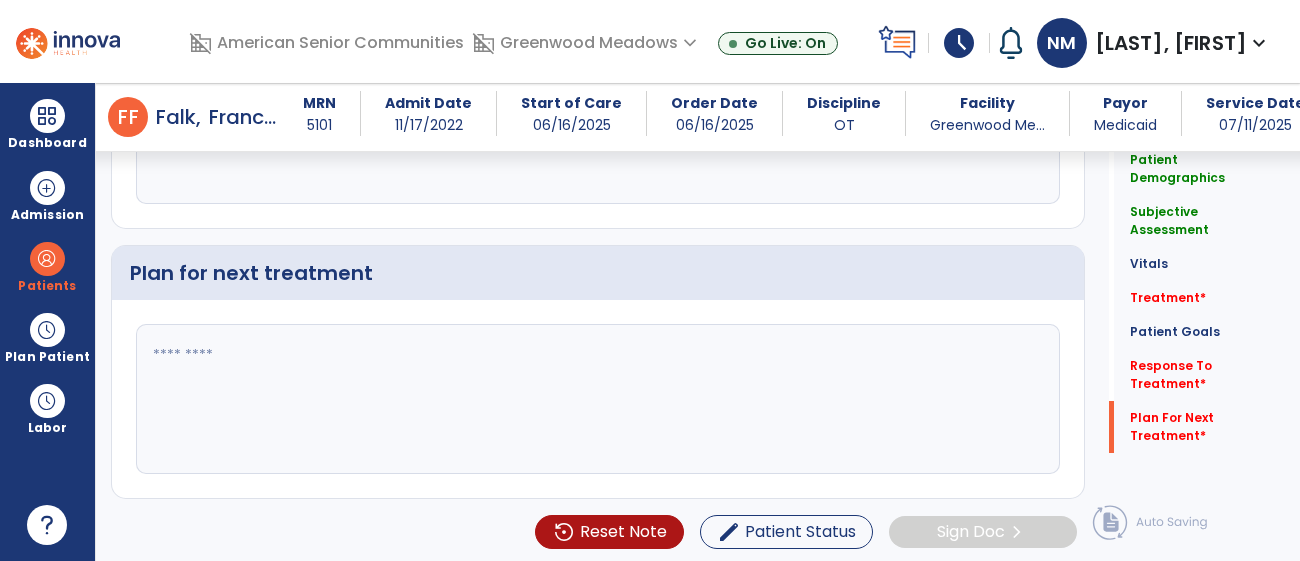 type on "**********" 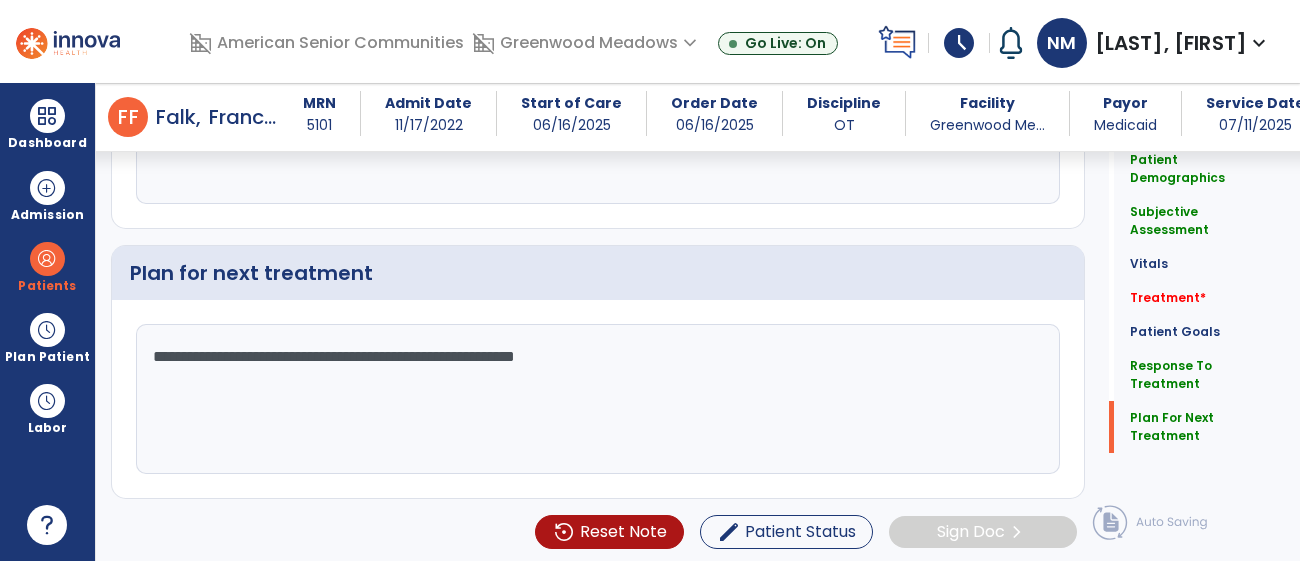 click on "**********" 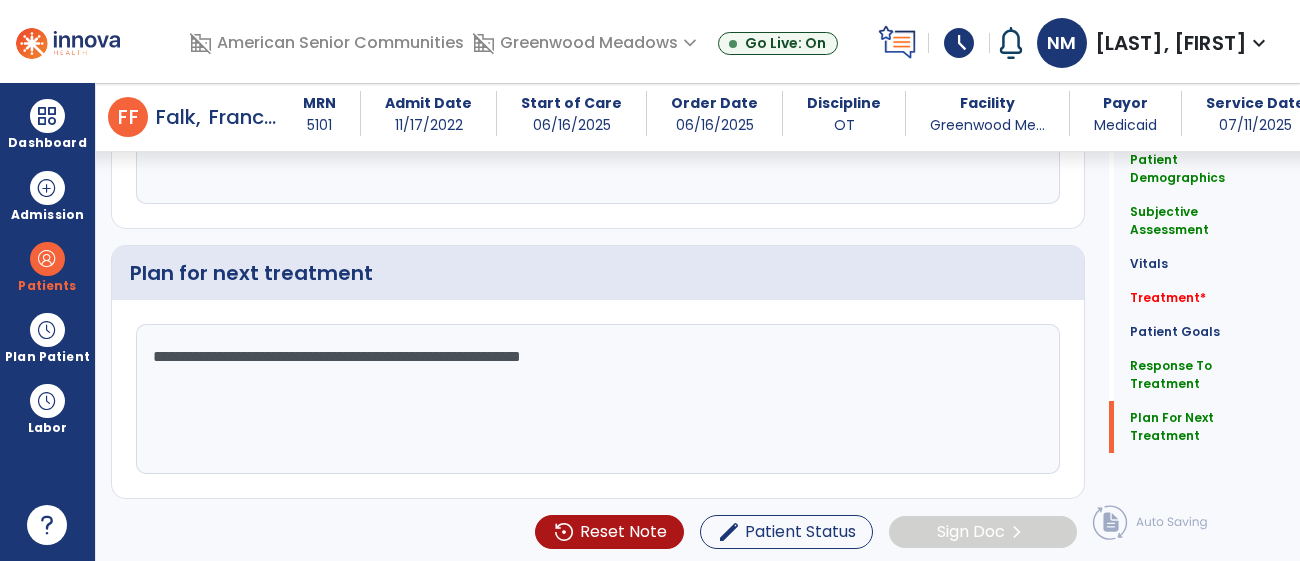 scroll, scrollTop: 2089, scrollLeft: 0, axis: vertical 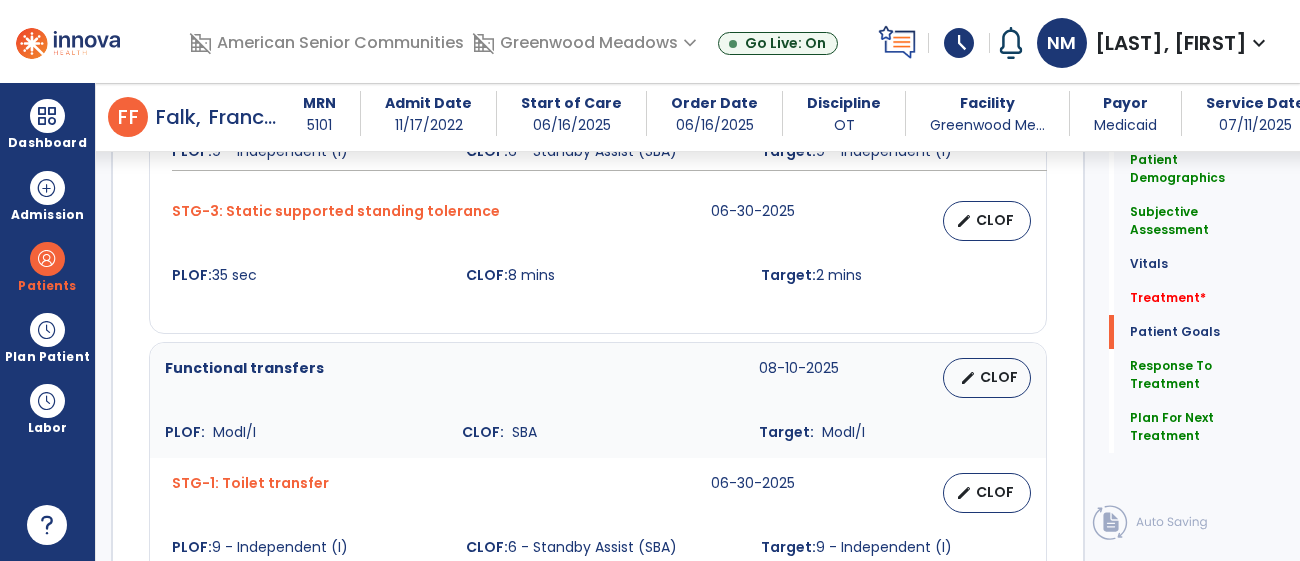 type on "**********" 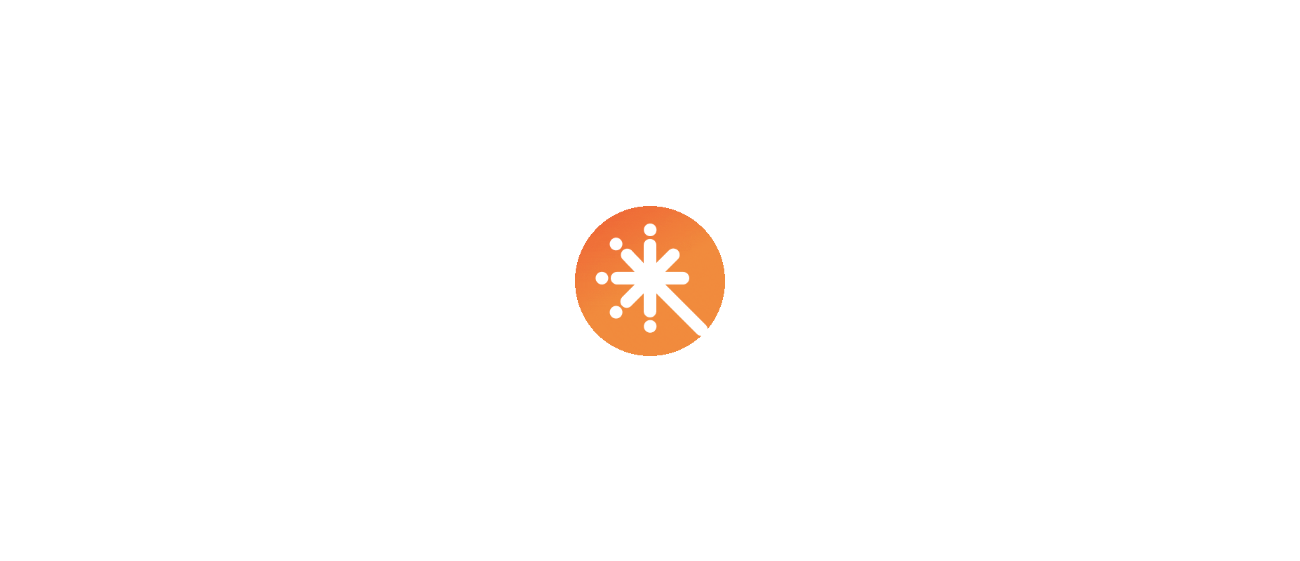 scroll, scrollTop: 0, scrollLeft: 0, axis: both 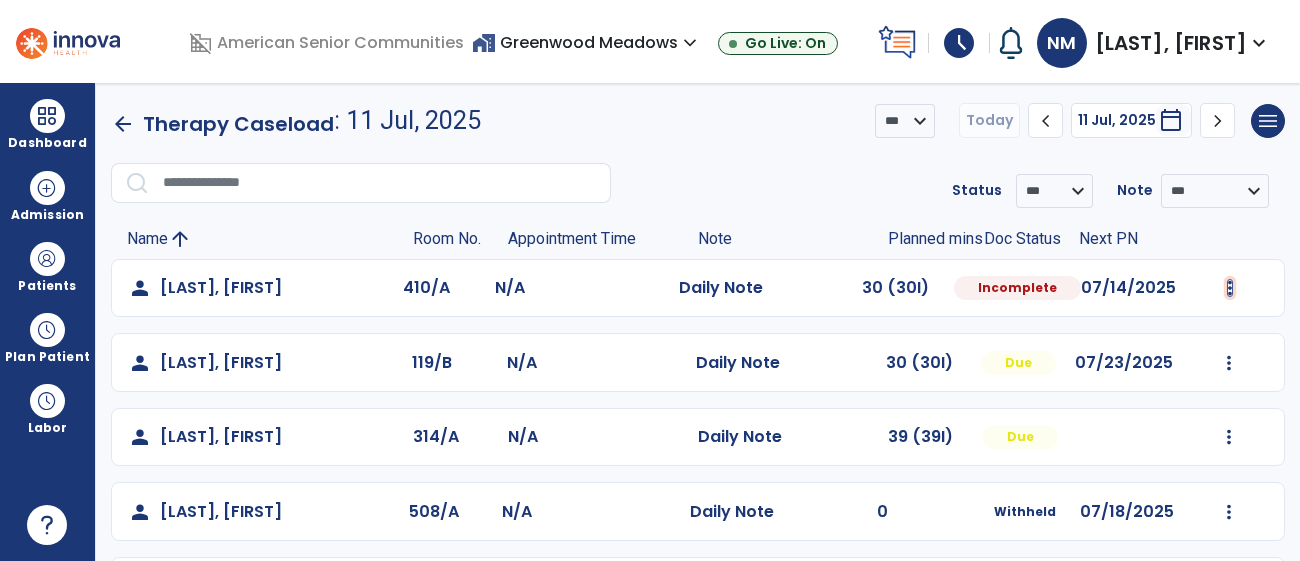 click at bounding box center (1230, 288) 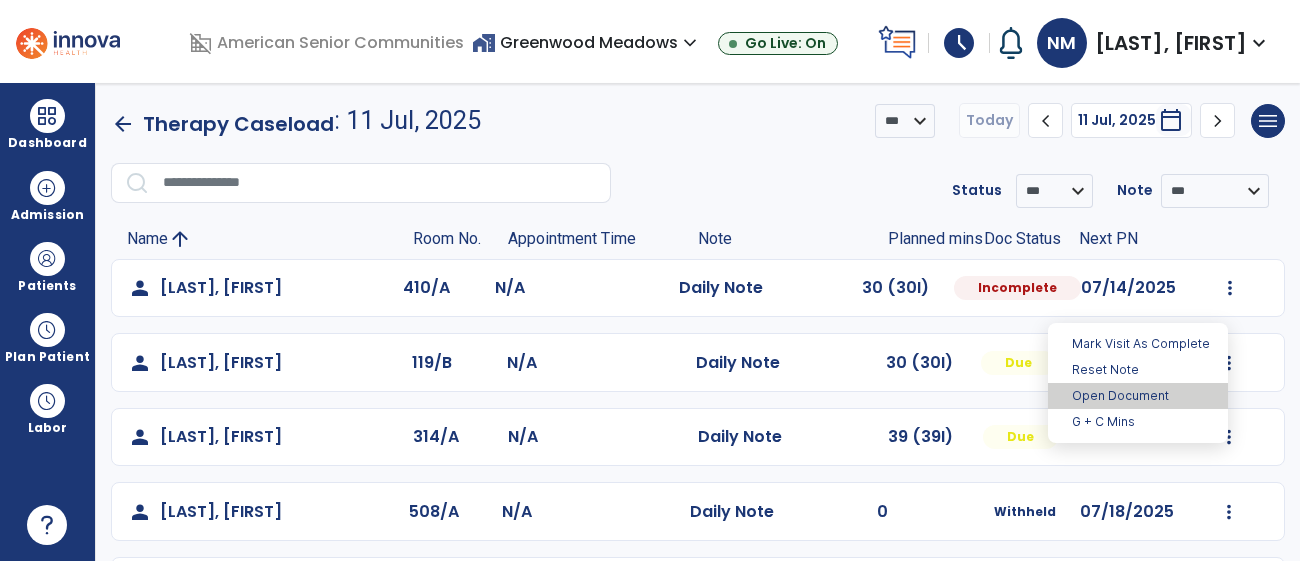 click on "Open Document" at bounding box center [1138, 396] 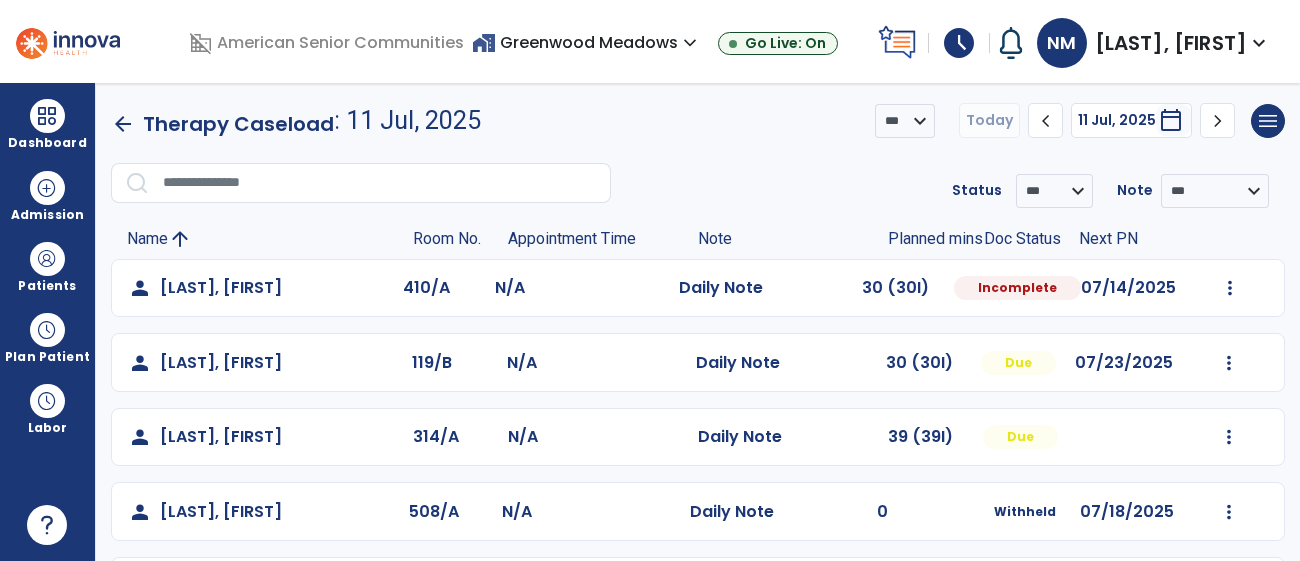 select on "*" 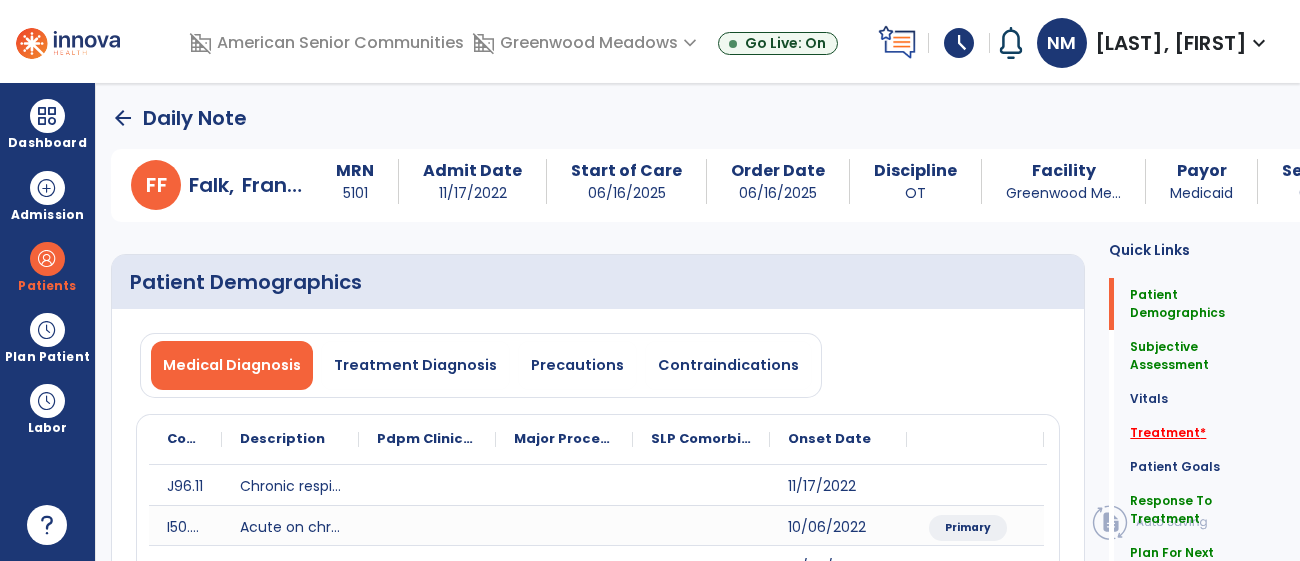 click on "Treatment   *" 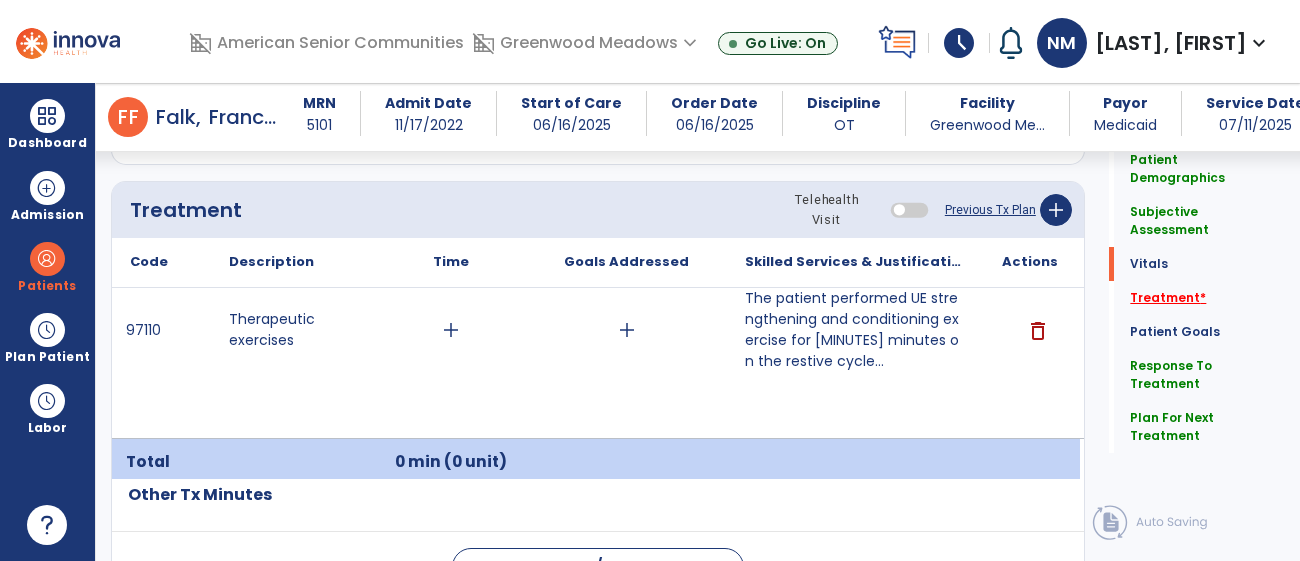 scroll, scrollTop: 1275, scrollLeft: 0, axis: vertical 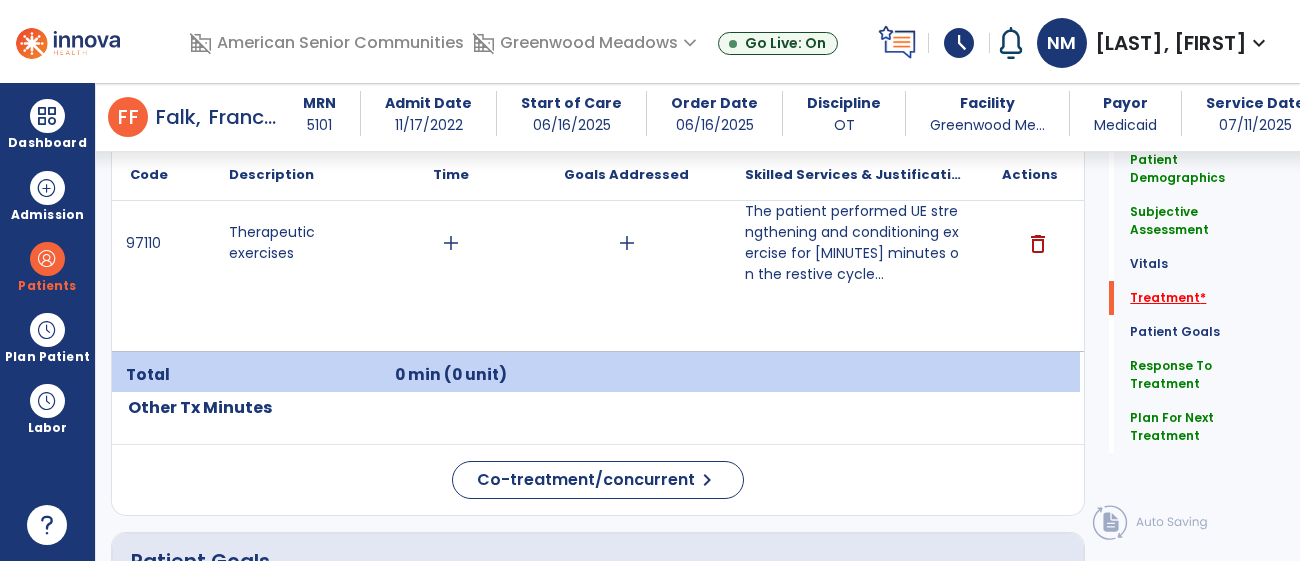 click on "Treatment   *" 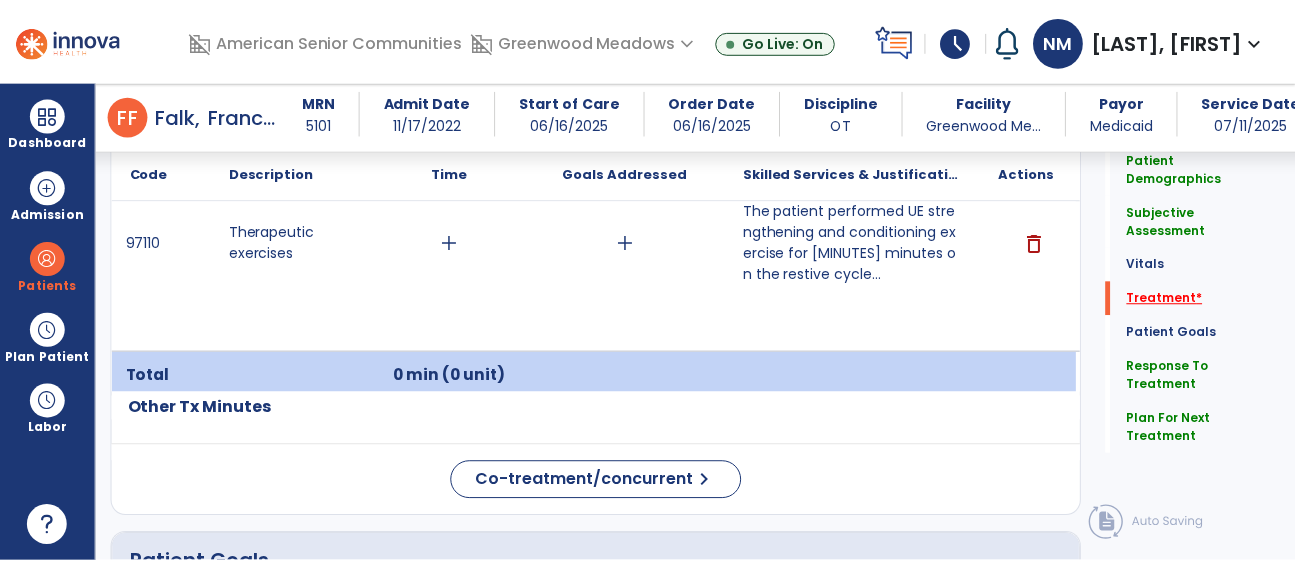scroll, scrollTop: 1256, scrollLeft: 0, axis: vertical 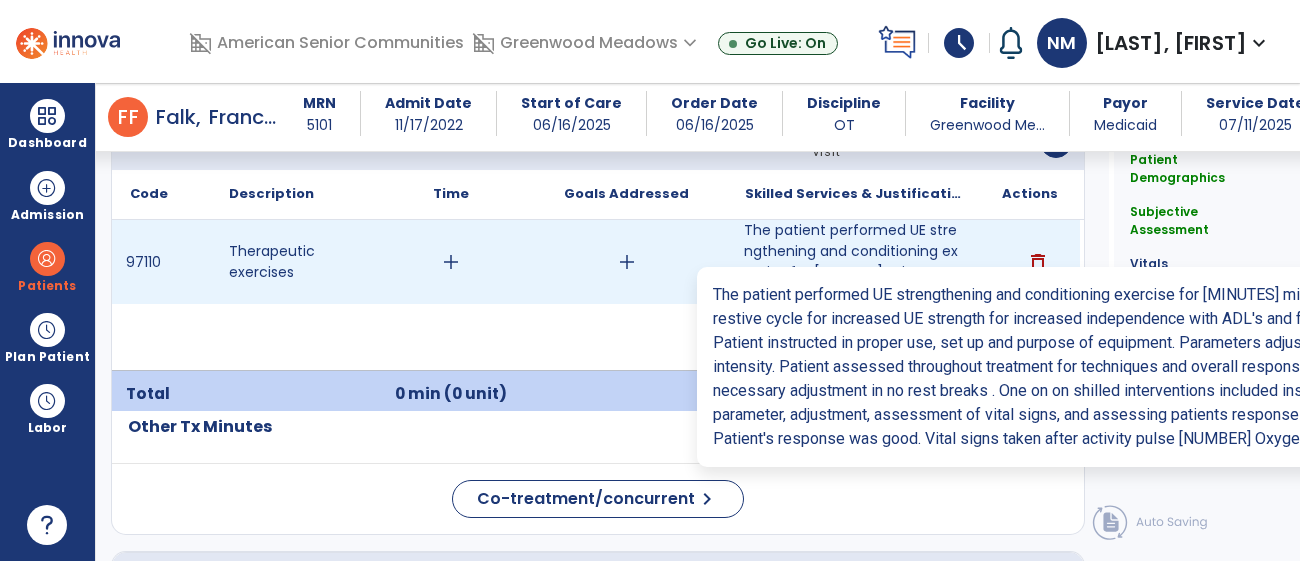 click on "The patient performed UE strengthening and conditioning exercise for [MINUTES] minutes on the restive cycle..." at bounding box center [853, 262] 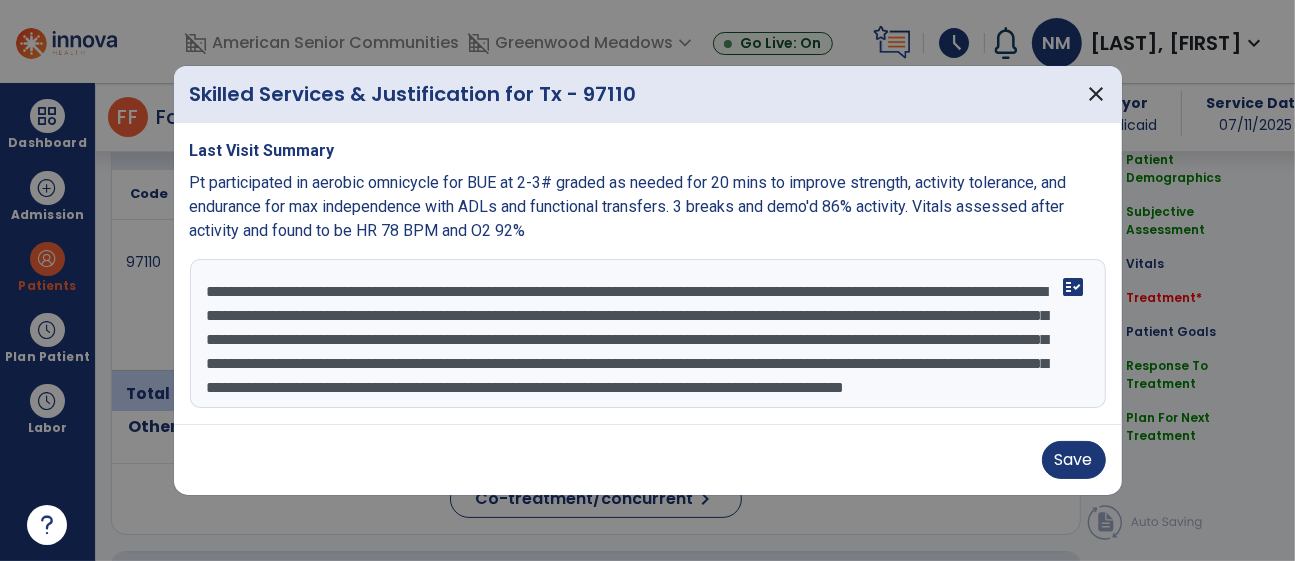 scroll, scrollTop: 1256, scrollLeft: 0, axis: vertical 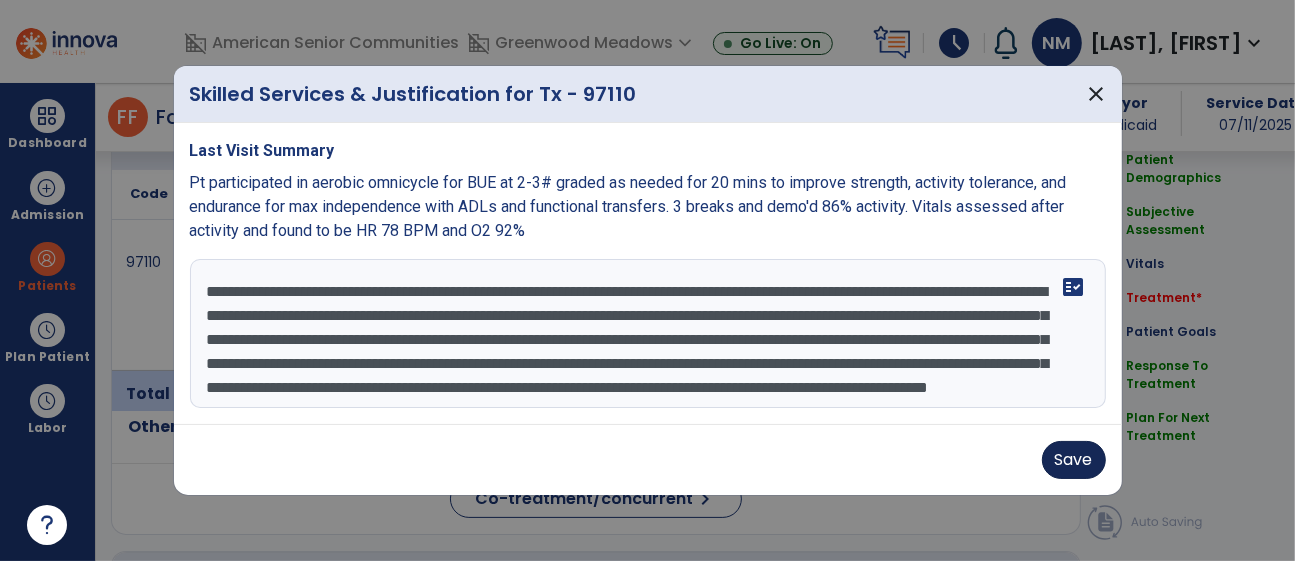 type on "**********" 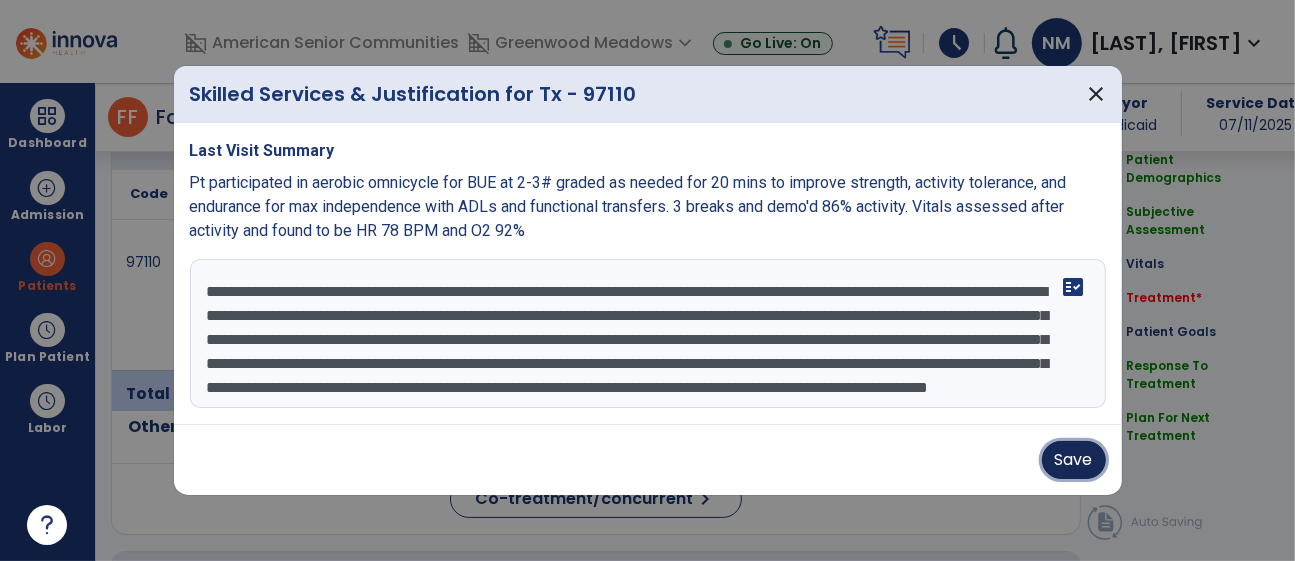 click on "Save" at bounding box center [1074, 460] 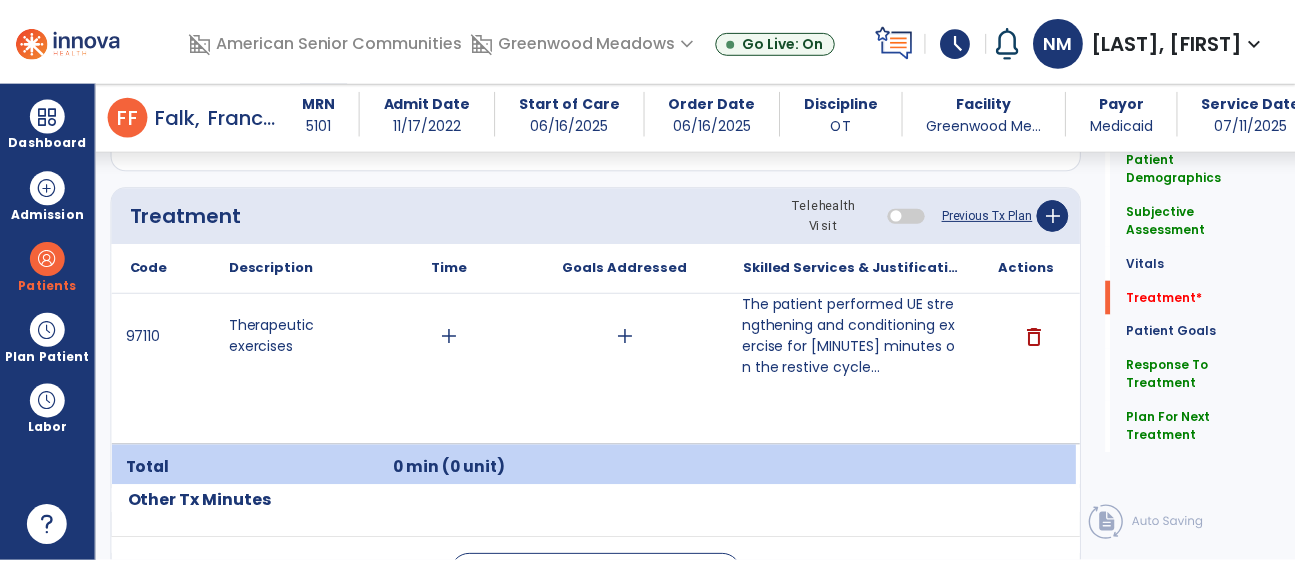 scroll, scrollTop: 1181, scrollLeft: 0, axis: vertical 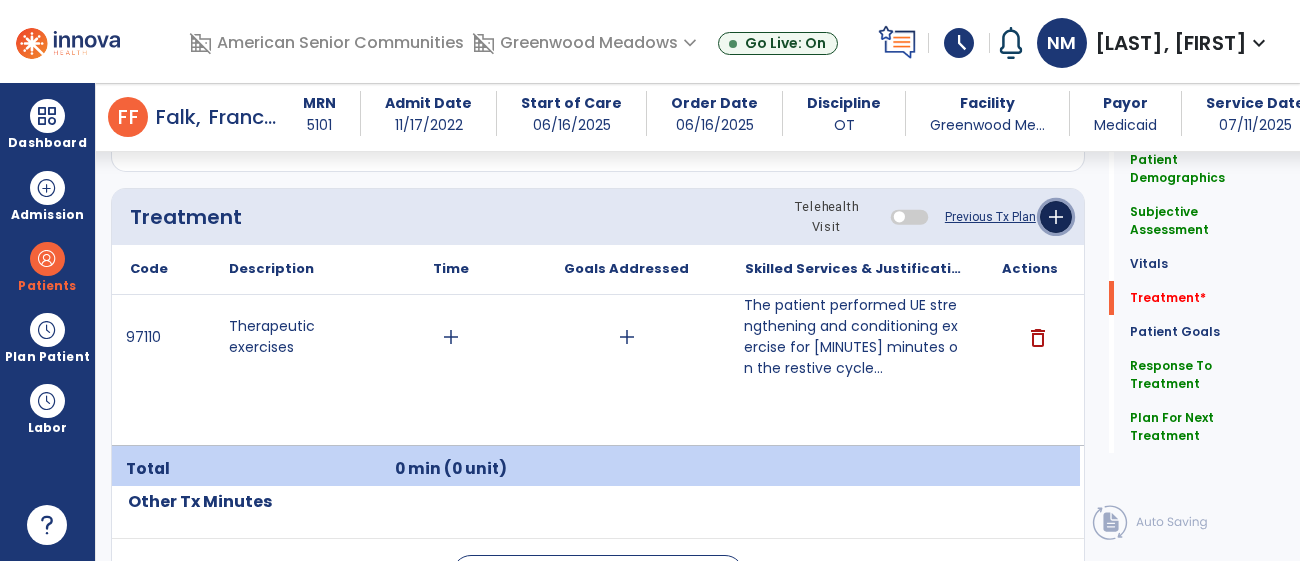 click on "add" 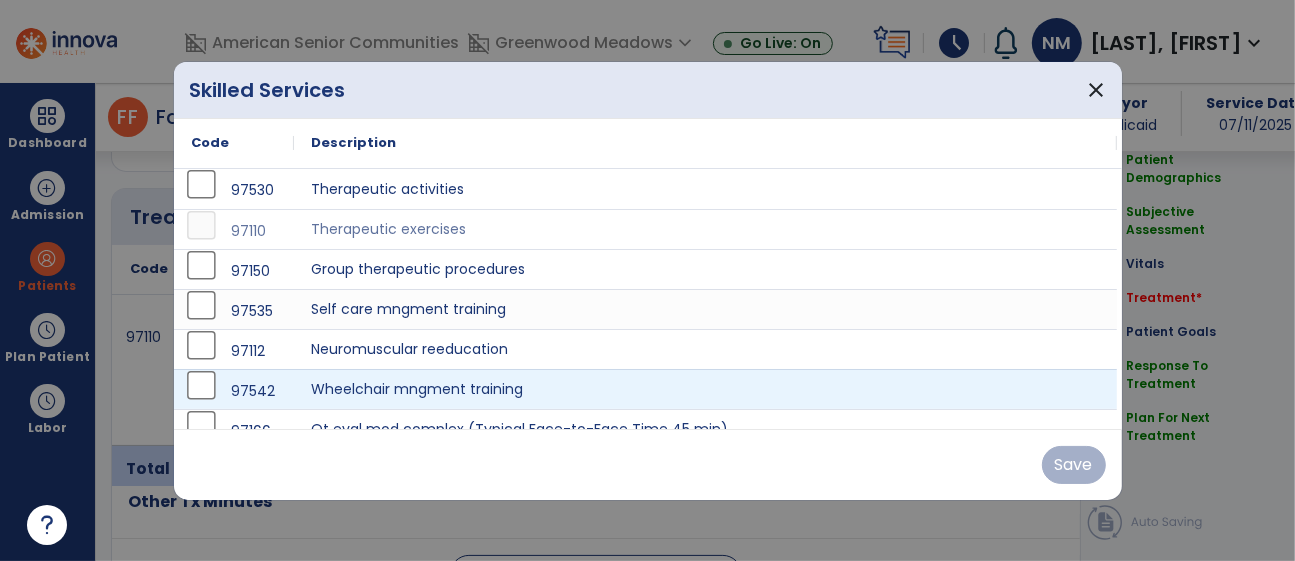scroll, scrollTop: 1181, scrollLeft: 0, axis: vertical 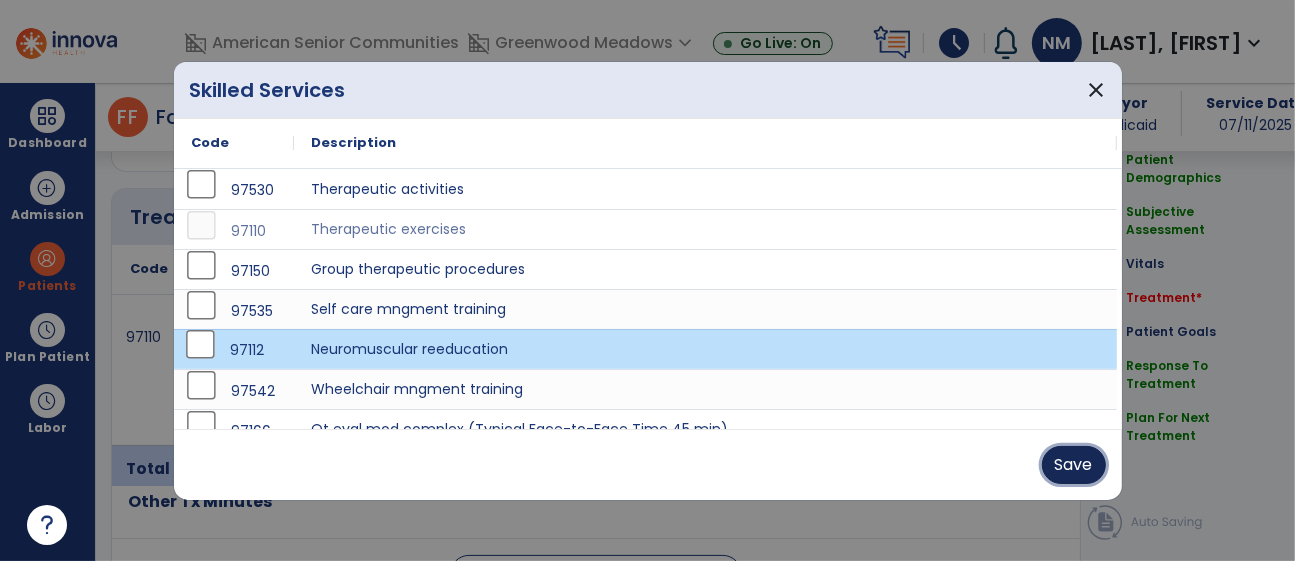 click on "Save" at bounding box center (1074, 465) 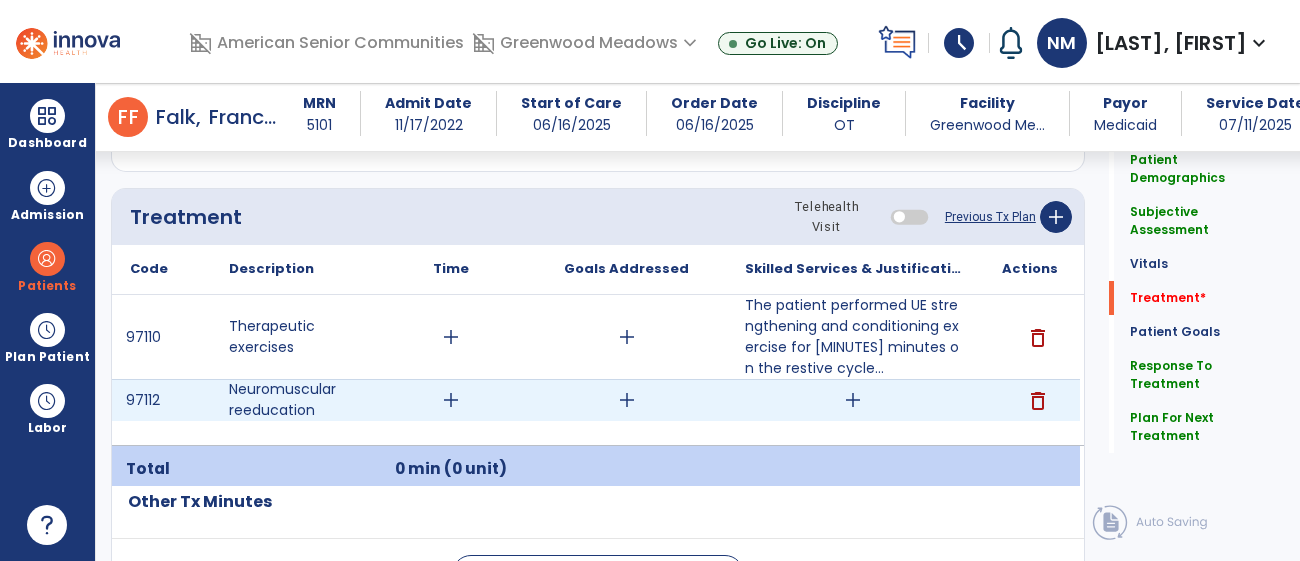 click on "add" at bounding box center [853, 400] 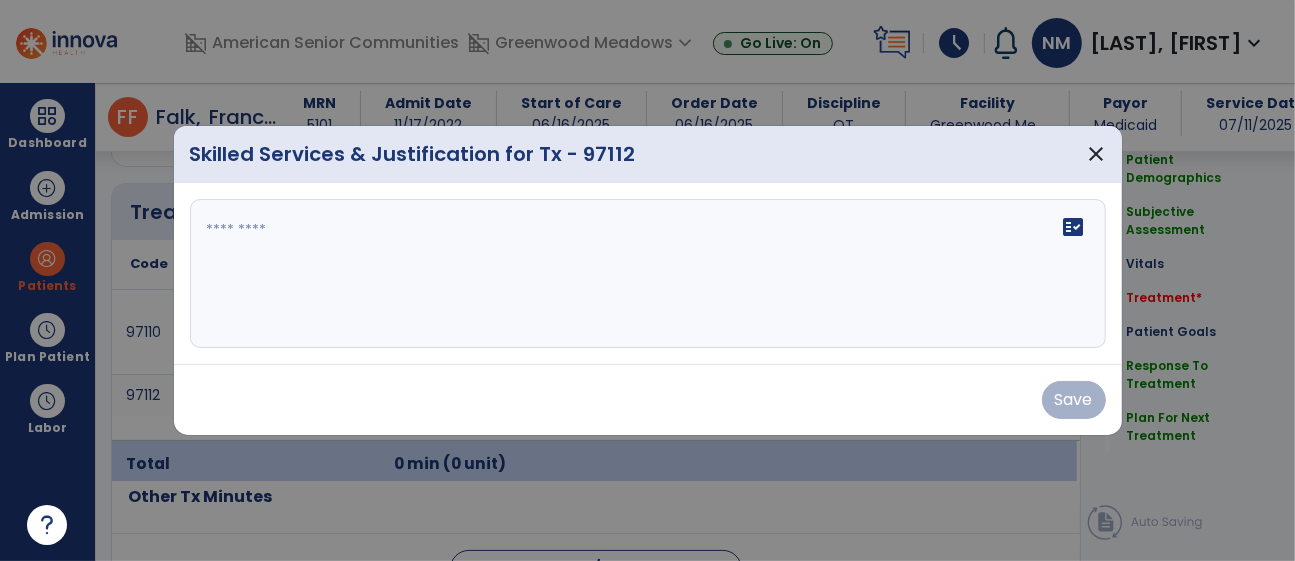 scroll, scrollTop: 1181, scrollLeft: 0, axis: vertical 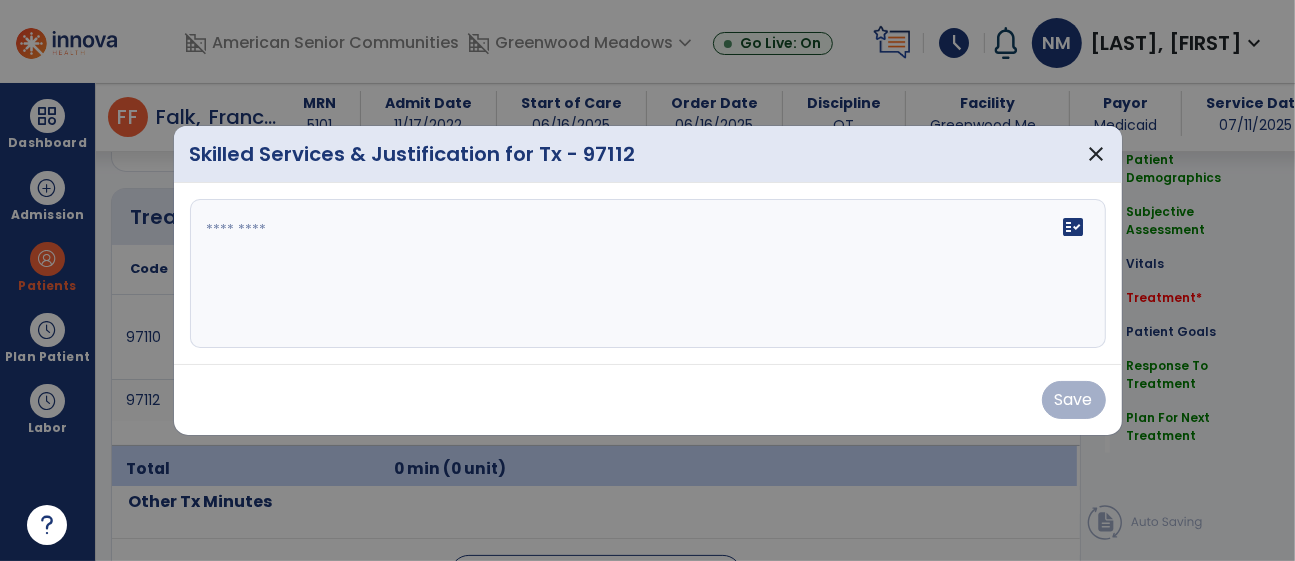 click at bounding box center [648, 274] 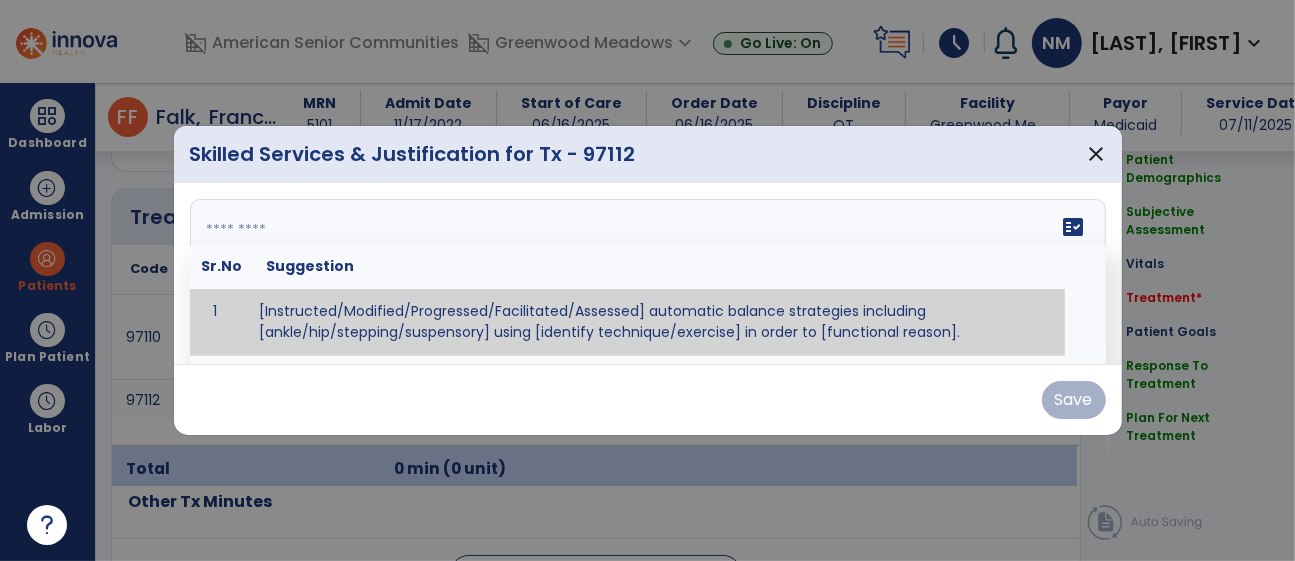 paste on "**********" 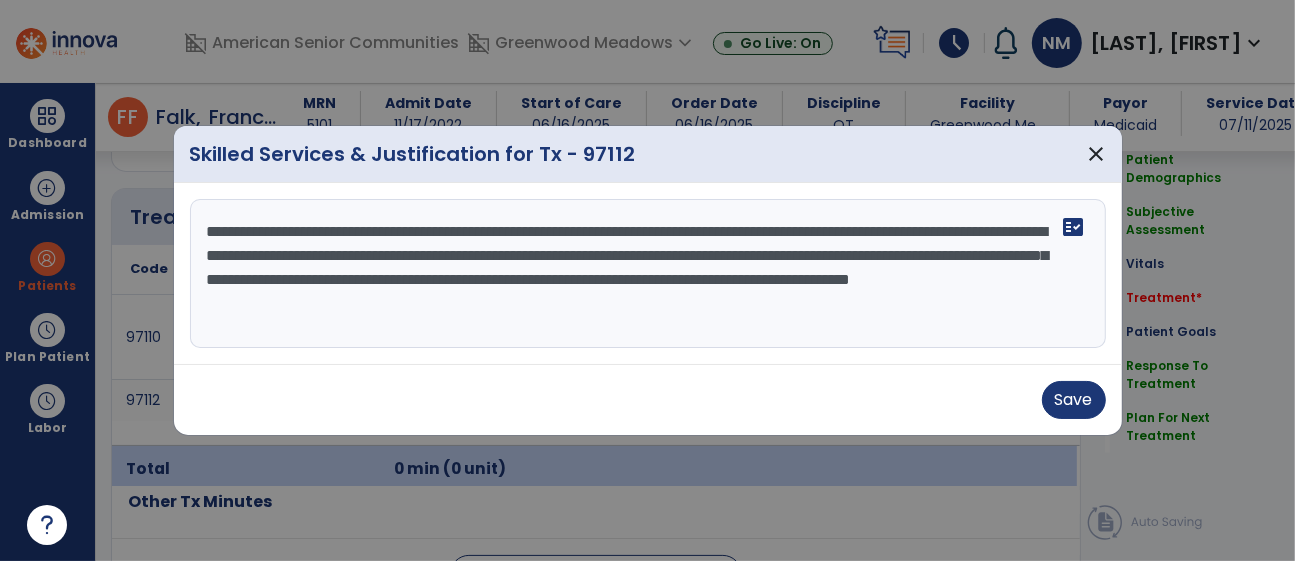 click on "**********" at bounding box center (648, 274) 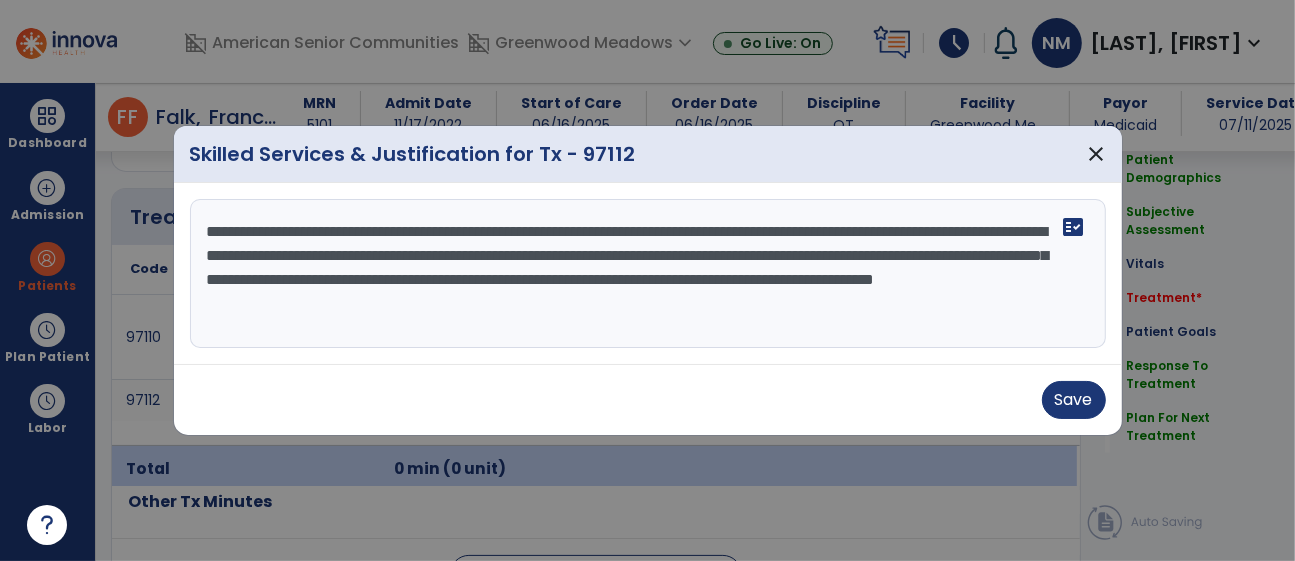 click on "**********" at bounding box center (648, 274) 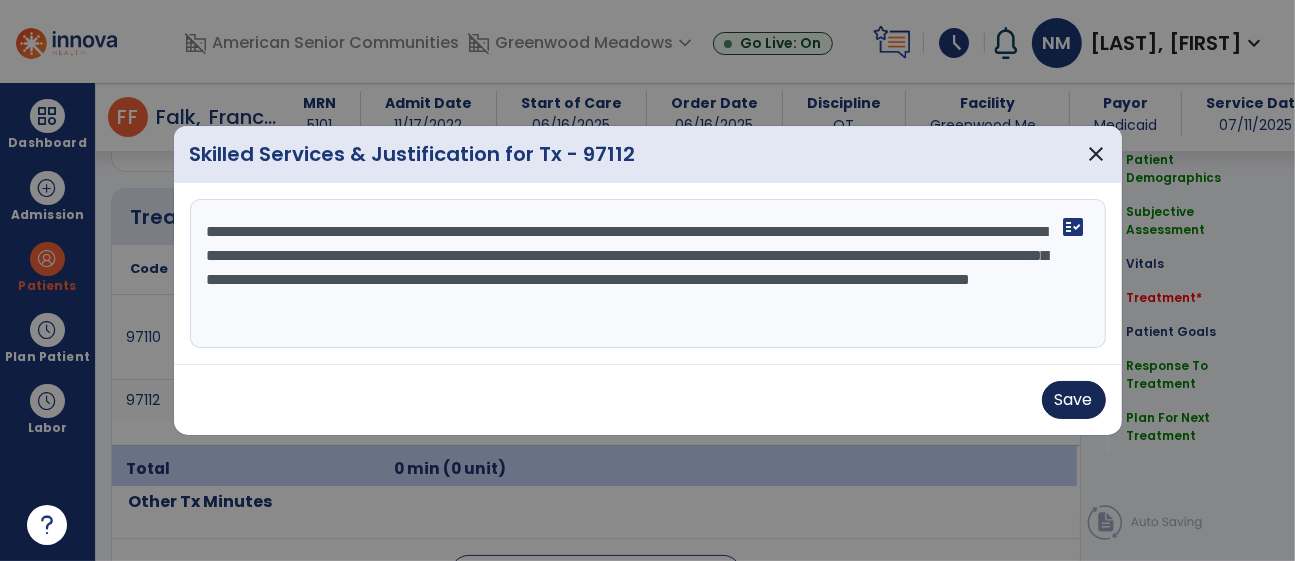 type on "**********" 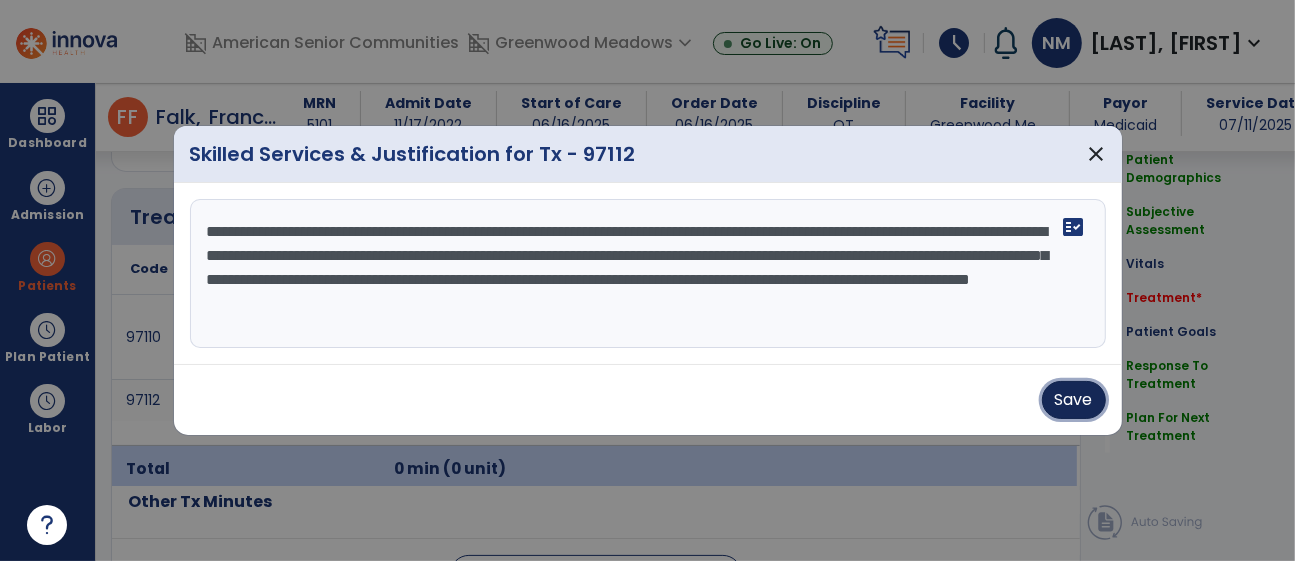click on "Save" at bounding box center (1074, 400) 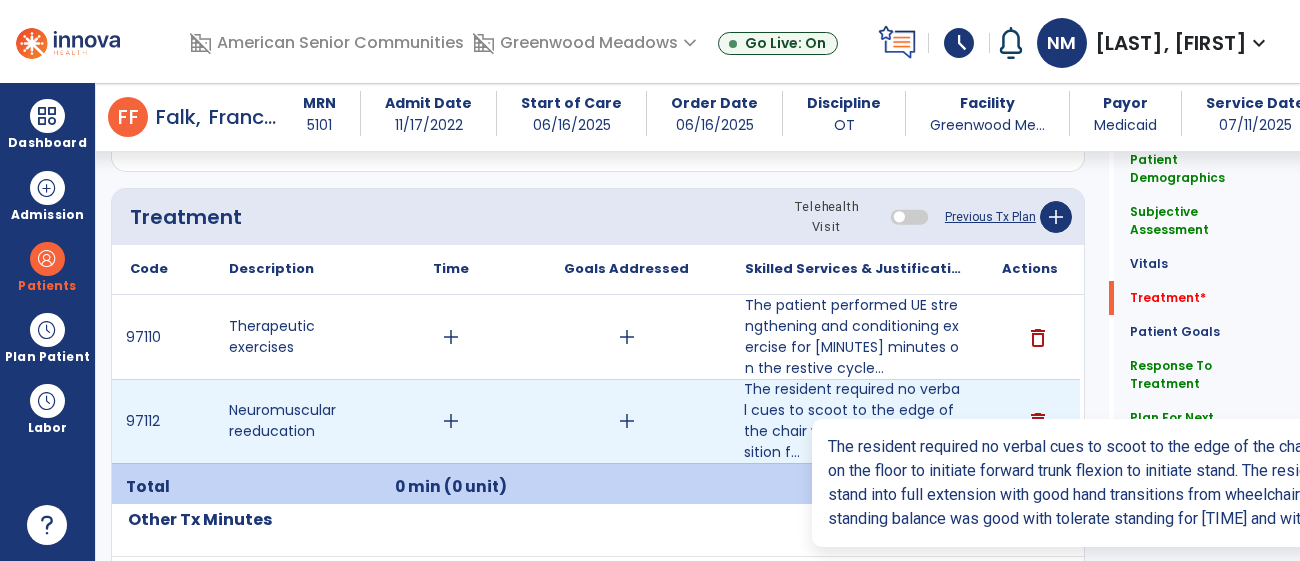 click on "Code
Description
Time" at bounding box center [598, 374] 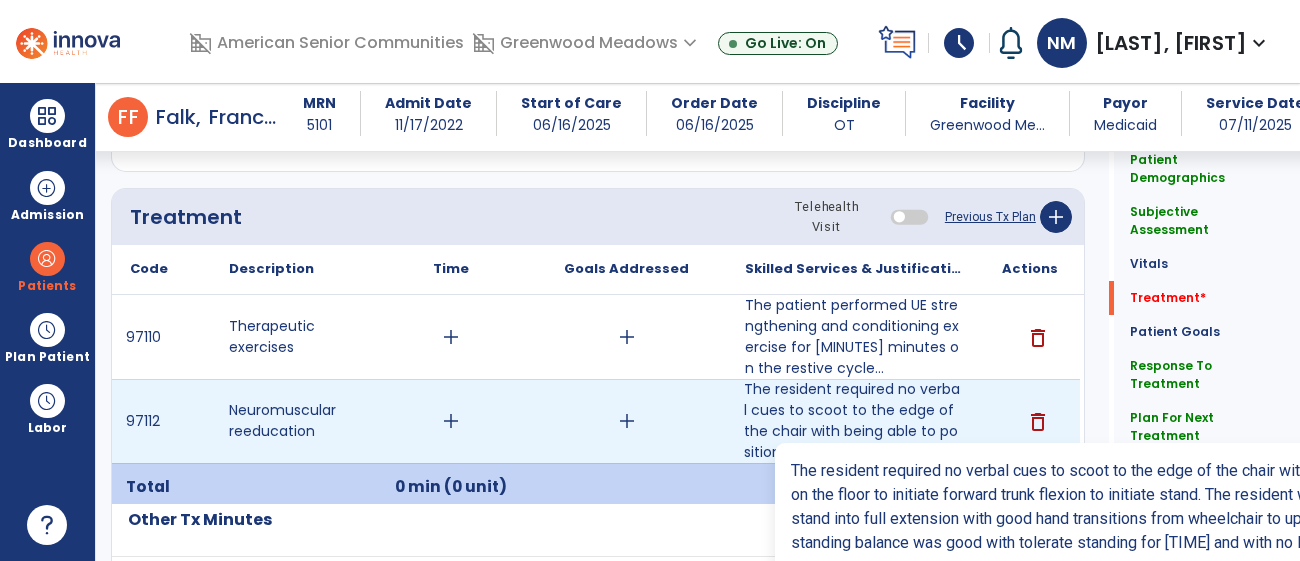 click on "The resident required no verbal cues to scoot to the edge of the chair with being able to position f..." at bounding box center [853, 421] 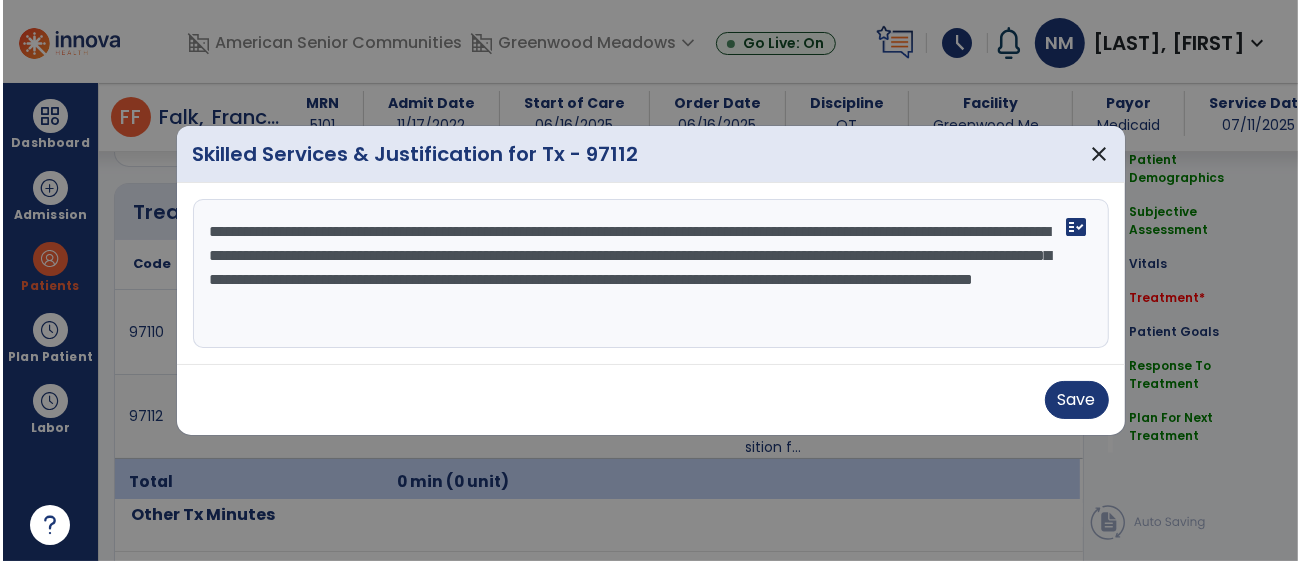 scroll, scrollTop: 1181, scrollLeft: 0, axis: vertical 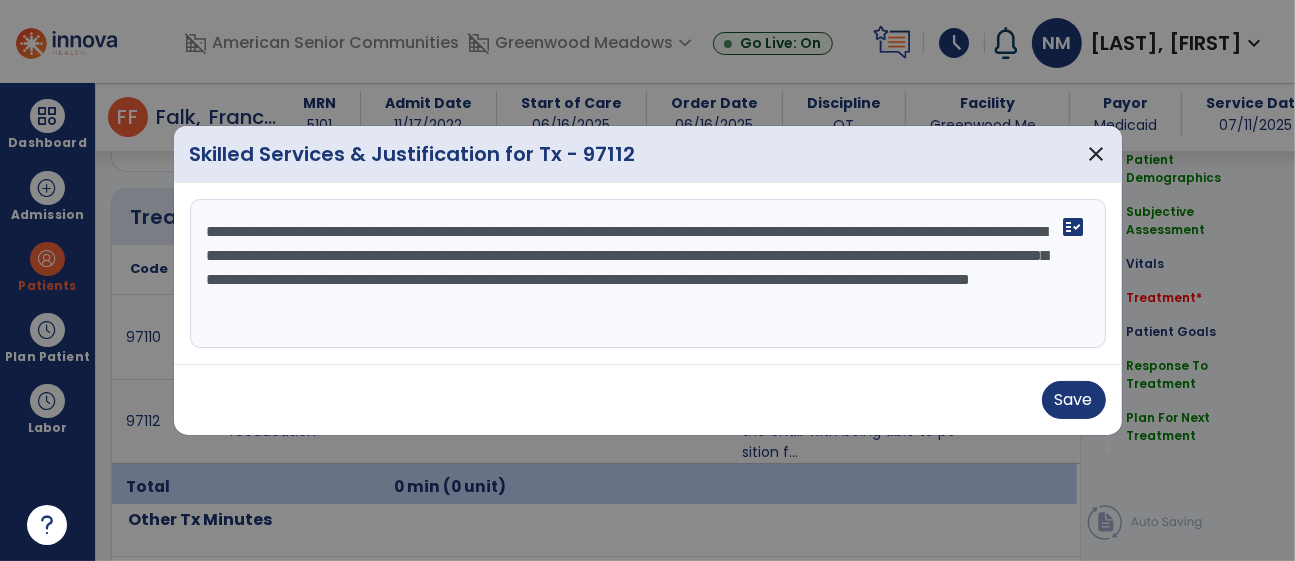 click on "**********" at bounding box center [648, 274] 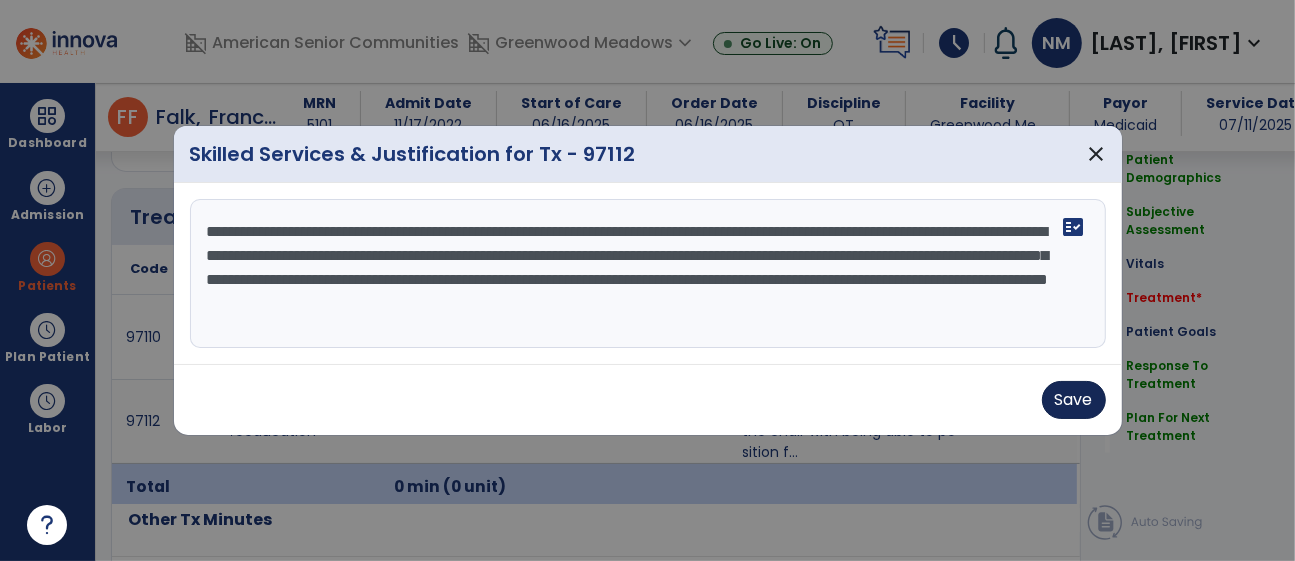 type on "**********" 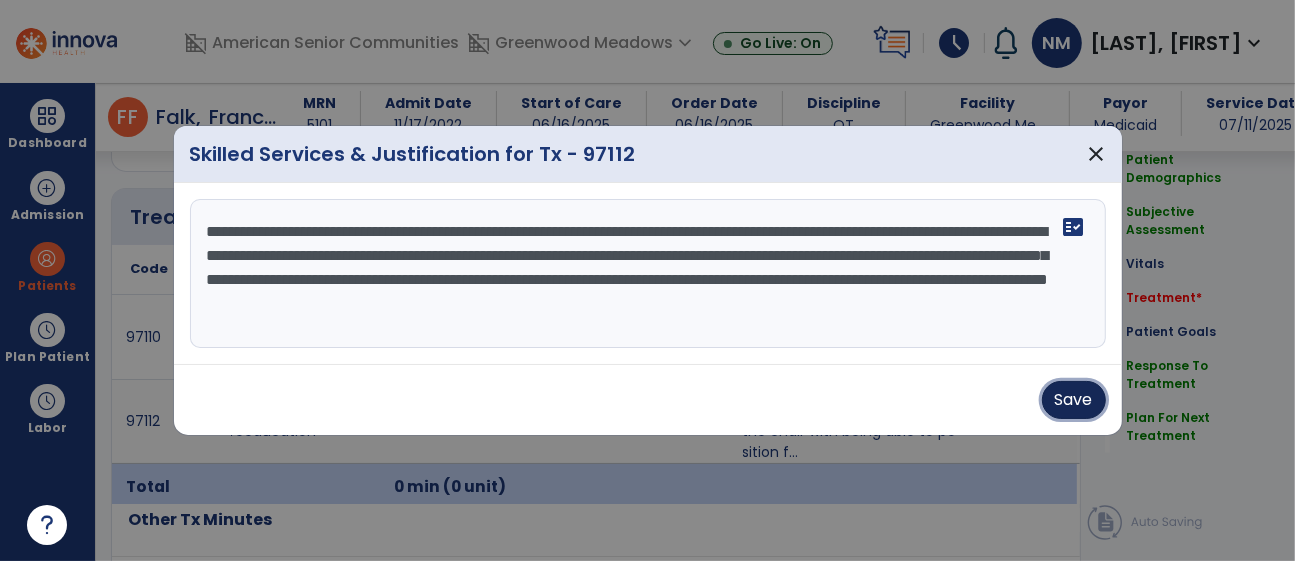 click on "Save" at bounding box center [1074, 400] 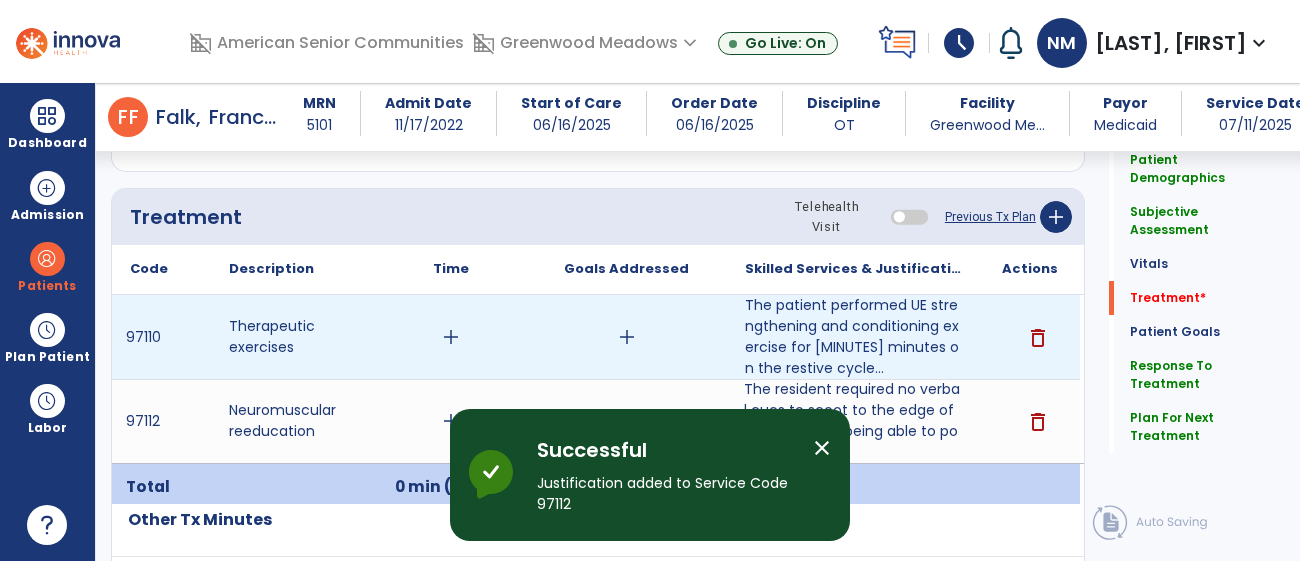 click on "add" at bounding box center [451, 337] 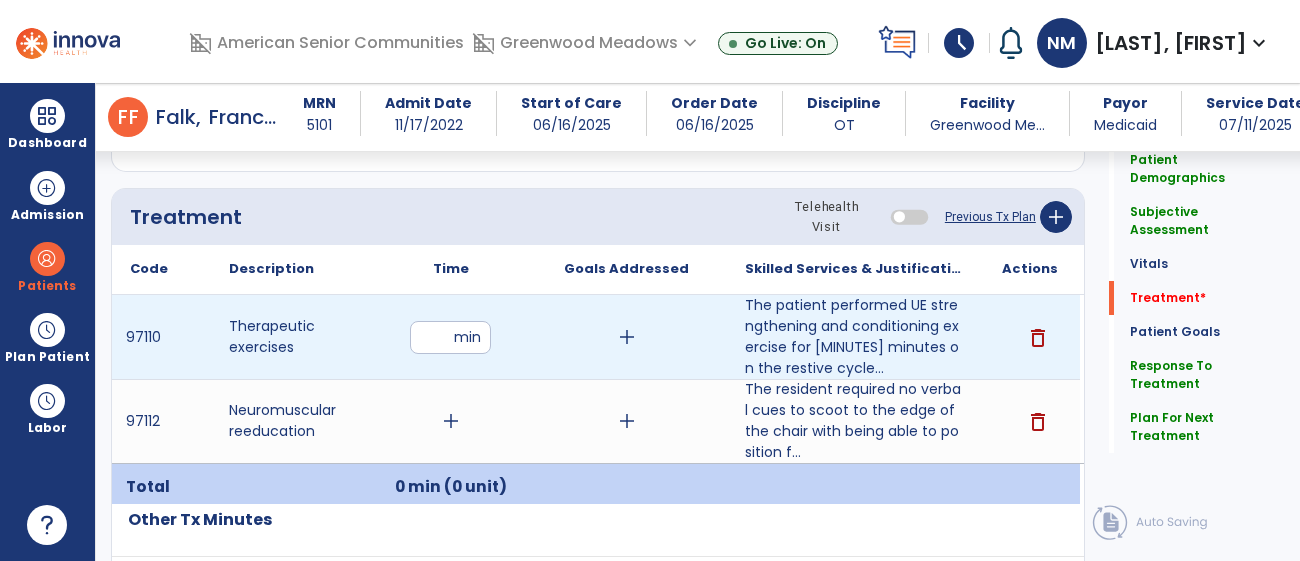 type on "**" 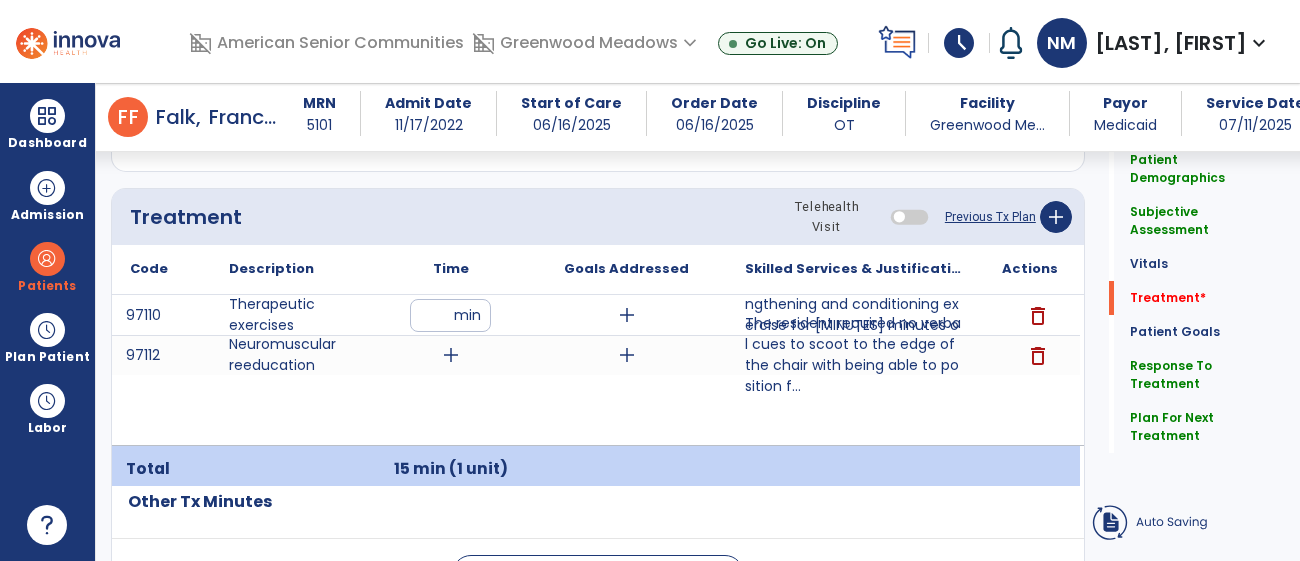 click on "[CODE] Therapeutic exercises [MINUTES] add The patient performed UE strengthening and conditioning exercise for [MINUTES] minutes on the restive cycle... delete [CODE] Neuromuscular reeducation add add The resident required no verbal cues to scoot to the edge of the chair with being able to position f... The resident required no verbal cues to scoot to the edge of the chair with being able to position feel on the floor to initiate forward trunk flexion to initiate stand. The resident was SBA to complete sit to stand into full extension with good hand transitions from wheelchair to up to the walker. The resident standing balance was good with tolerate standing for [TIME] and [TIME] with no loss of balance delete" at bounding box center [596, 370] 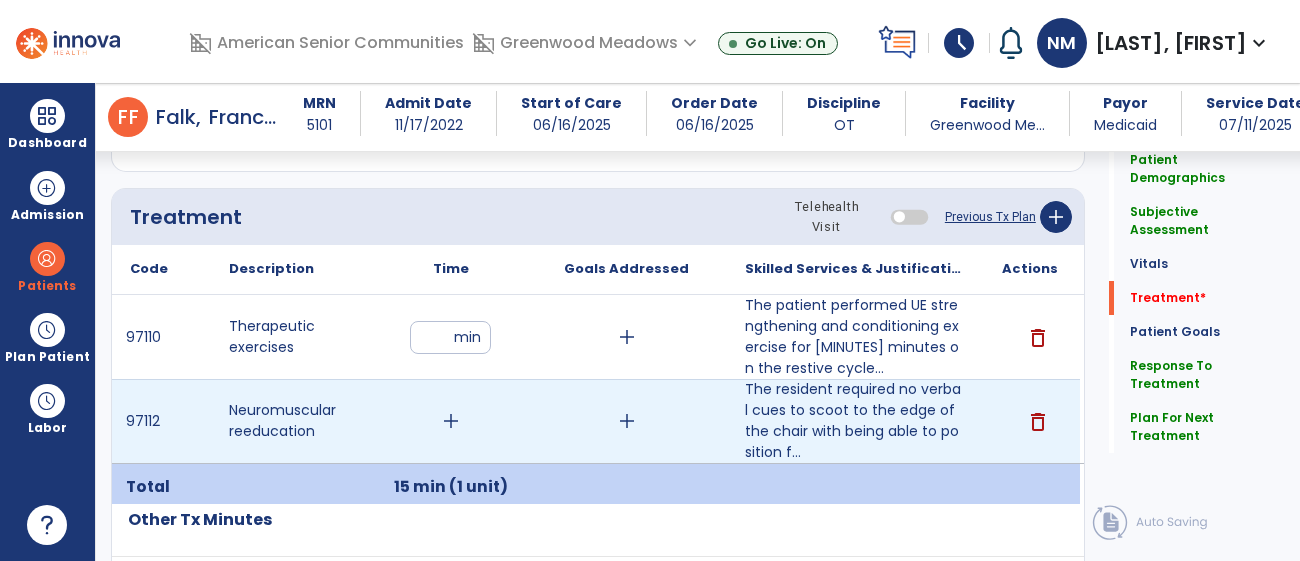 click on "add" at bounding box center (451, 421) 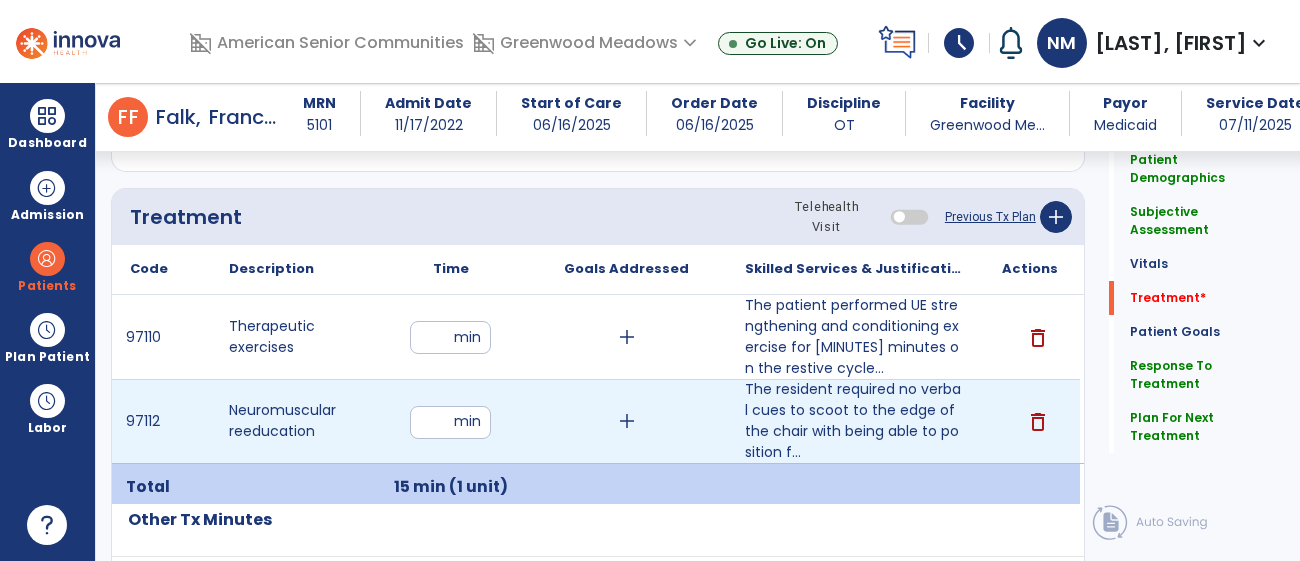 type on "**" 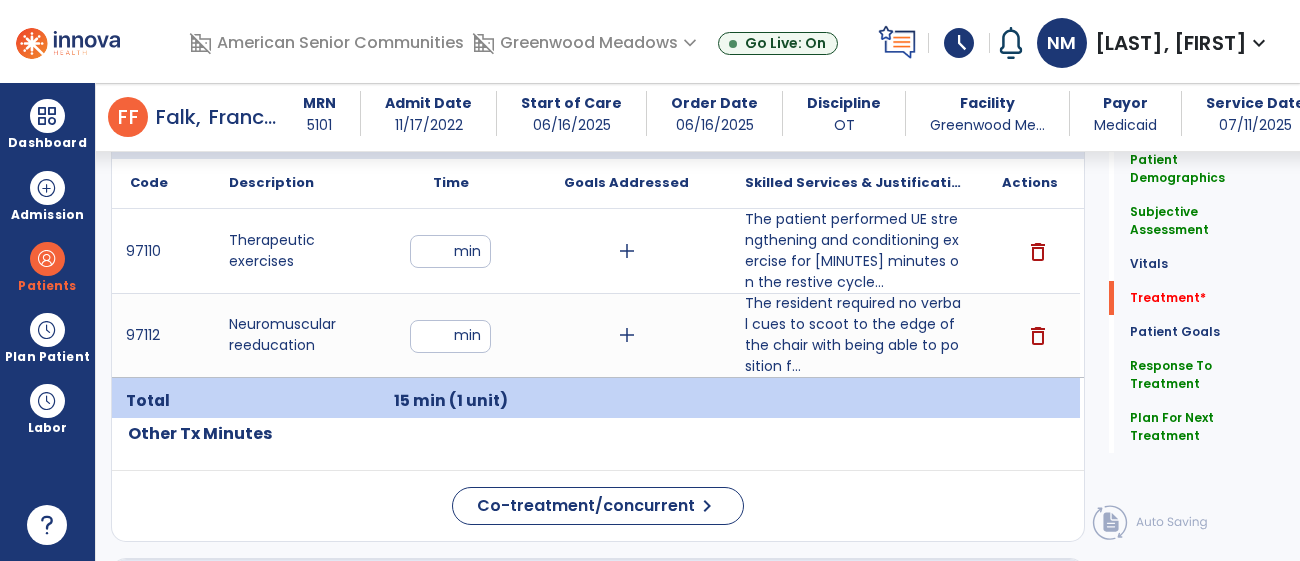 scroll, scrollTop: 1268, scrollLeft: 0, axis: vertical 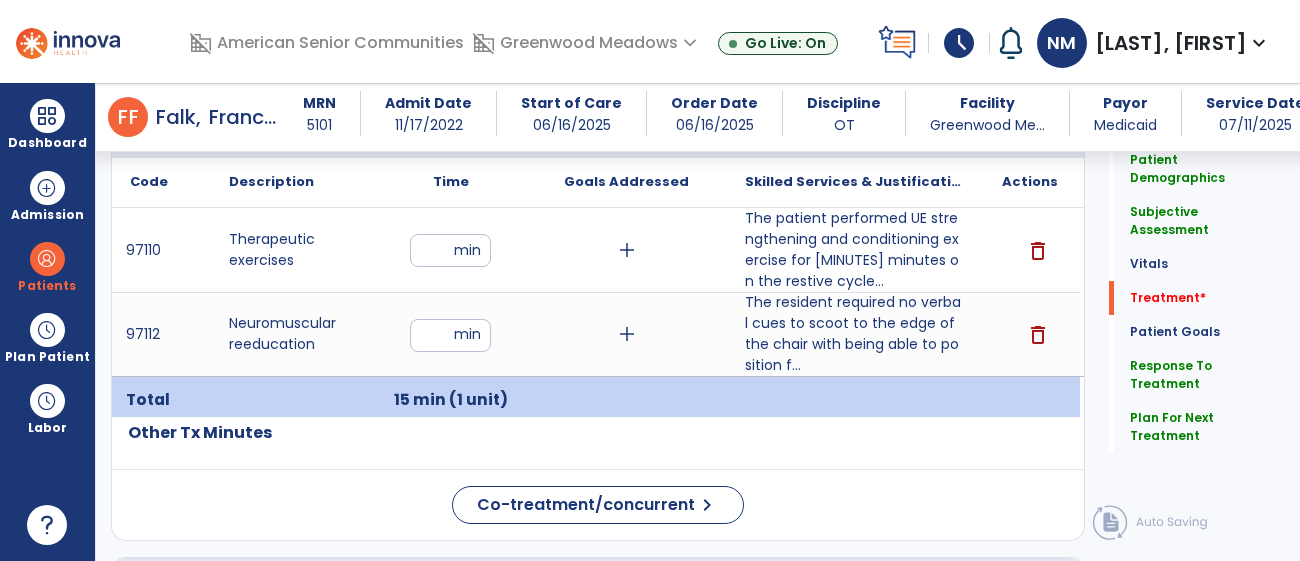click on "Quick Links  Patient Demographics   Patient Demographics   Subjective Assessment   Subjective Assessment   Vitals   Vitals   Treatment   *  Treatment   *  Patient Goals   Patient Goals   Response To Treatment   Response To Treatment   Plan For Next Treatment   Plan For Next Treatment" 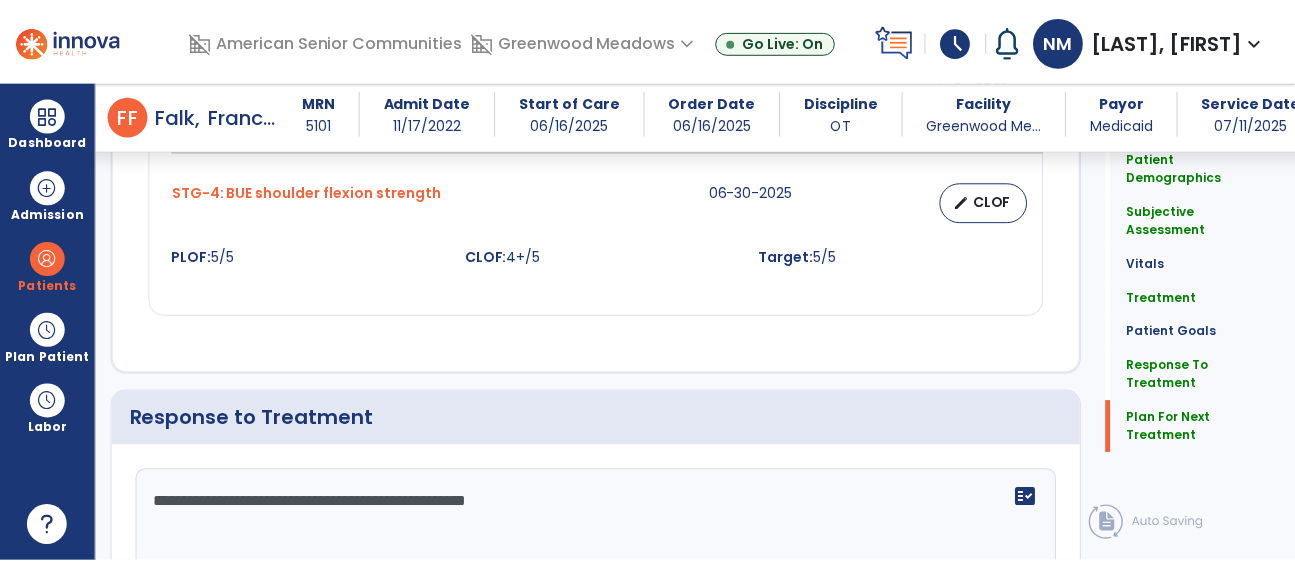 scroll, scrollTop: 3183, scrollLeft: 0, axis: vertical 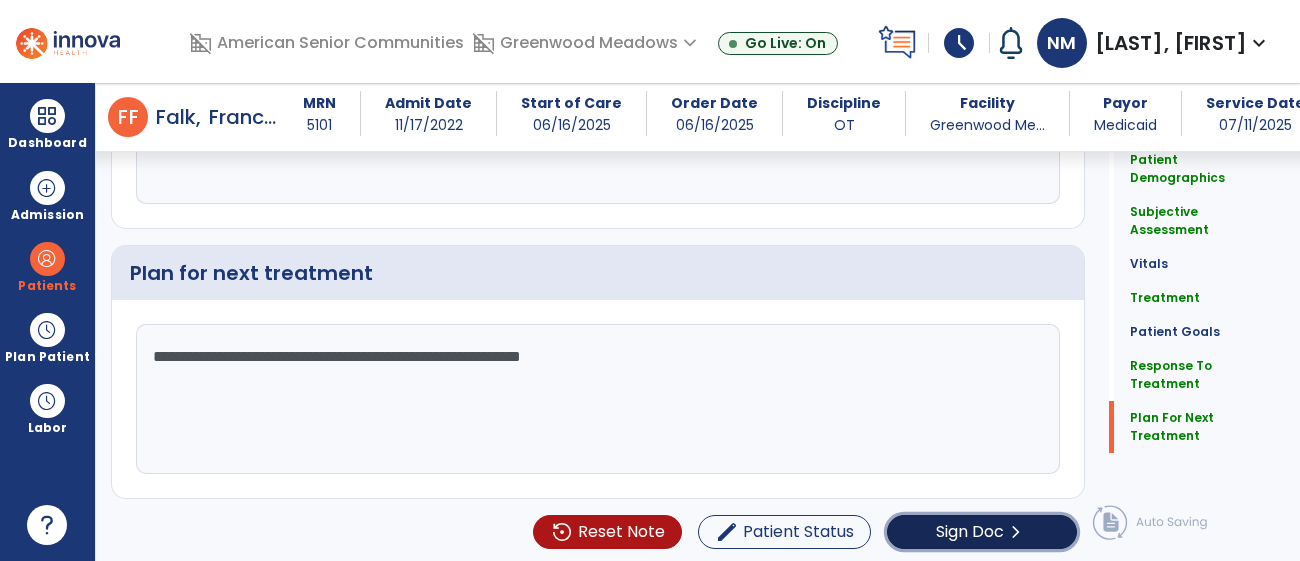 click on "chevron_right" 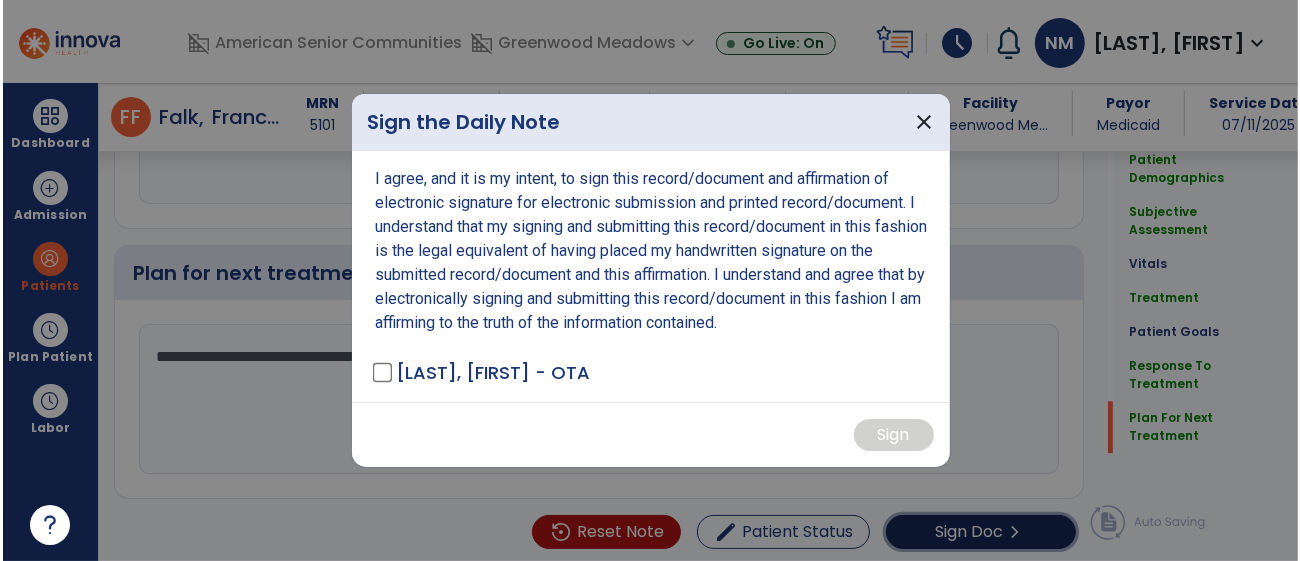 scroll, scrollTop: 3183, scrollLeft: 0, axis: vertical 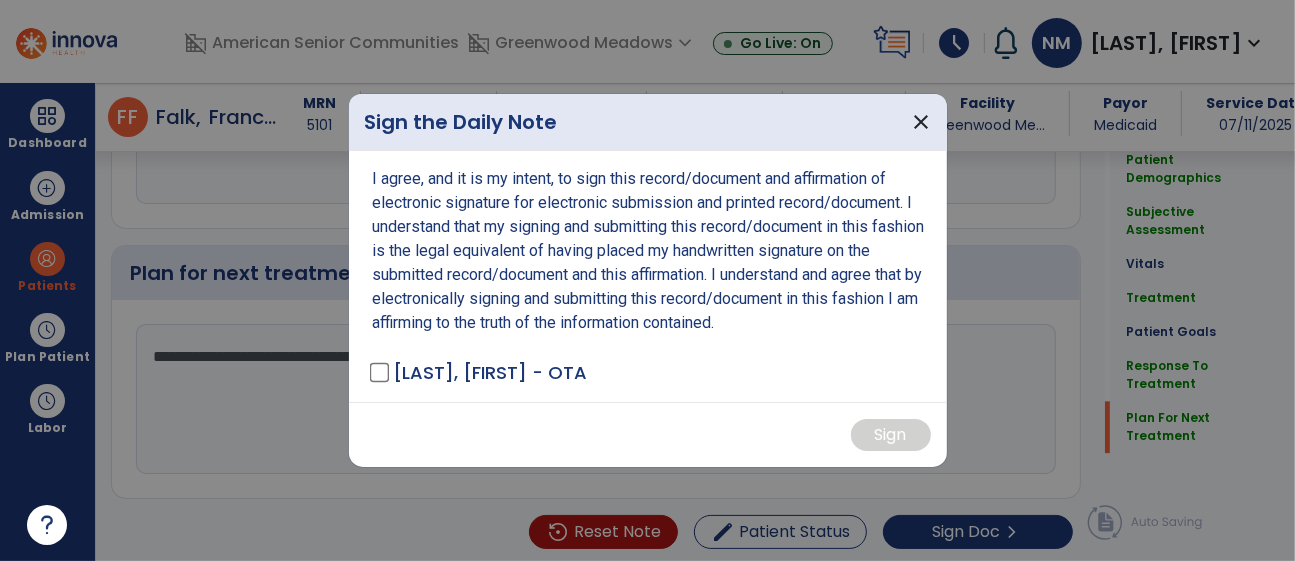 click on "I agree, and it is my intent, to sign this record/document and affirmation of electronic signature for electronic submission and printed record/document. I understand that my signing and submitting this record/document in this fashion is the legal equivalent of having placed my handwritten signature on the submitted record/document and this affirmation. I understand and agree that by electronically signing and submitting this record/document in this fashion I am affirming to the truth of the information contained. [LAST], [FIRST] - OTA" at bounding box center (648, 276) 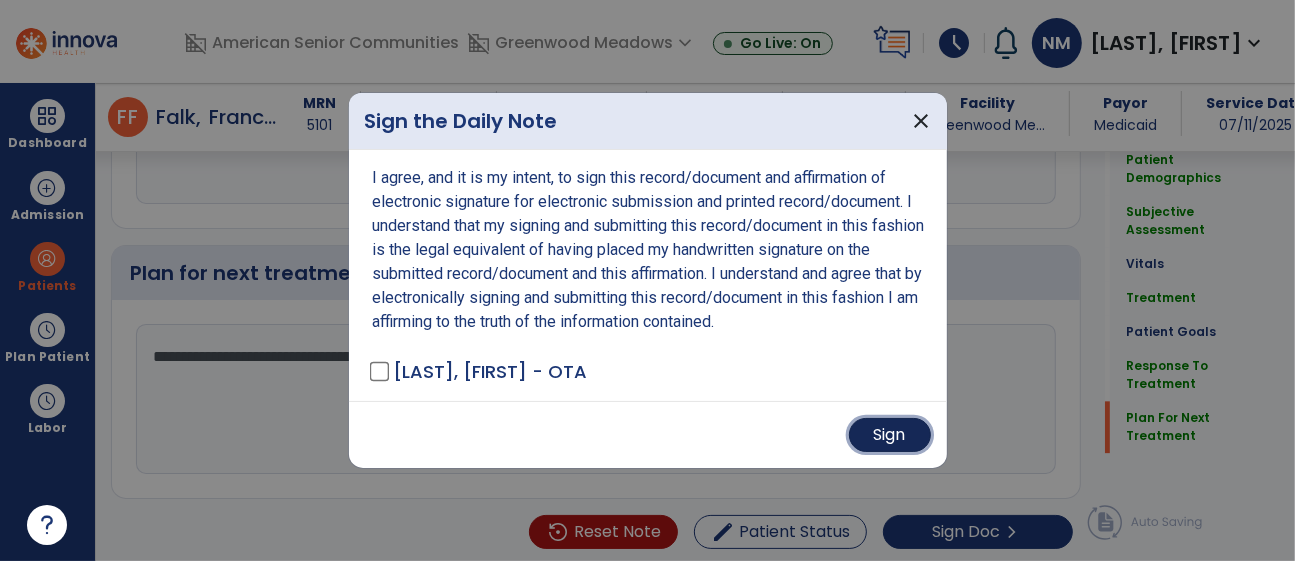 click on "Sign" at bounding box center [890, 435] 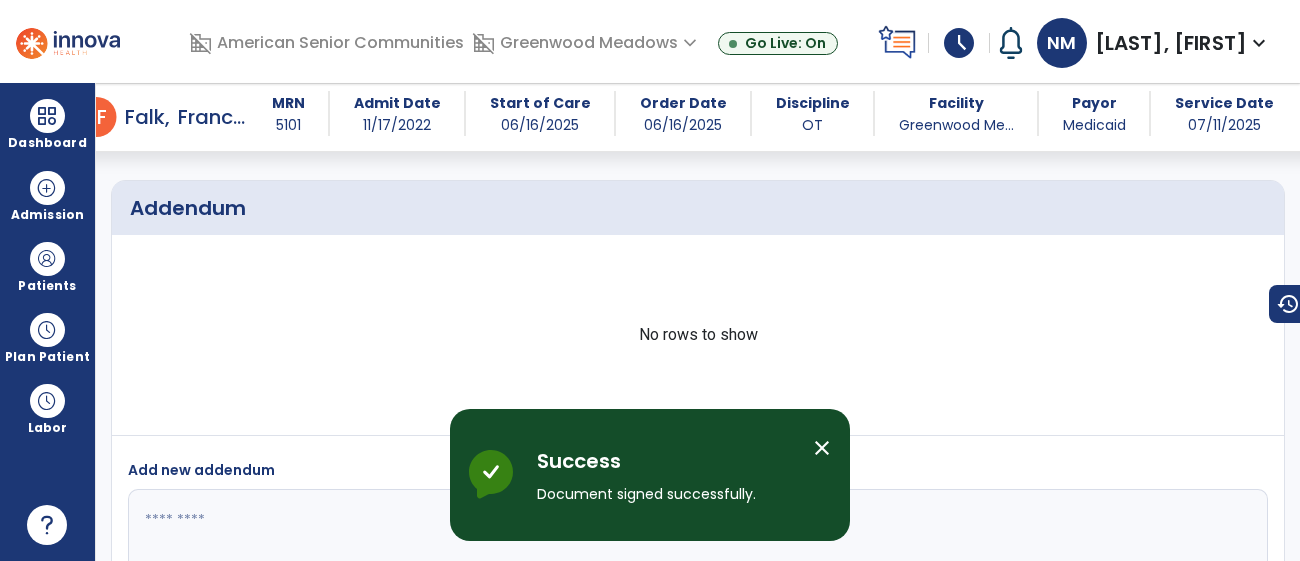 scroll, scrollTop: 4990, scrollLeft: 0, axis: vertical 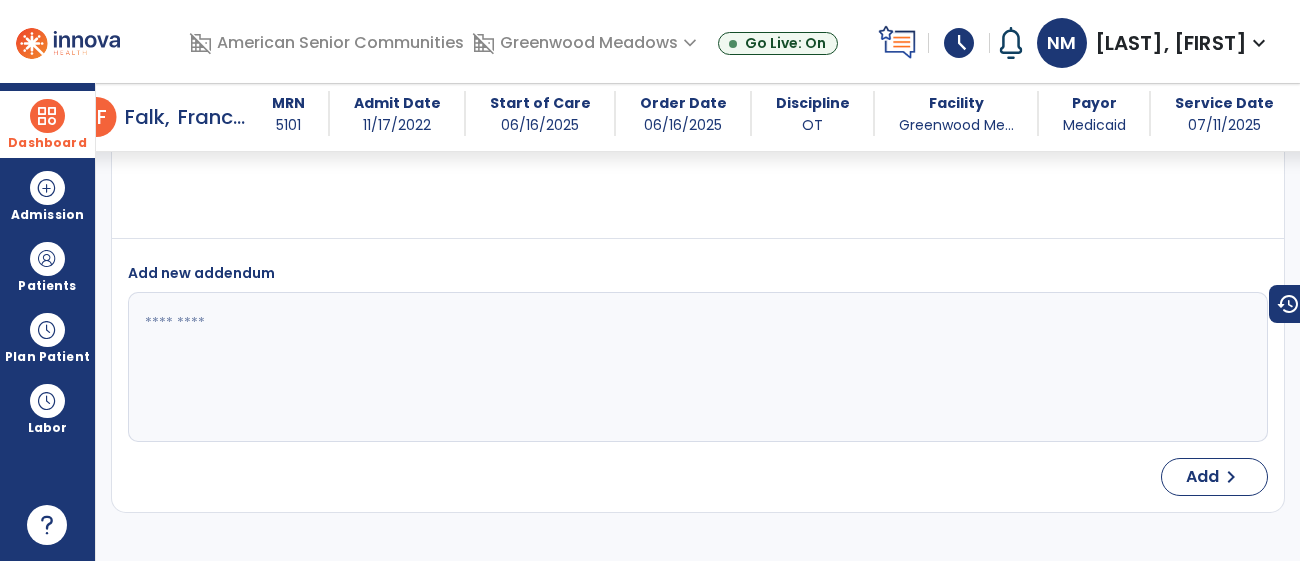 click at bounding box center (47, 116) 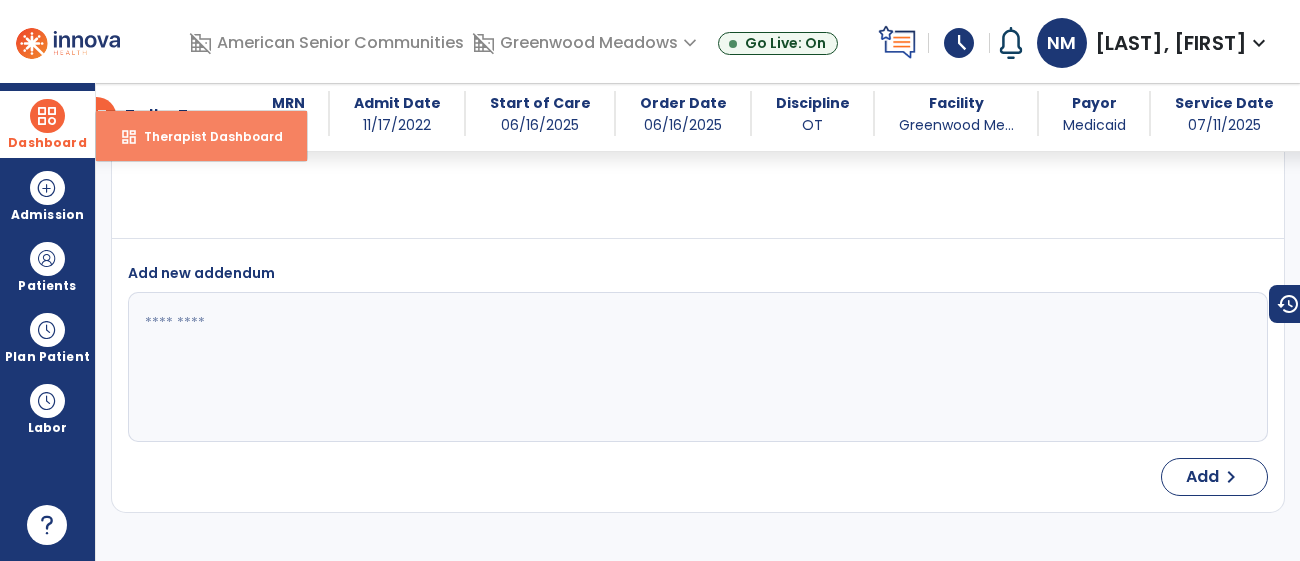 click on "dashboard  Therapist Dashboard" at bounding box center [201, 136] 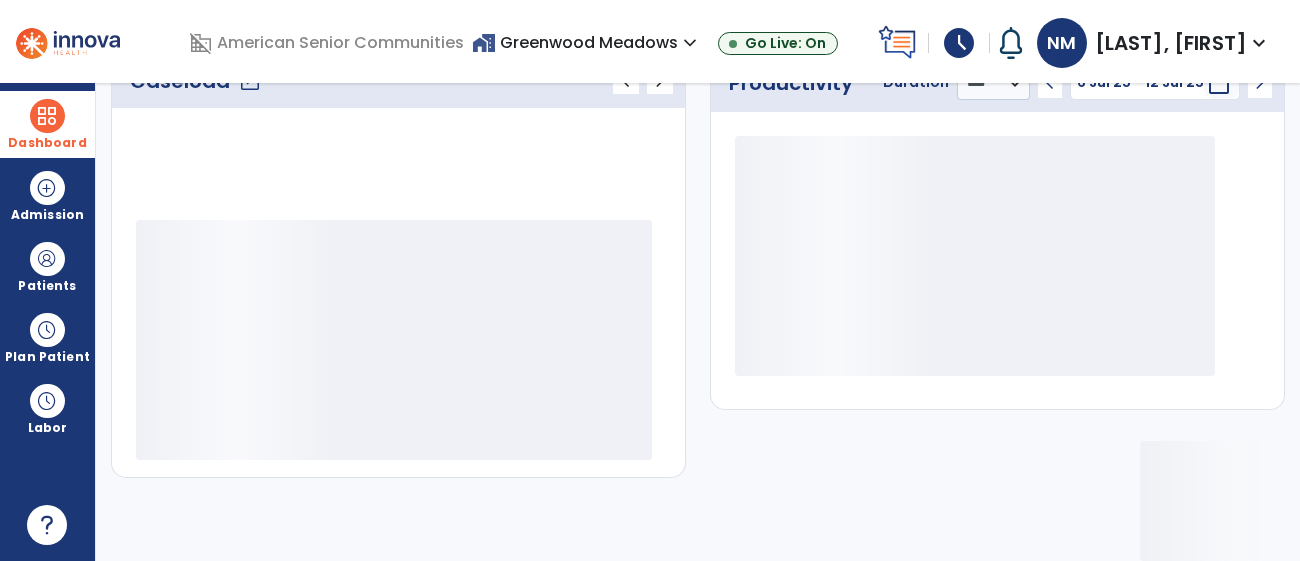 scroll, scrollTop: 314, scrollLeft: 0, axis: vertical 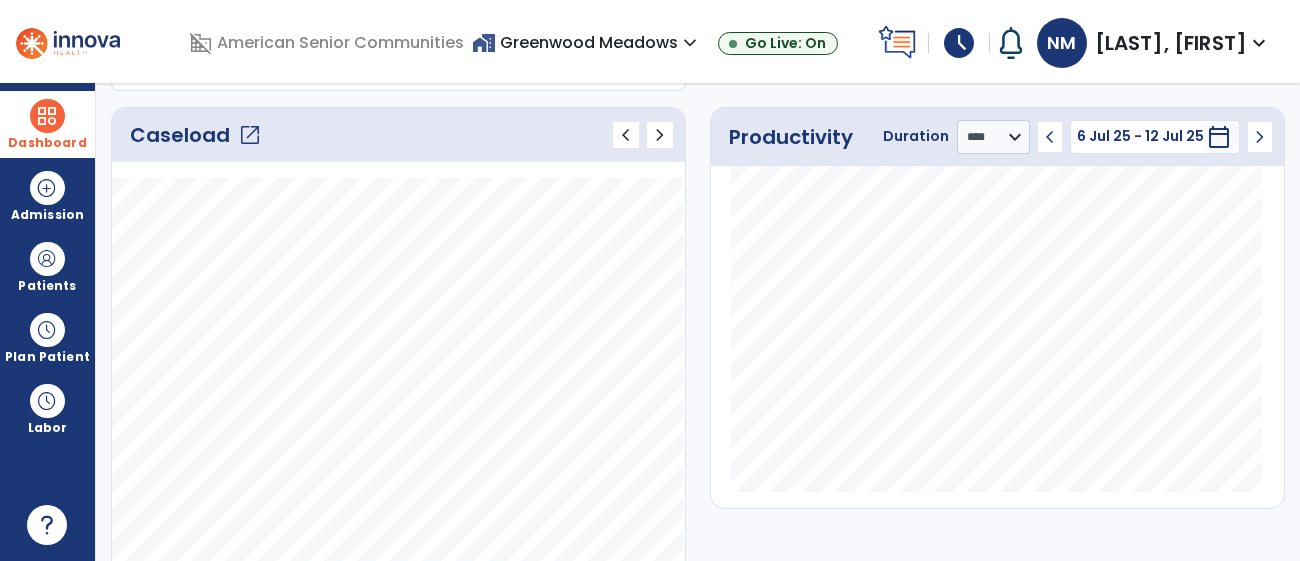 click on "open_in_new" 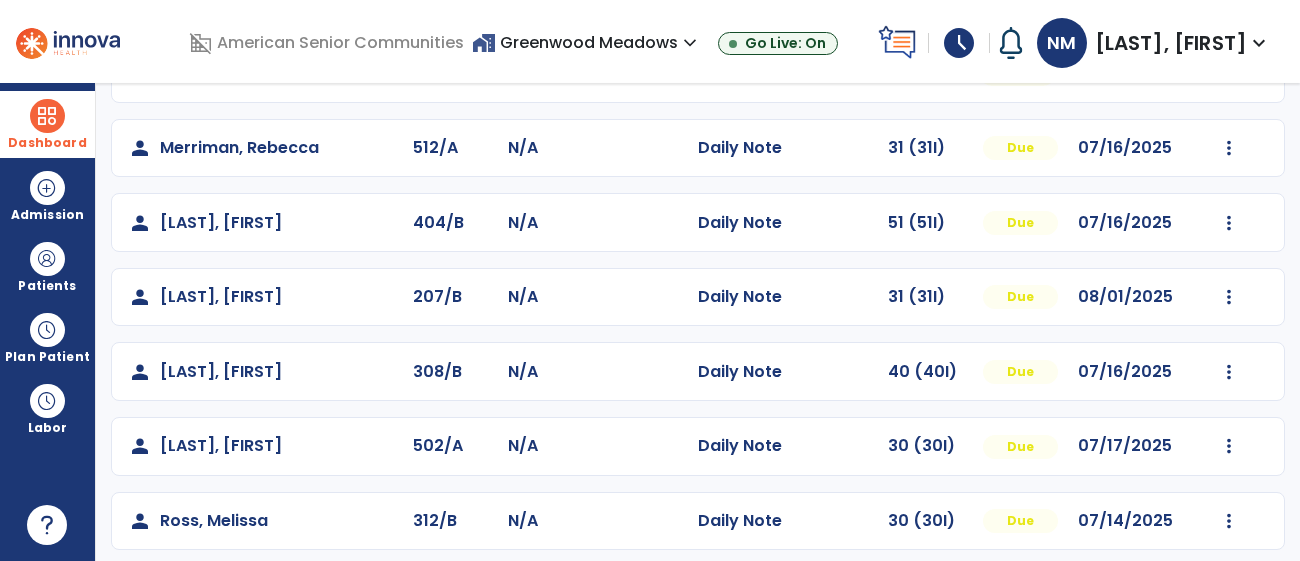 scroll, scrollTop: 690, scrollLeft: 0, axis: vertical 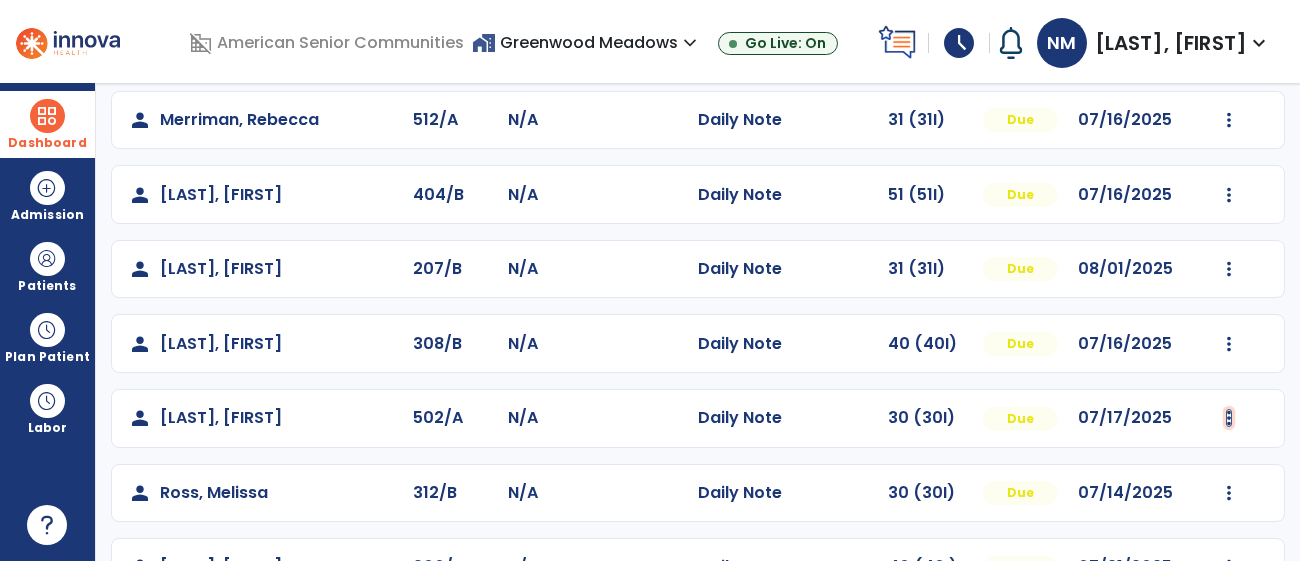click at bounding box center [1230, -402] 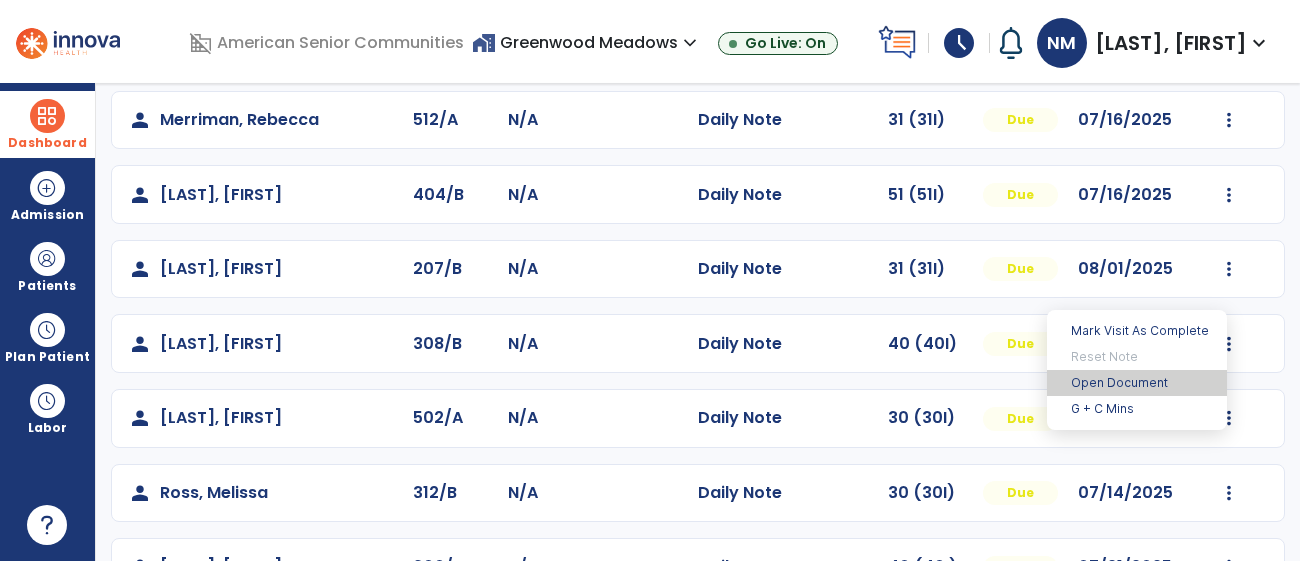 click on "Open Document" at bounding box center [1137, 383] 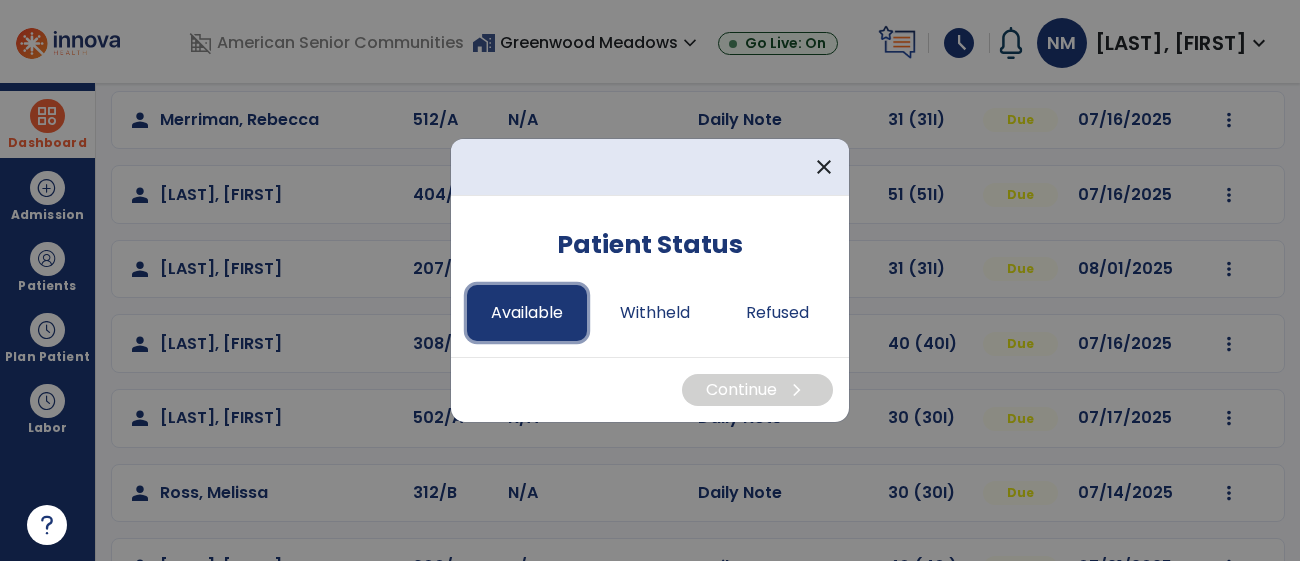 click on "Available" at bounding box center (527, 313) 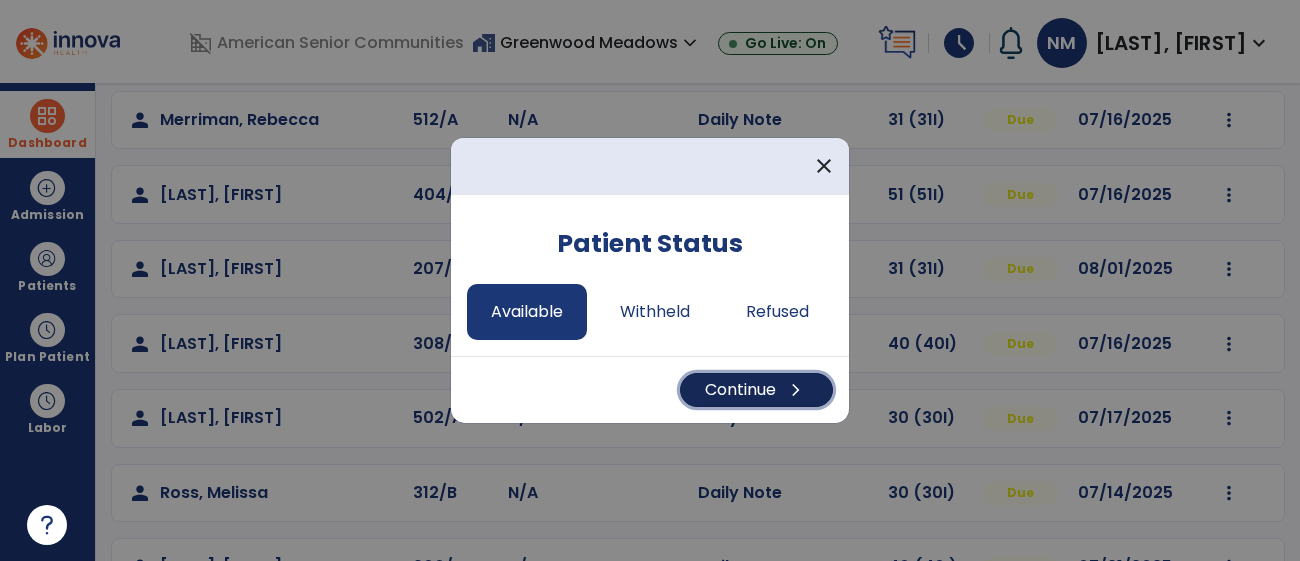 click on "Continue   chevron_right" at bounding box center [756, 390] 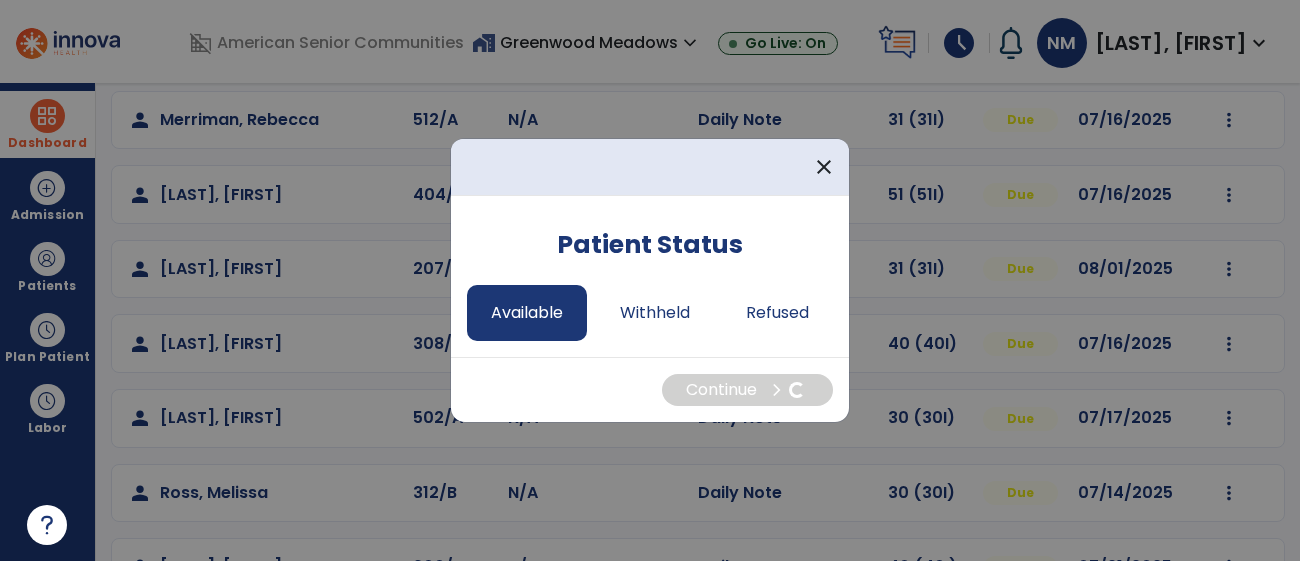 select on "*" 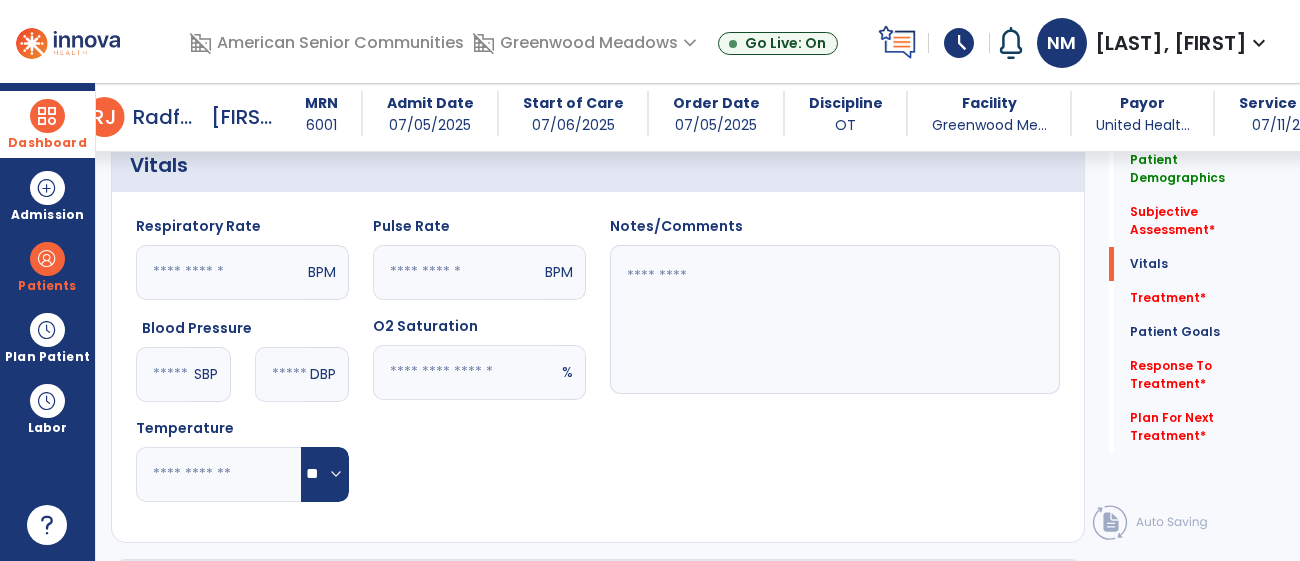 scroll, scrollTop: 685, scrollLeft: 0, axis: vertical 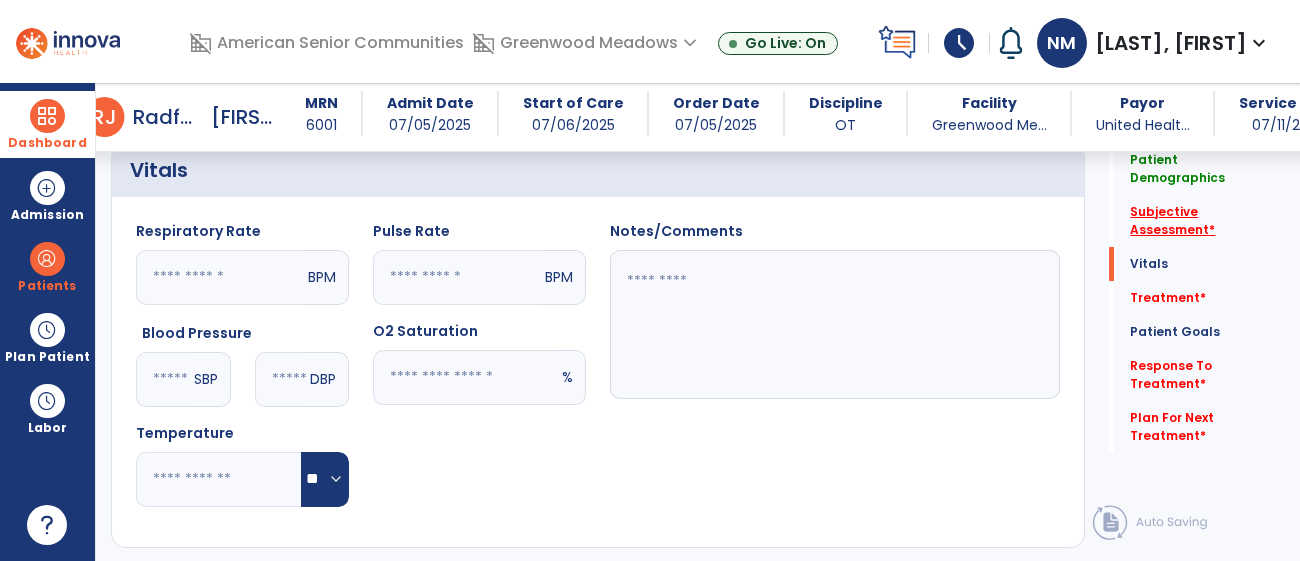 click on "Subjective Assessment   *" 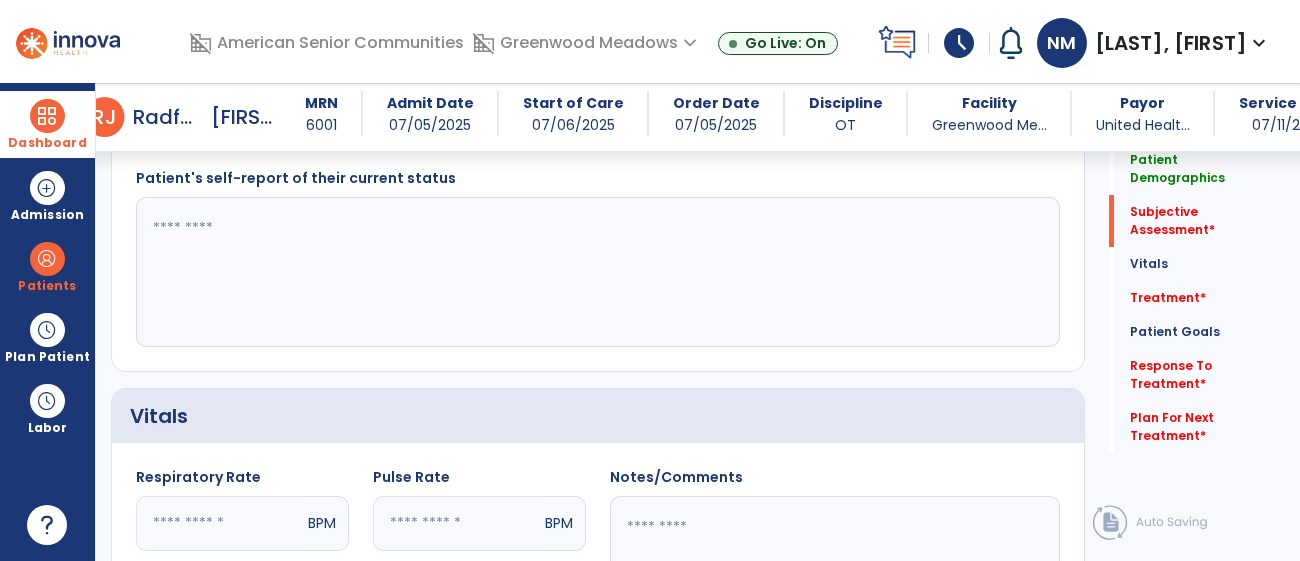 scroll, scrollTop: 346, scrollLeft: 0, axis: vertical 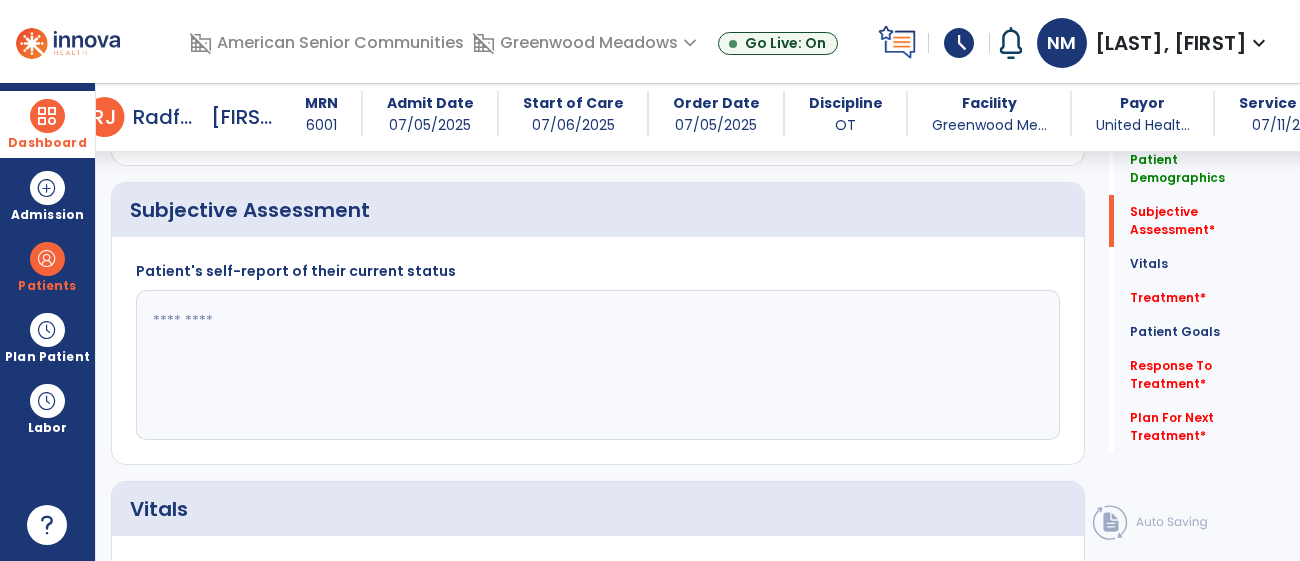 click 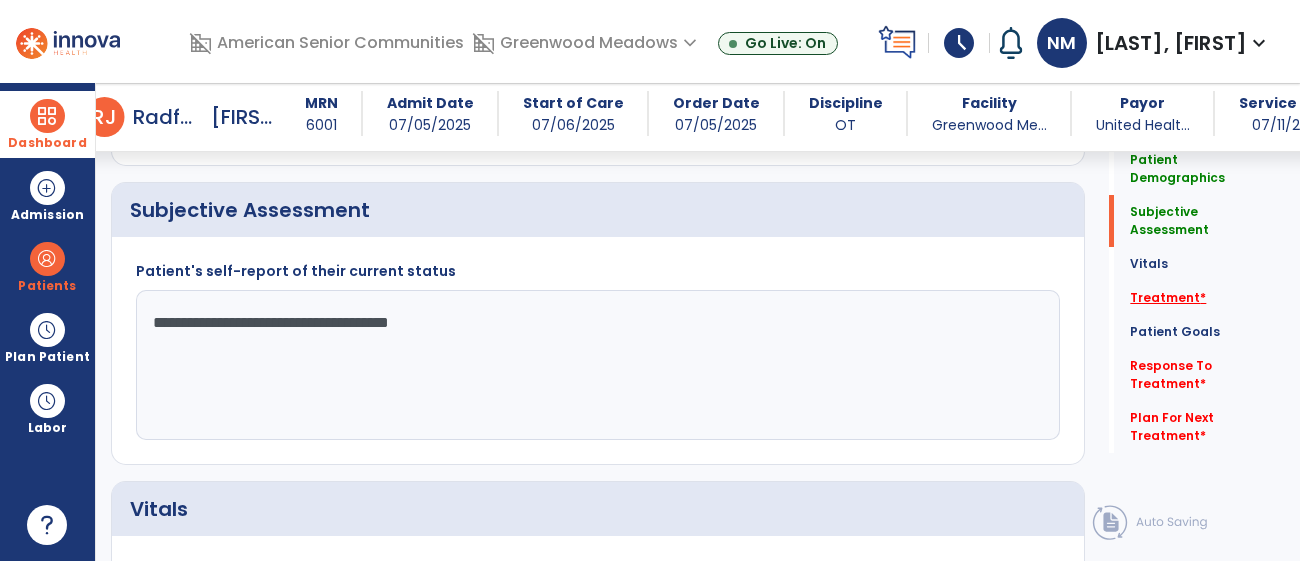type on "**********" 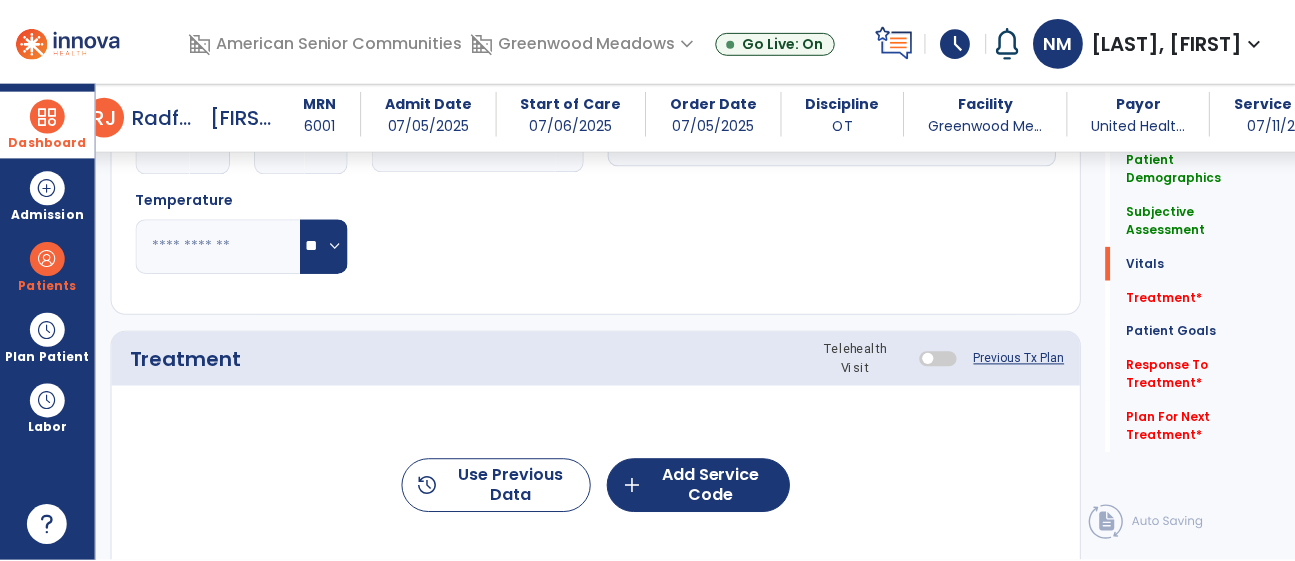 scroll, scrollTop: 1053, scrollLeft: 0, axis: vertical 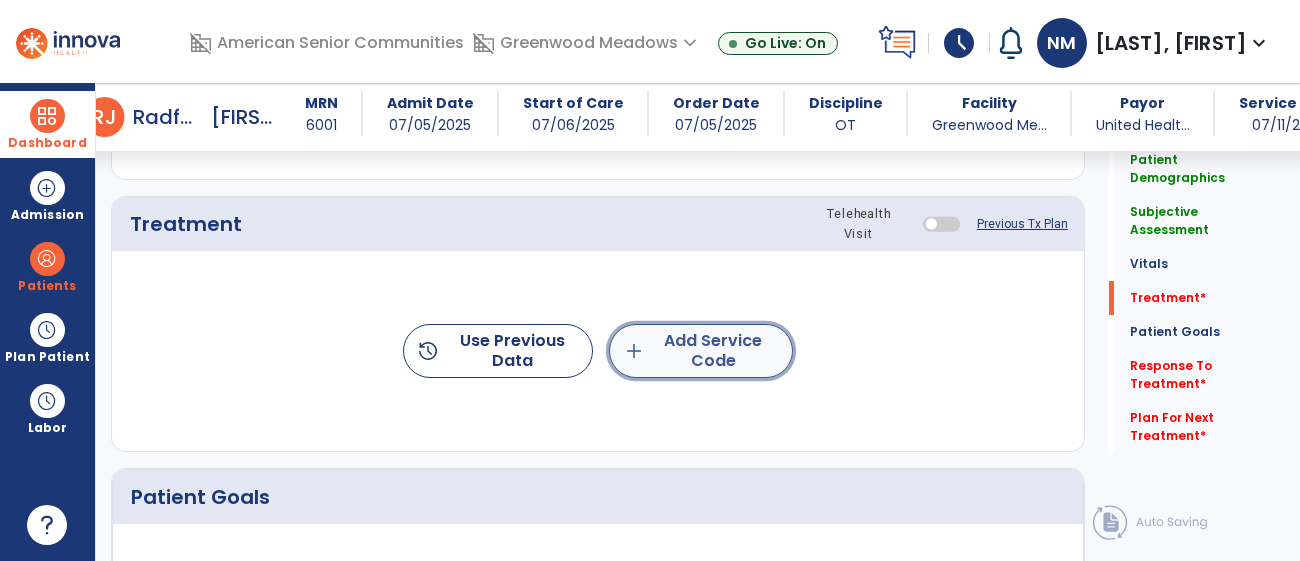 click on "add  Add Service Code" 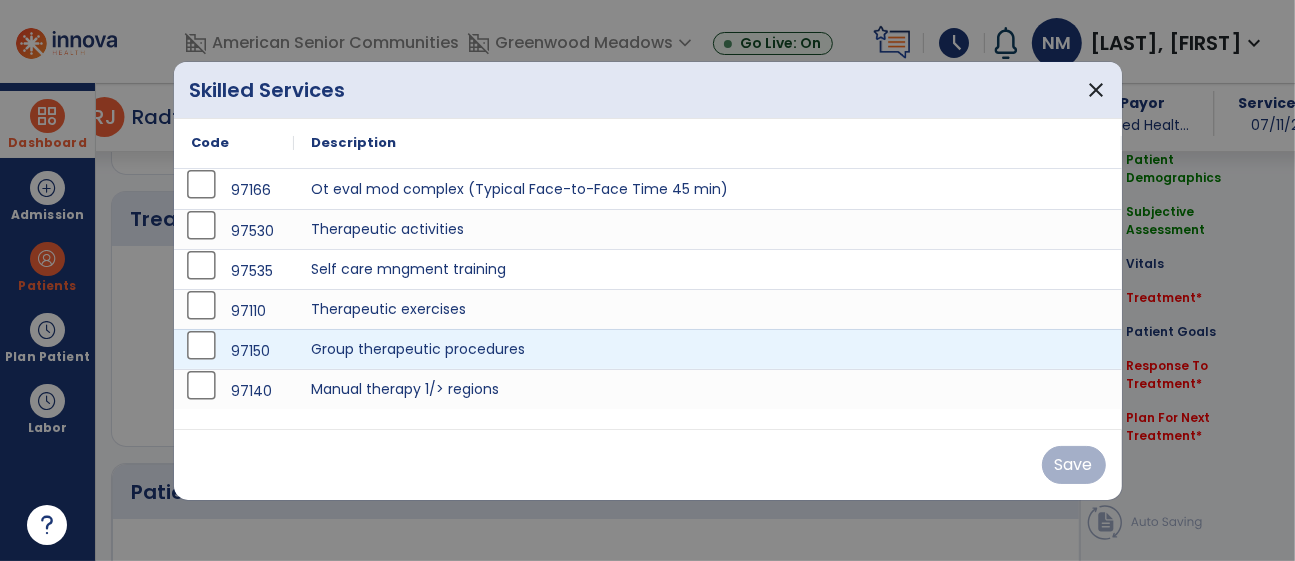 scroll, scrollTop: 1053, scrollLeft: 0, axis: vertical 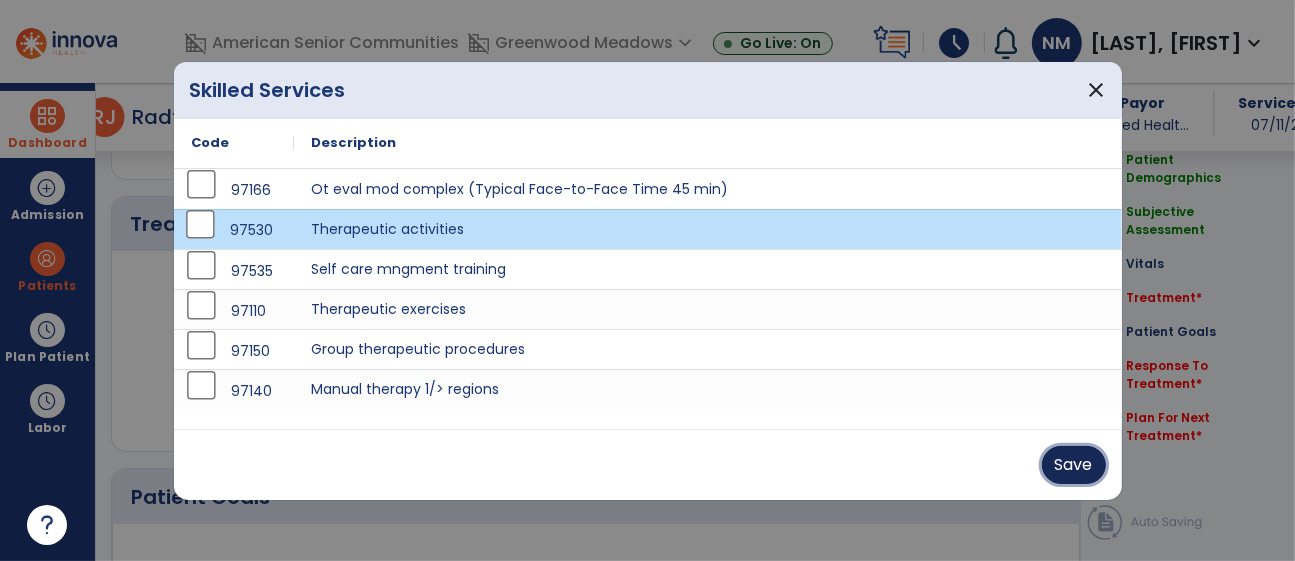 click on "Save" at bounding box center [1074, 465] 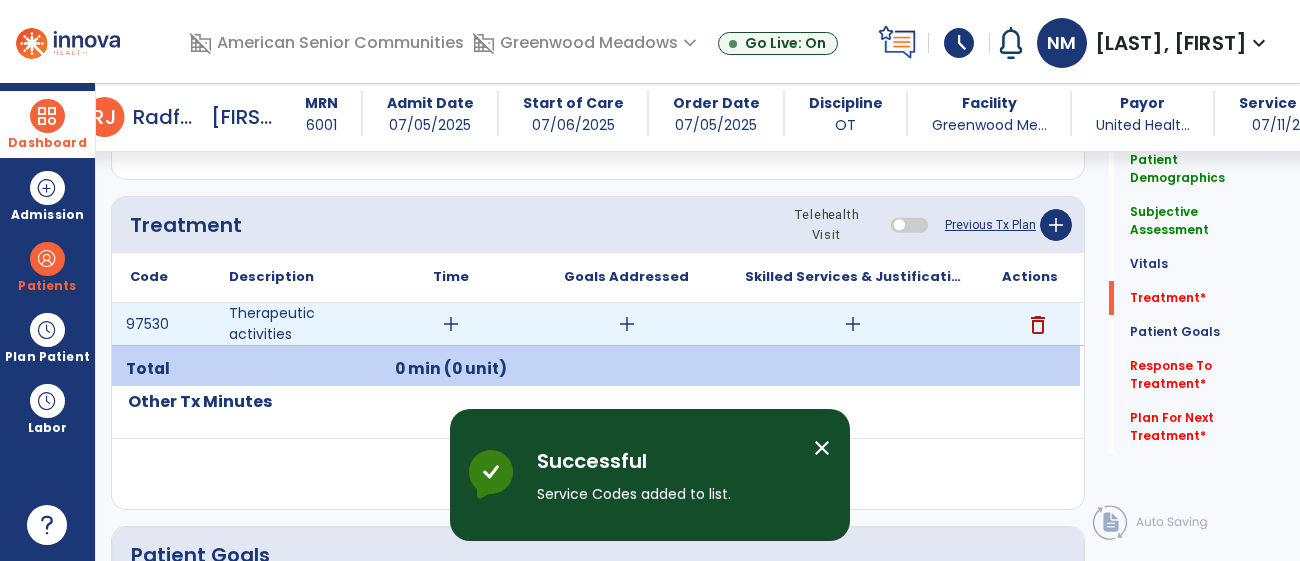 click on "add" at bounding box center [451, 324] 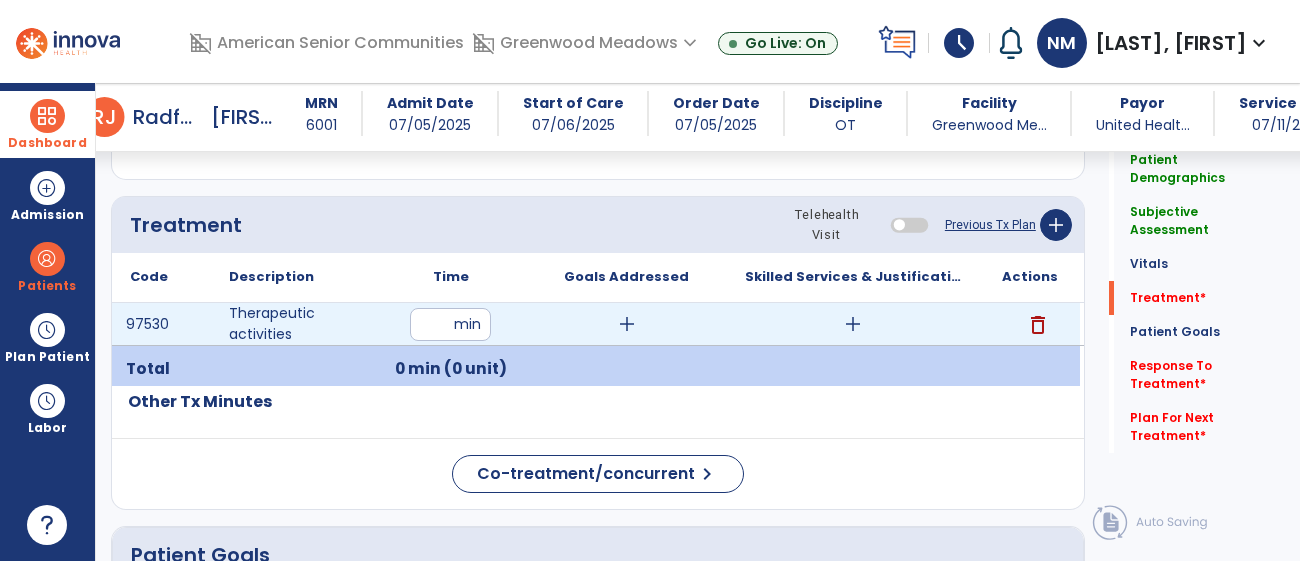 type on "**" 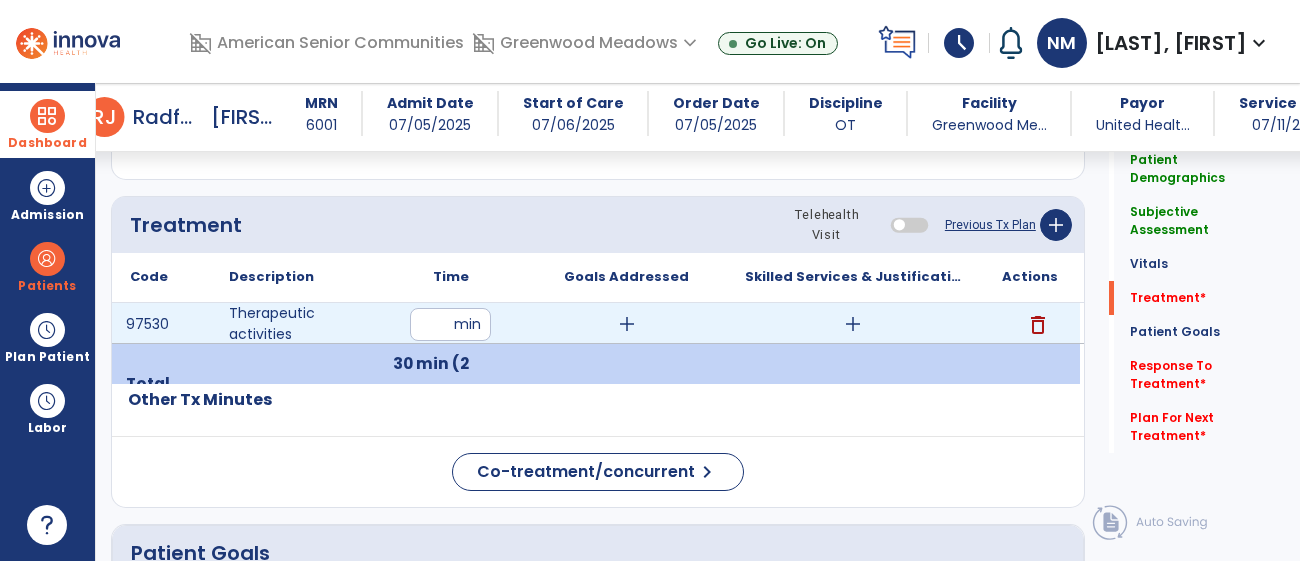 click on "add" at bounding box center (853, 324) 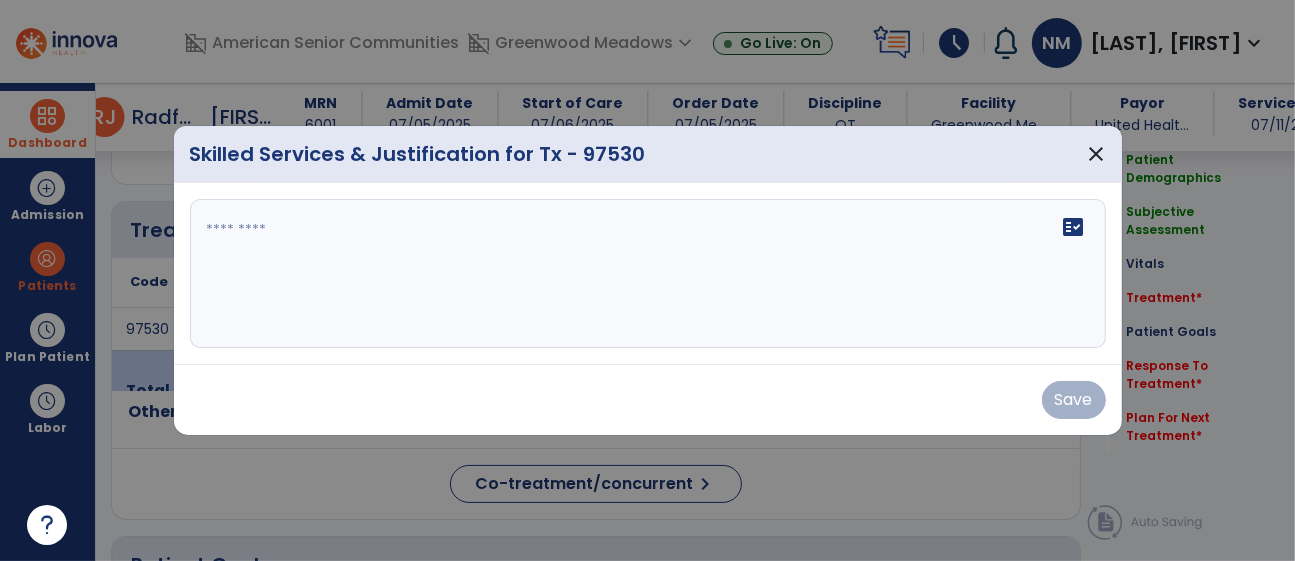 scroll, scrollTop: 1053, scrollLeft: 0, axis: vertical 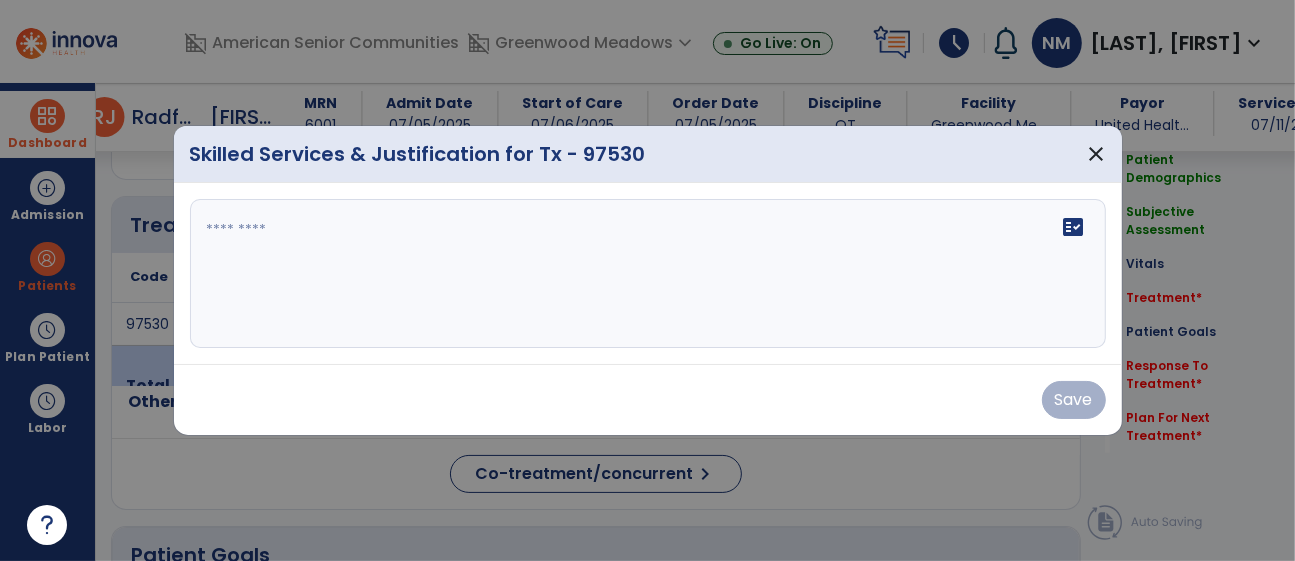 click on "fact_check" at bounding box center (648, 274) 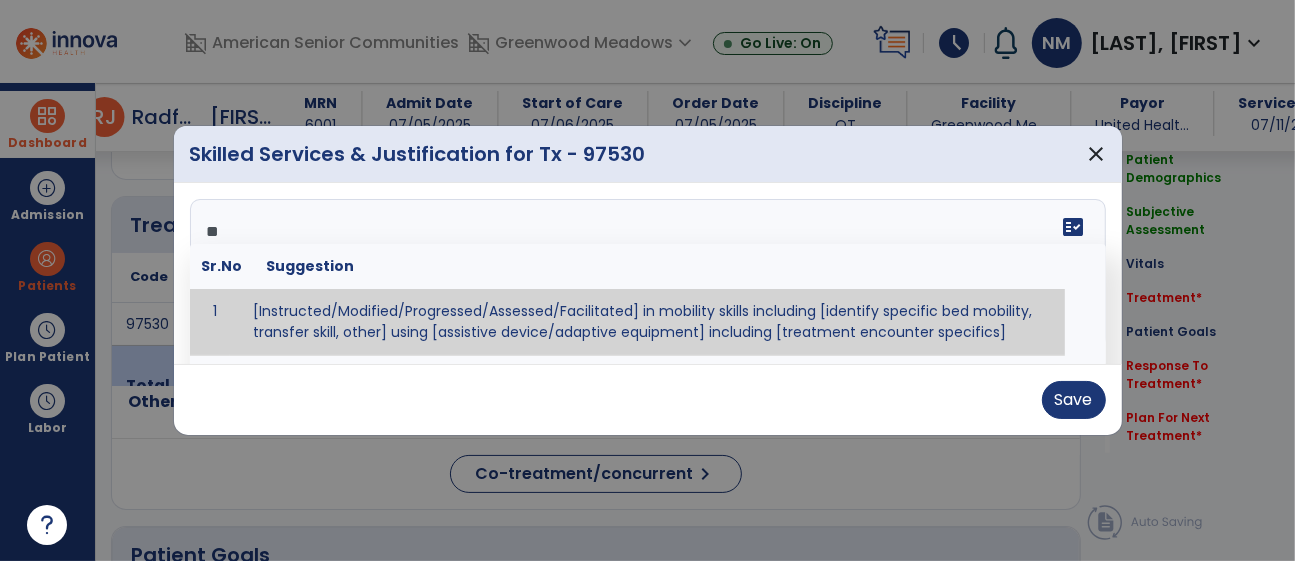 type on "***" 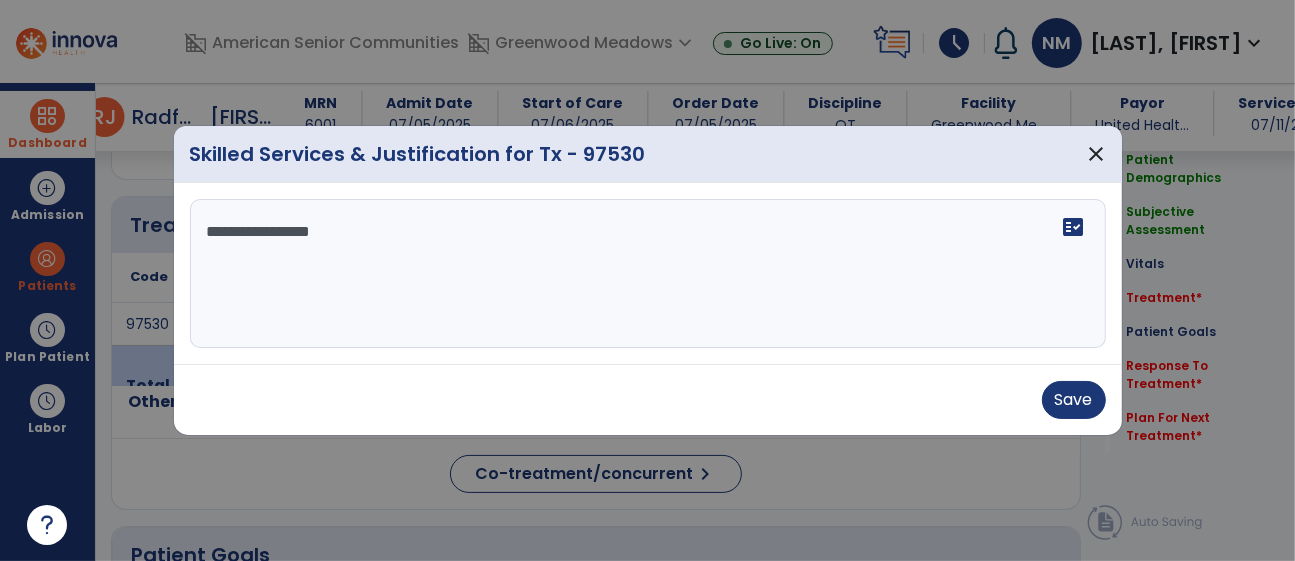 type on "**********" 